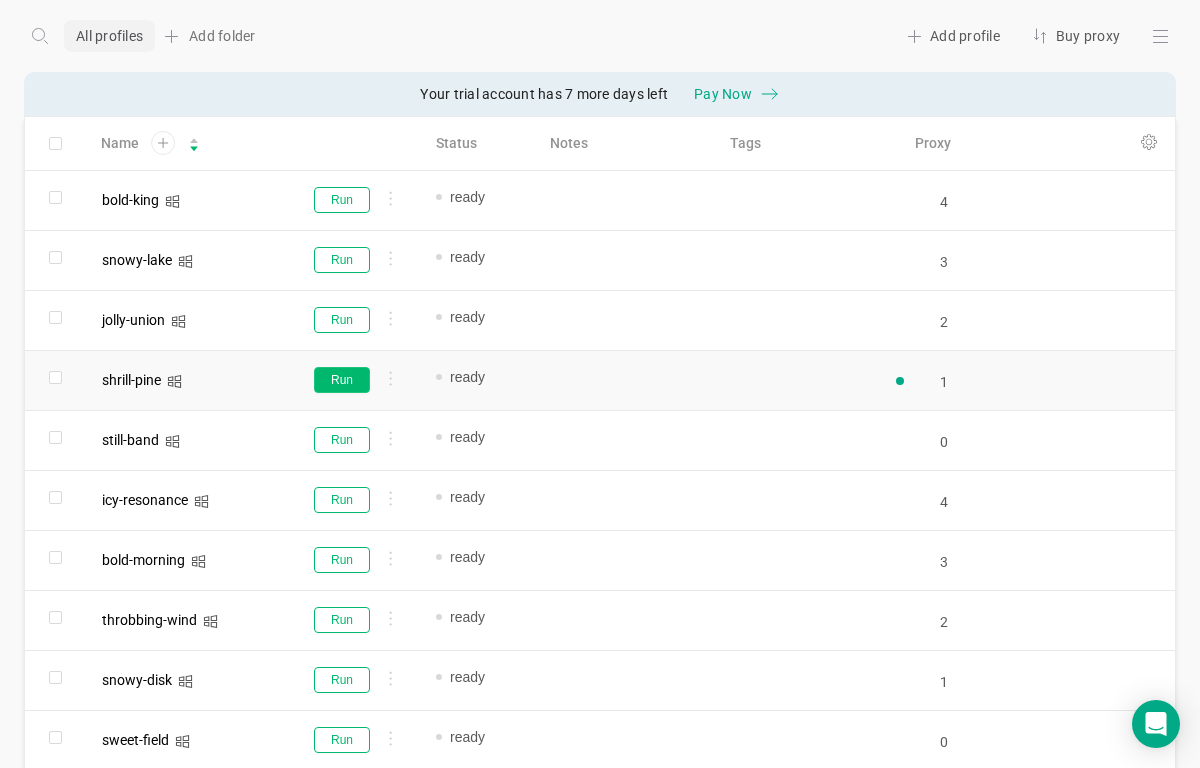 scroll, scrollTop: 0, scrollLeft: 0, axis: both 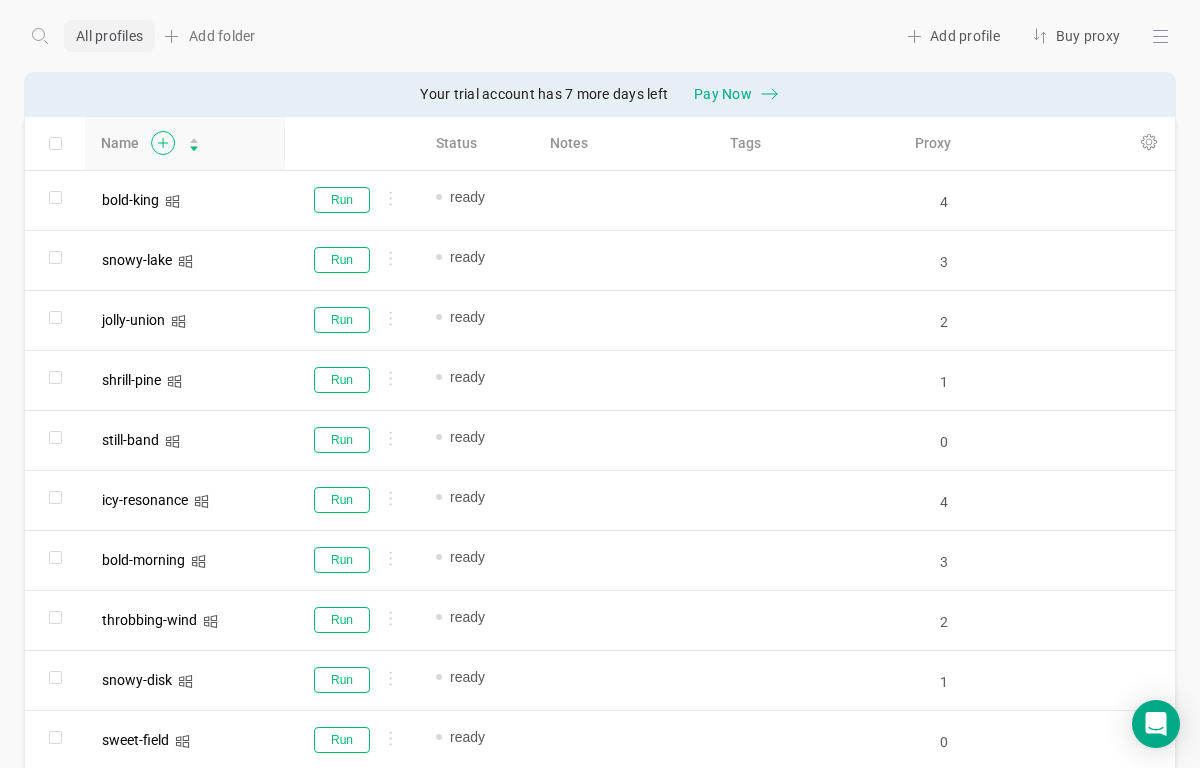 click 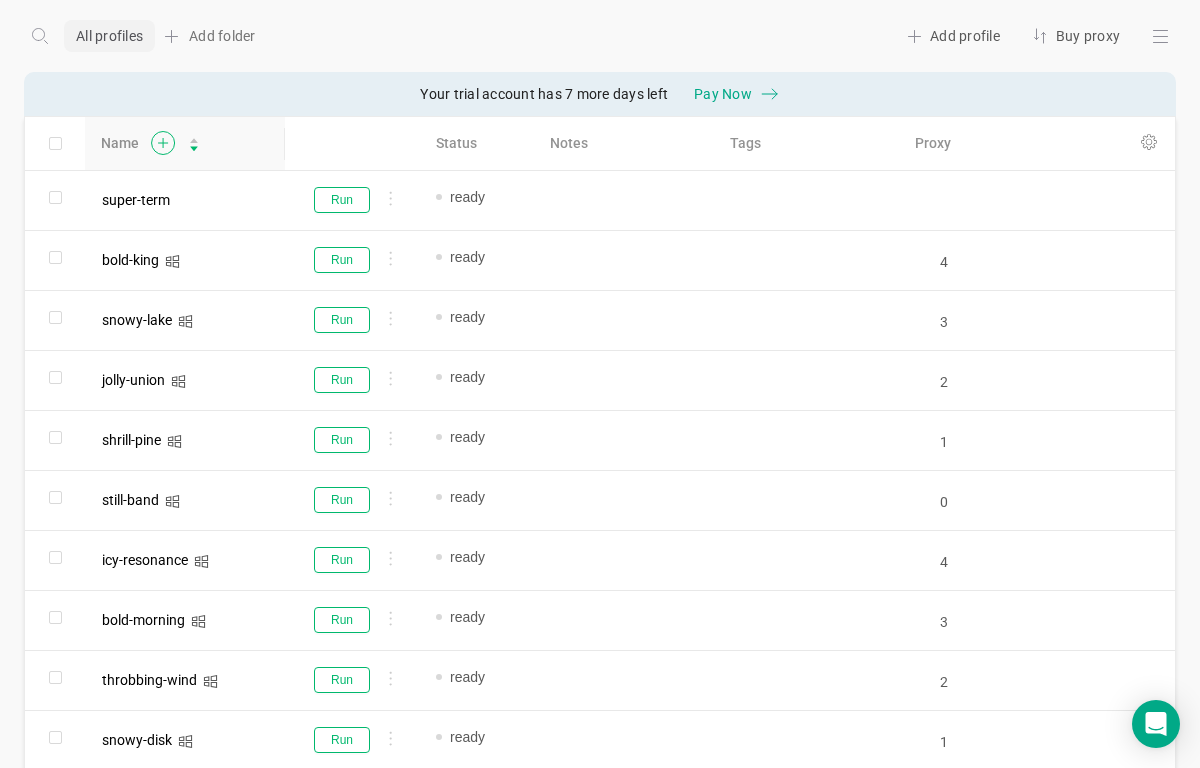 click 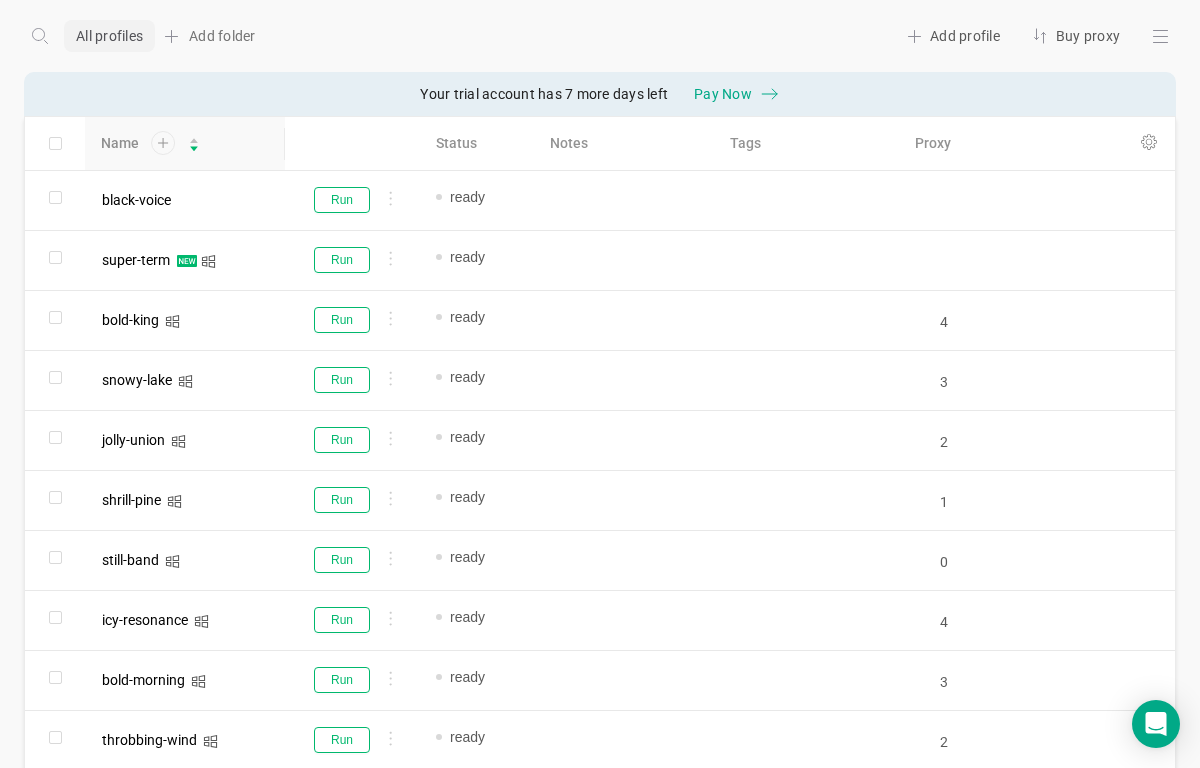 click 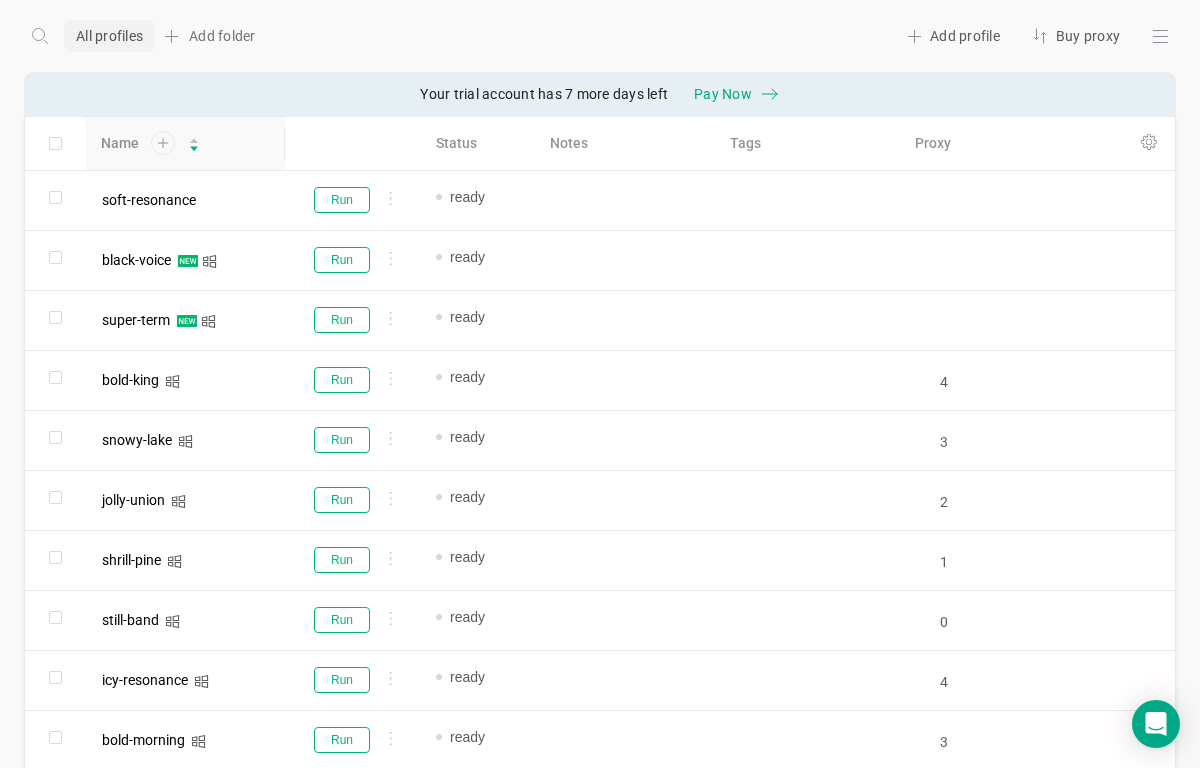click 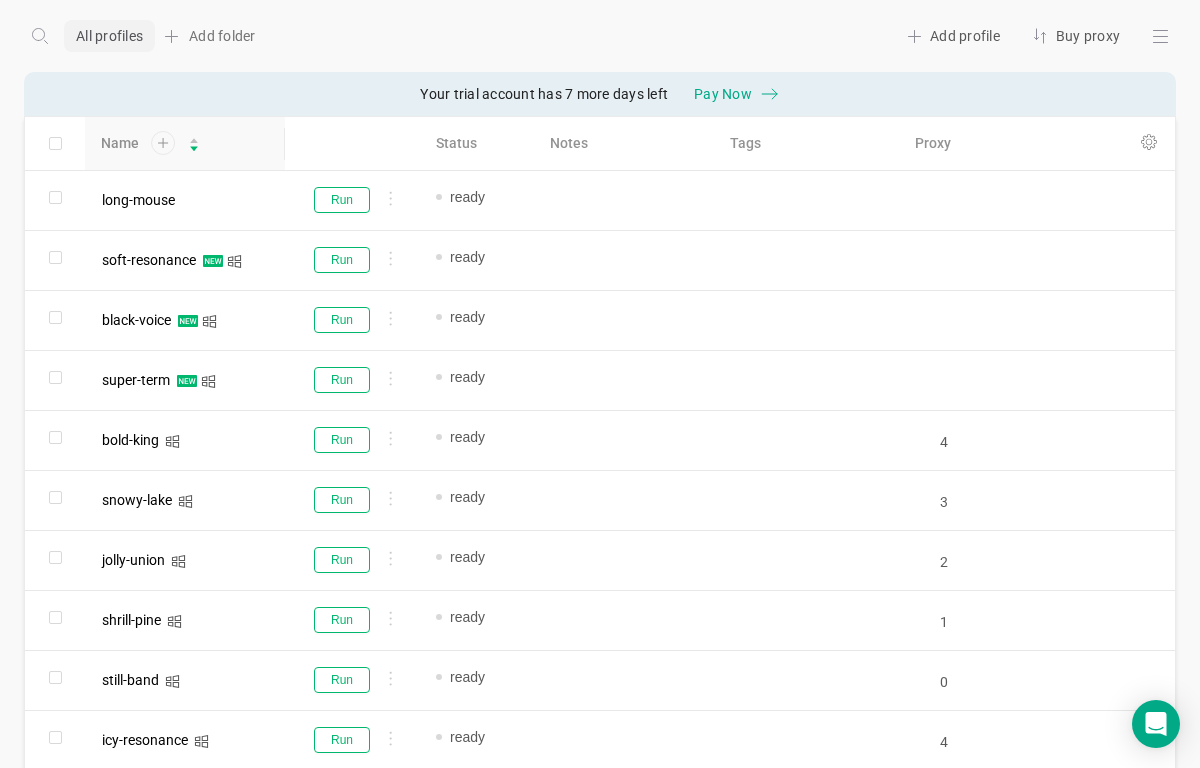 click 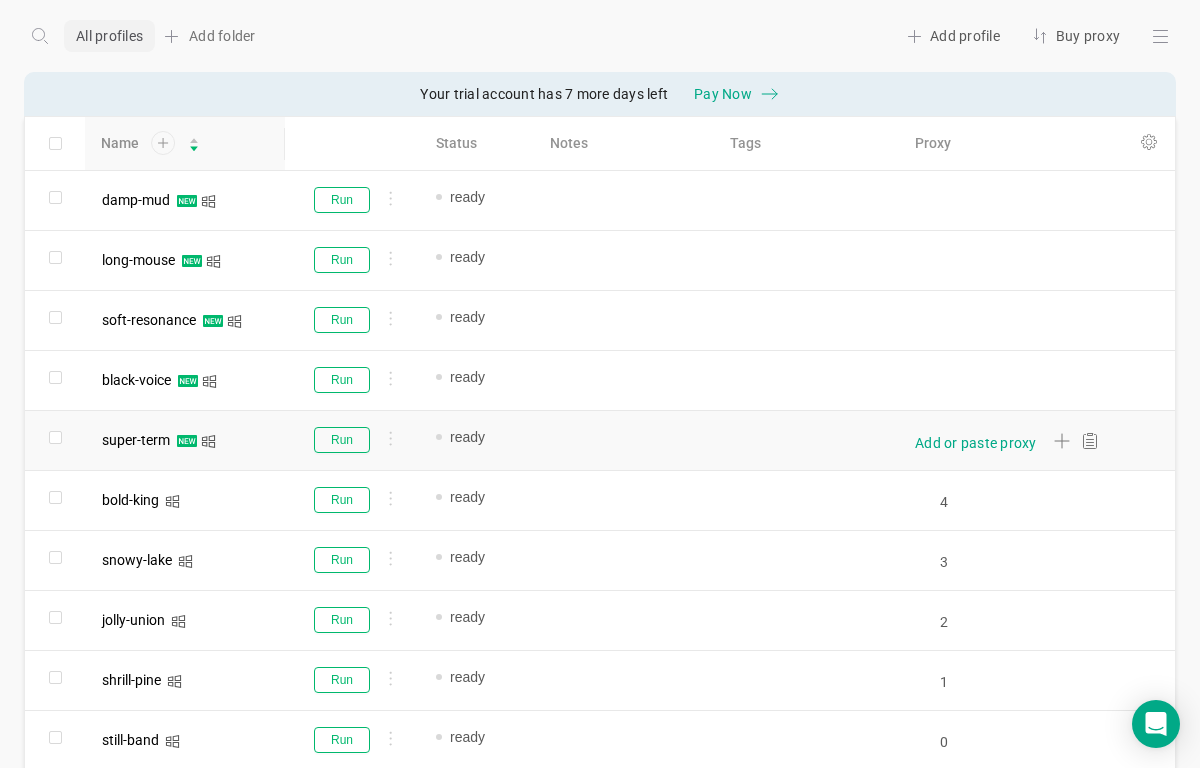 click on "Add or paste proxy" at bounding box center [976, 443] 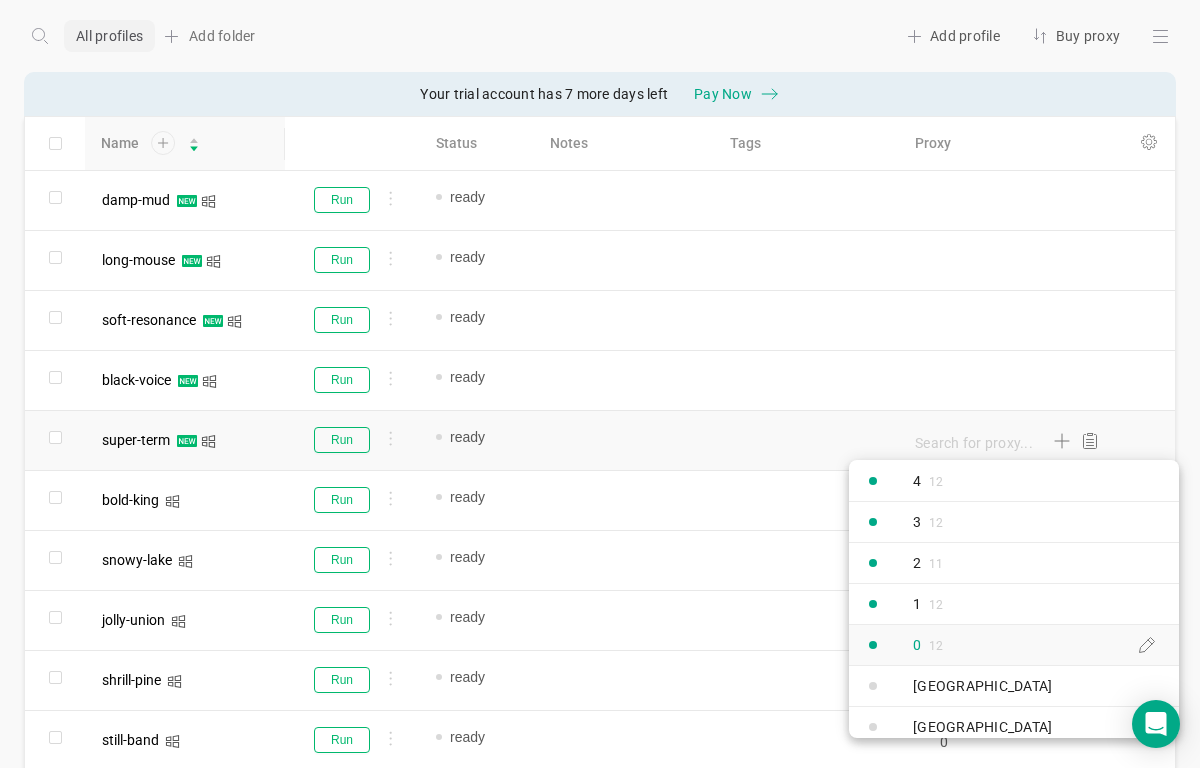 click on "0" at bounding box center (917, 645) 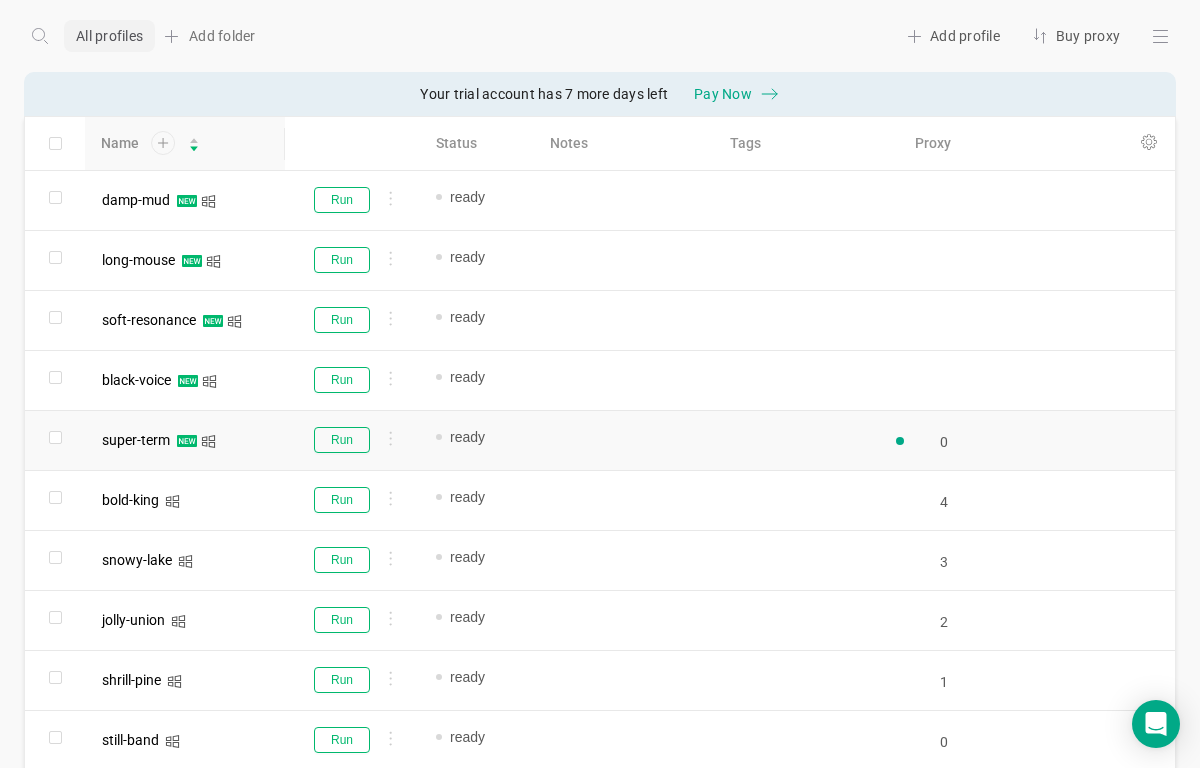 type on "0" 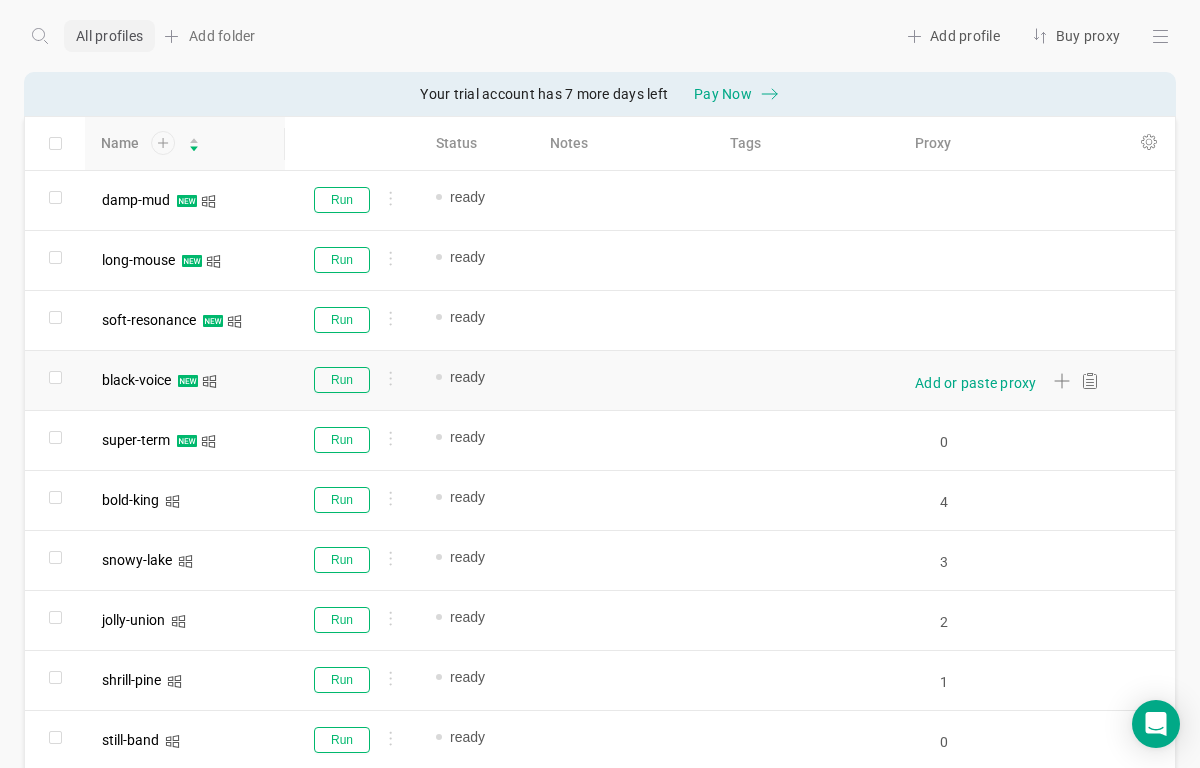 click on "Add or paste proxy" at bounding box center (976, 383) 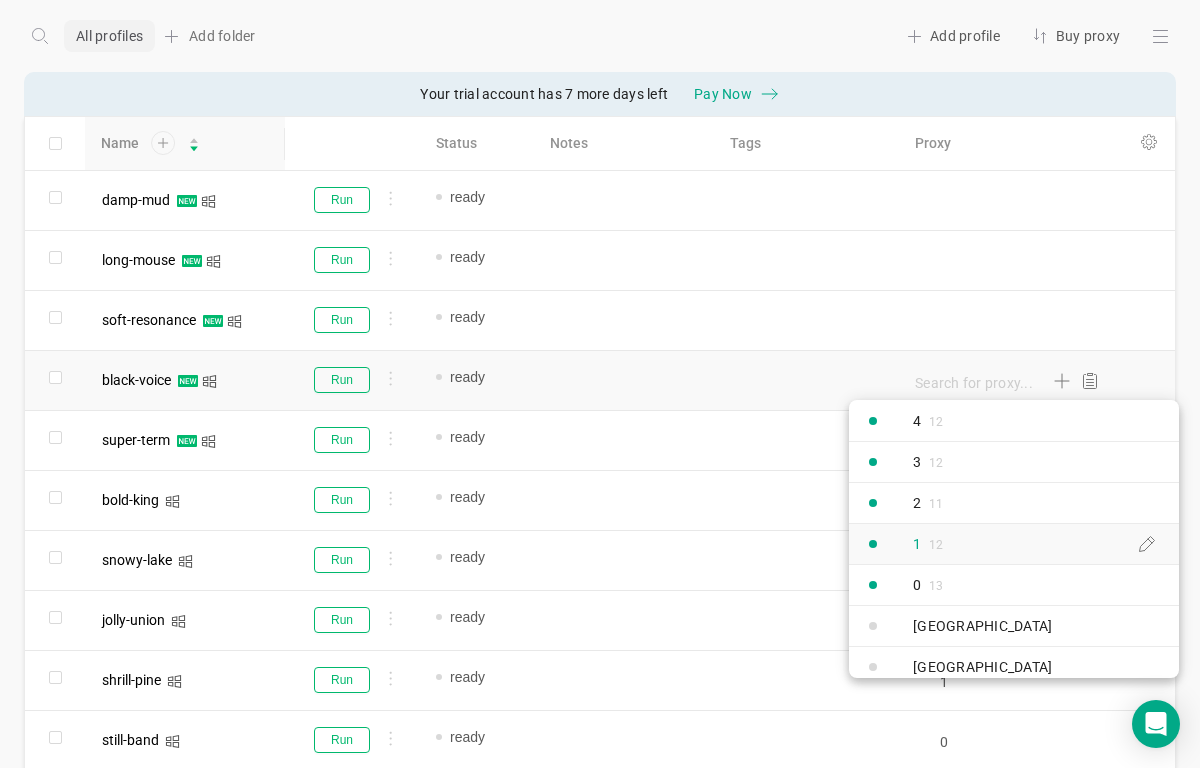 click on "1 12" at bounding box center (904, 544) 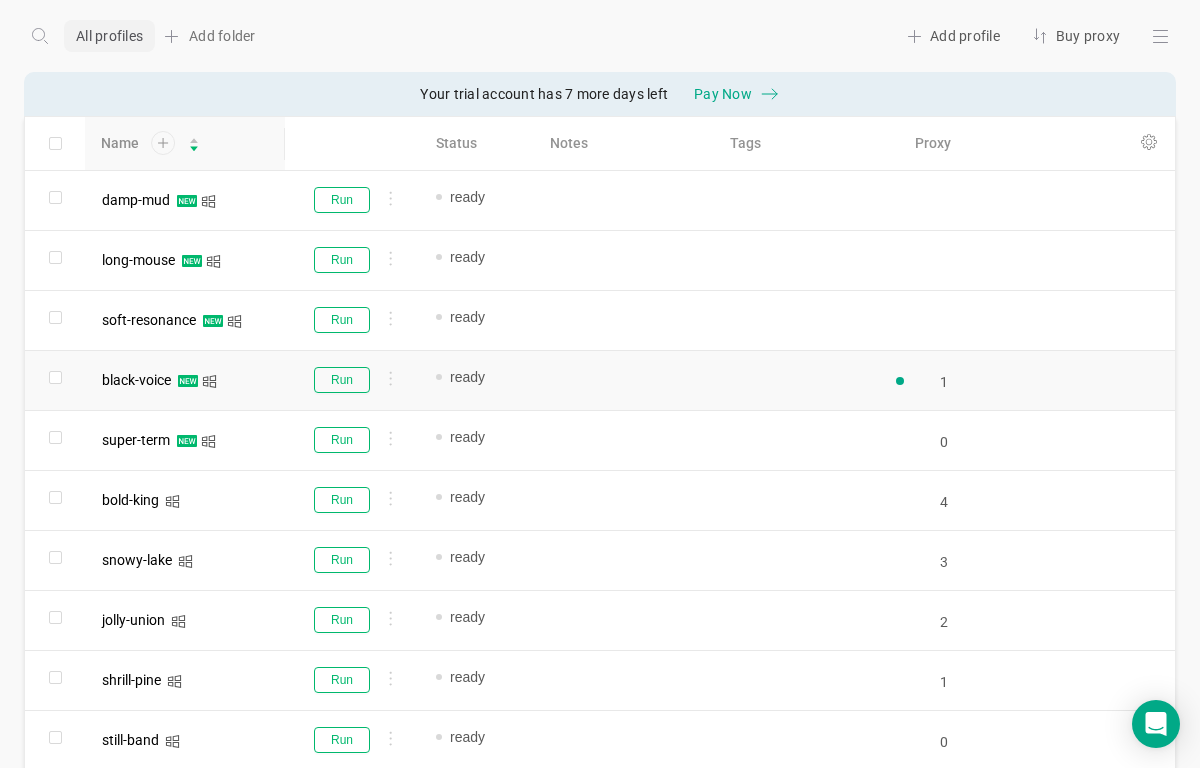 type on "1" 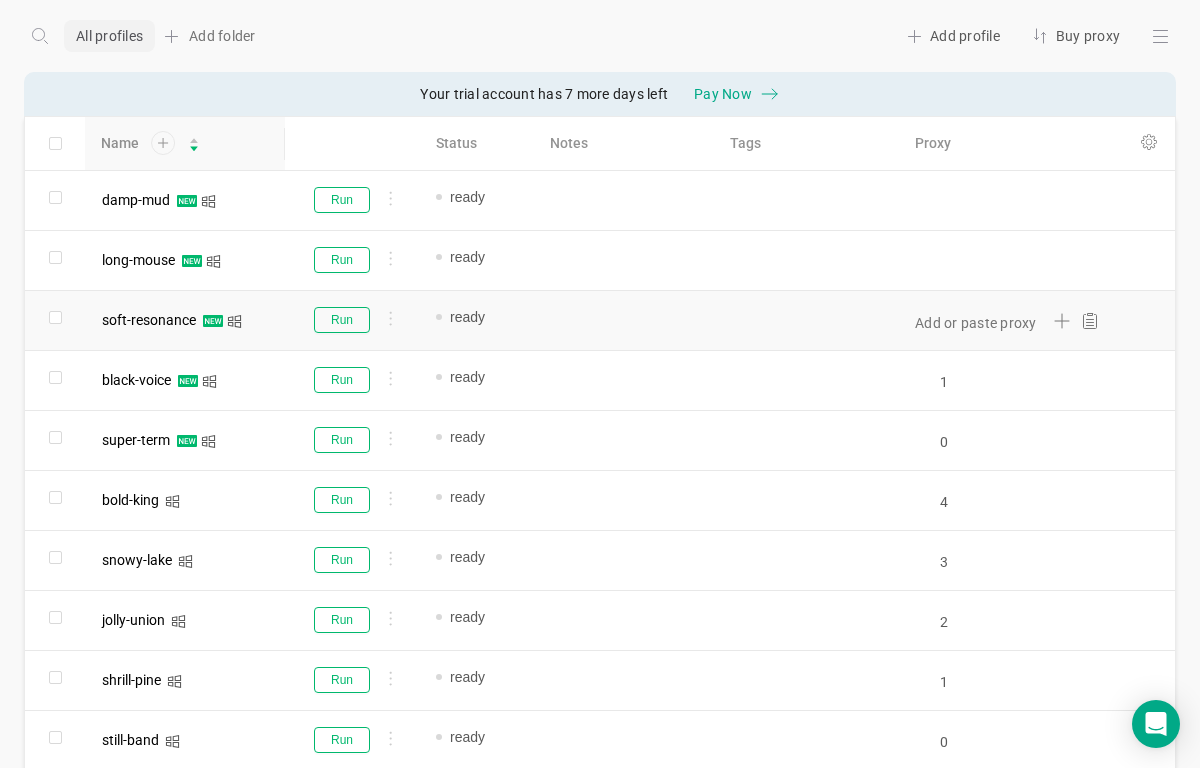 click on "Add or paste proxy" at bounding box center (995, 320) 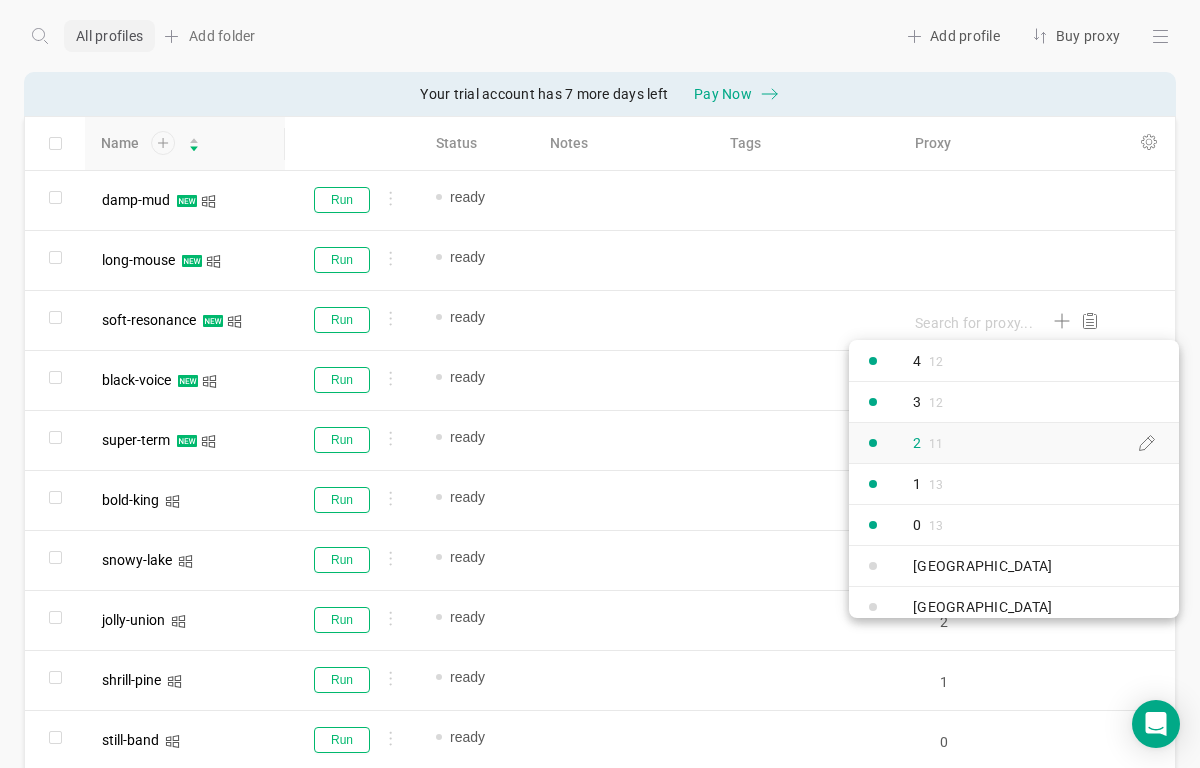 click on "2 11" at bounding box center (904, 443) 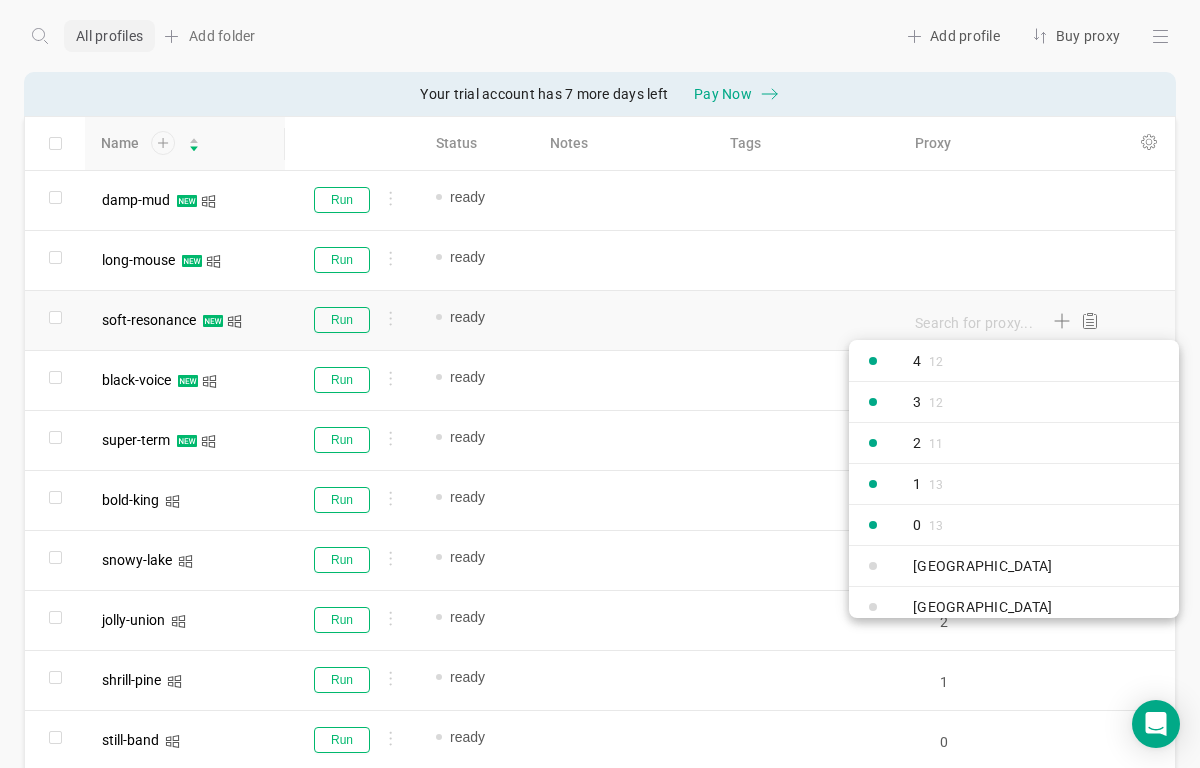 type on "2" 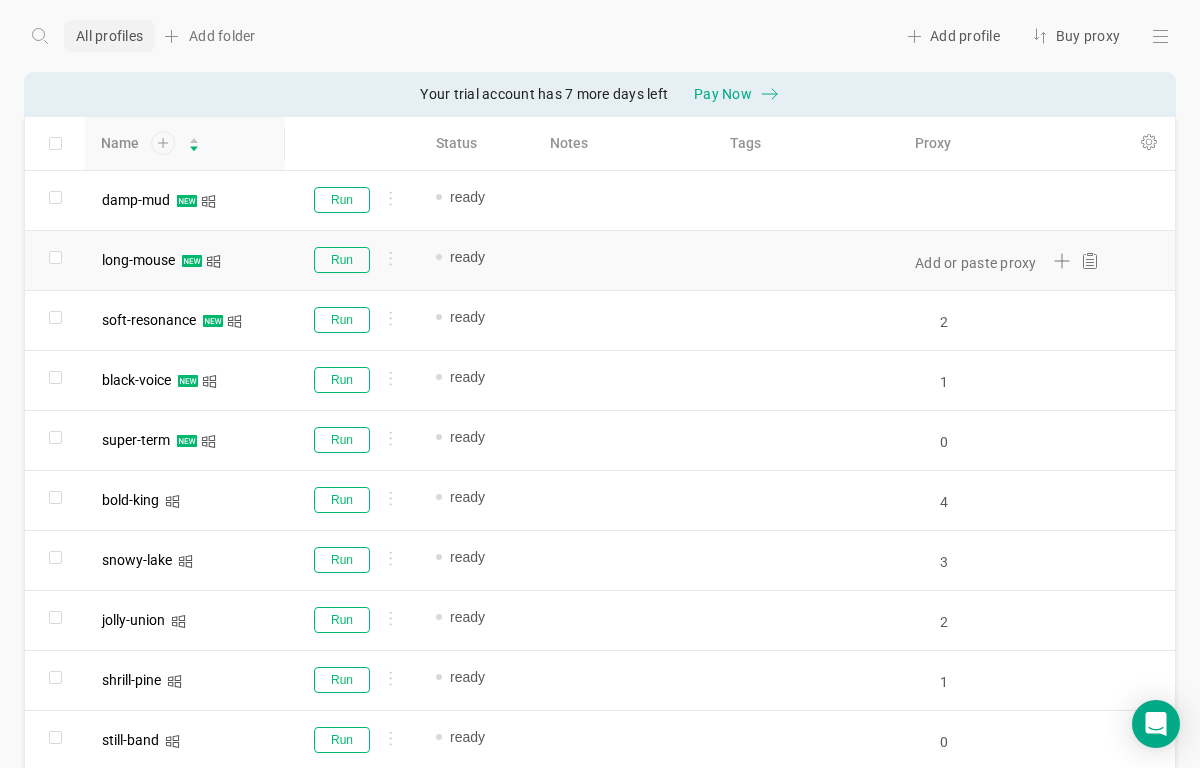 click on "Add or paste proxy" at bounding box center [1003, 260] 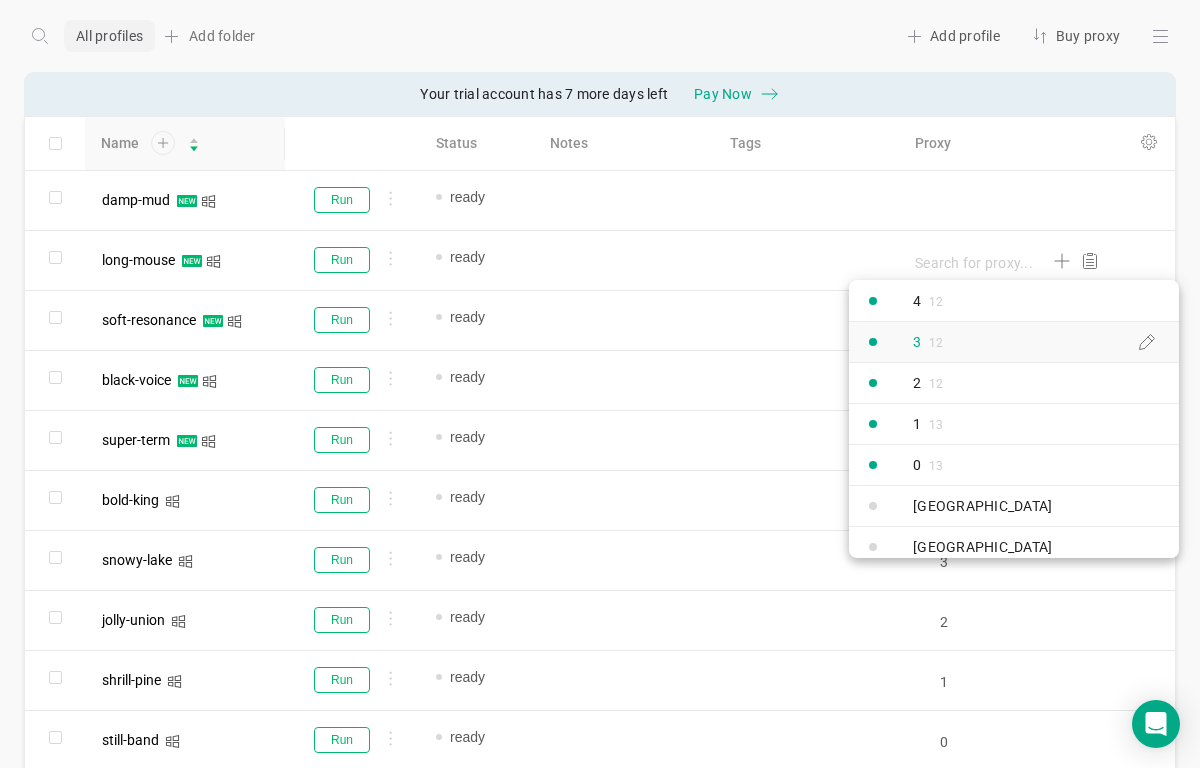 click on "3 12" at bounding box center (904, 342) 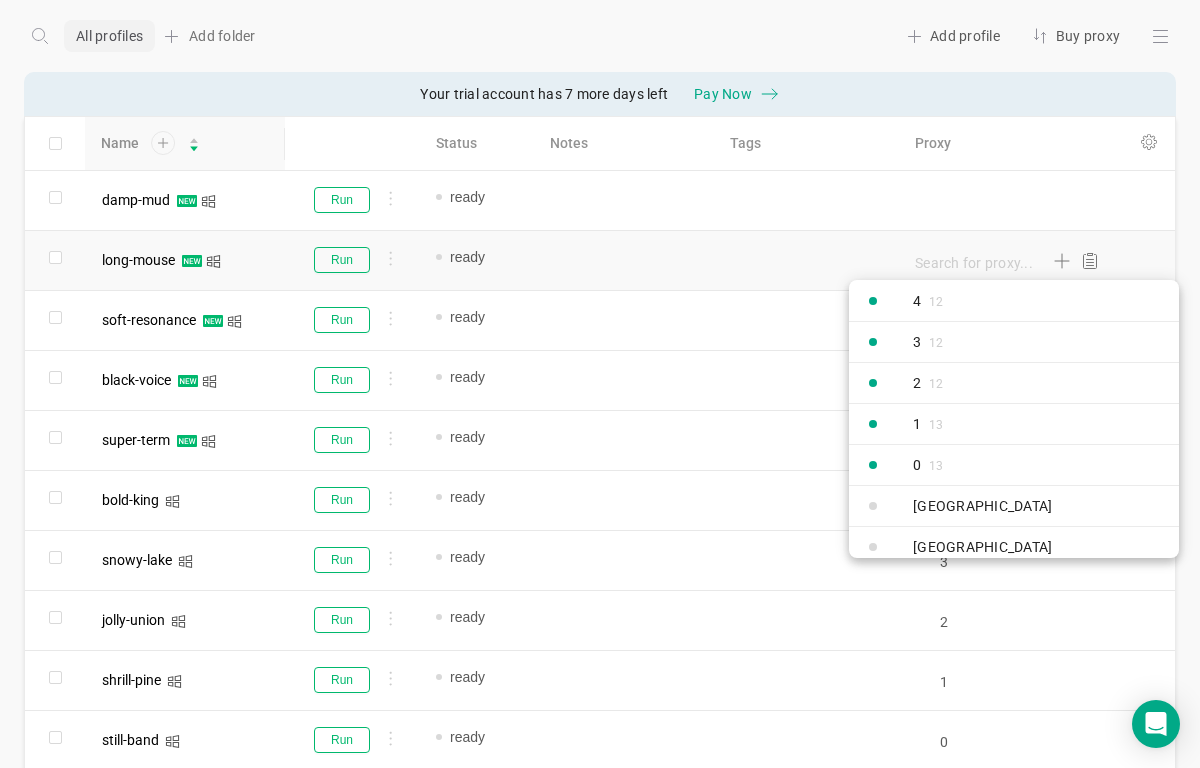 type on "3" 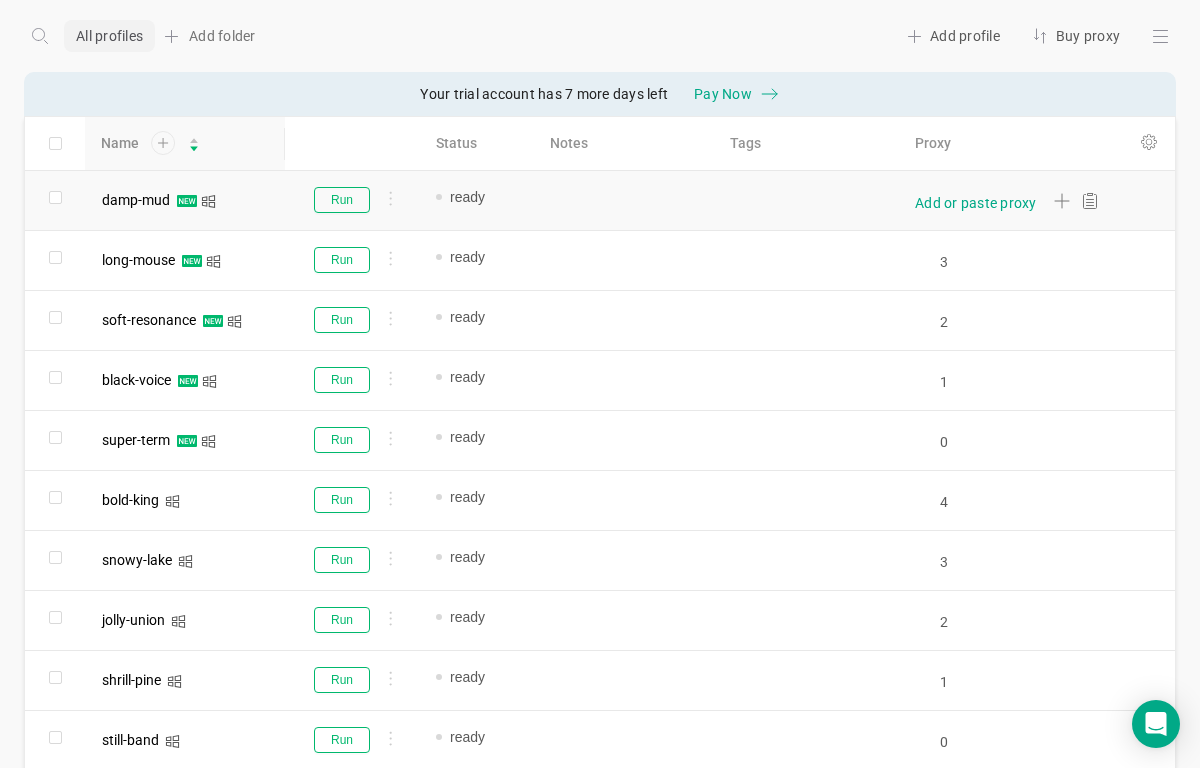 click on "Add or paste proxy" at bounding box center [976, 203] 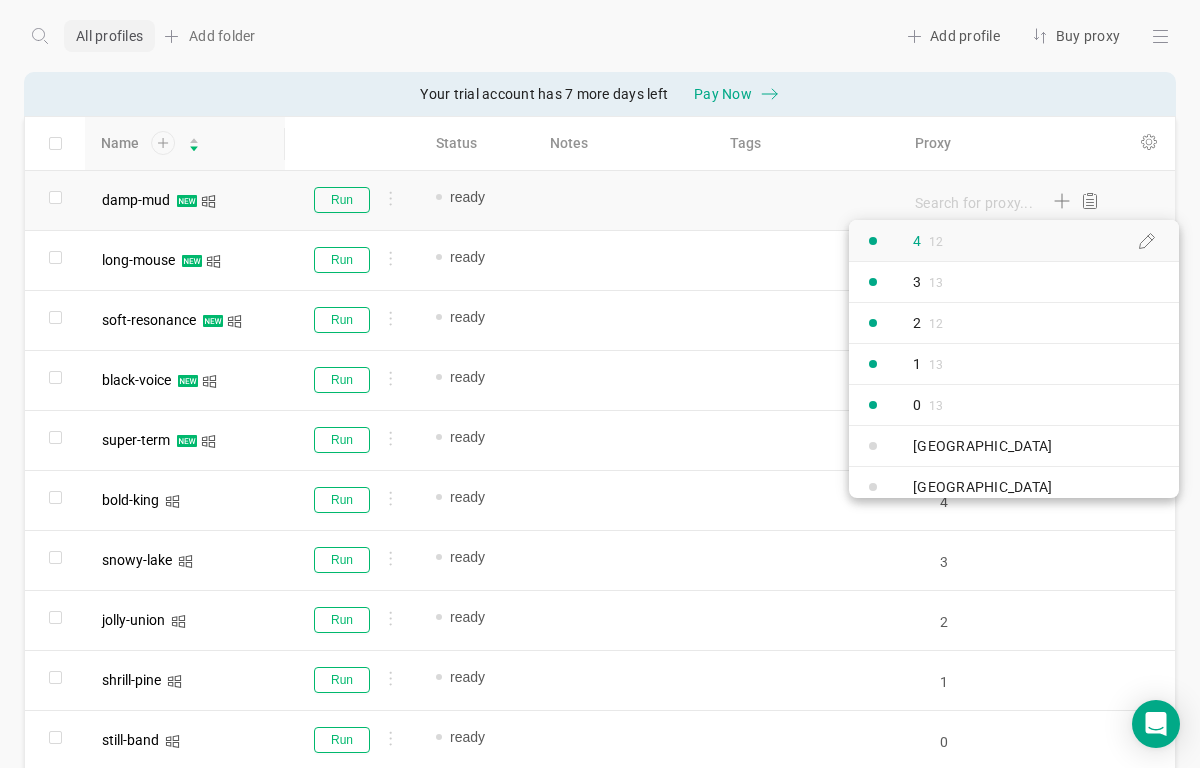 click on "4 12" at bounding box center (904, 241) 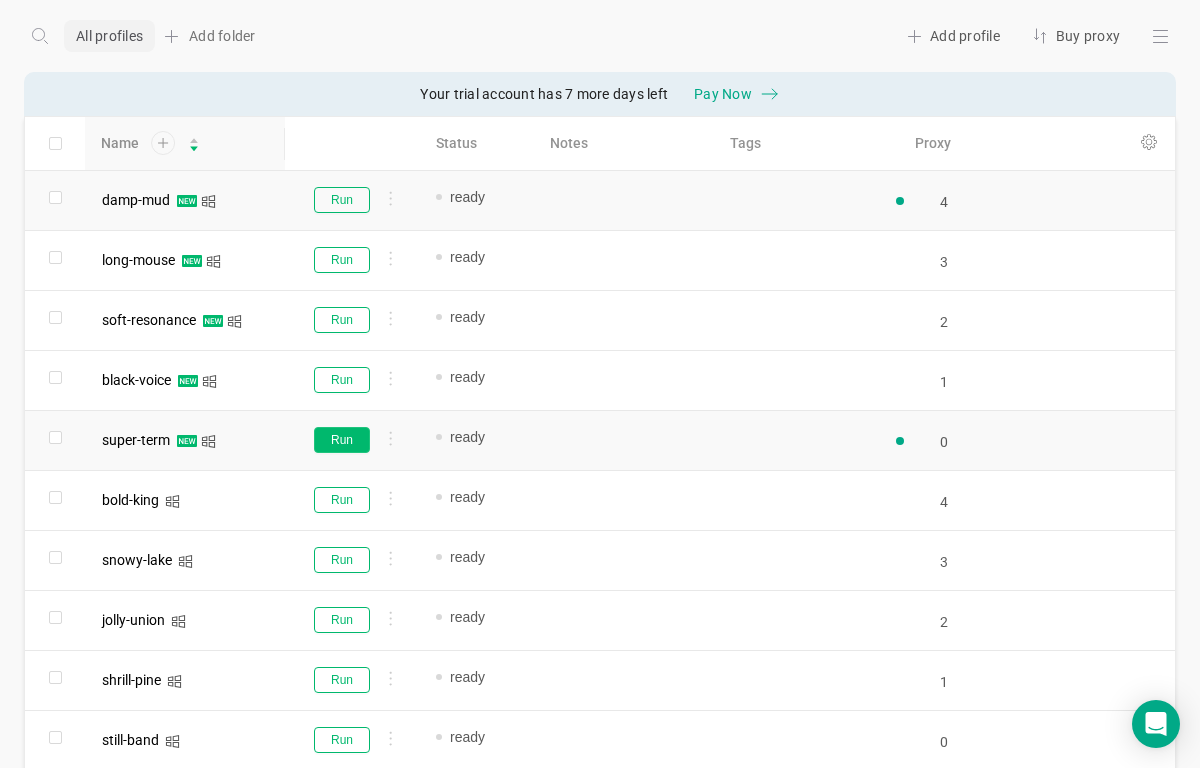 click on "Run" at bounding box center [342, 440] 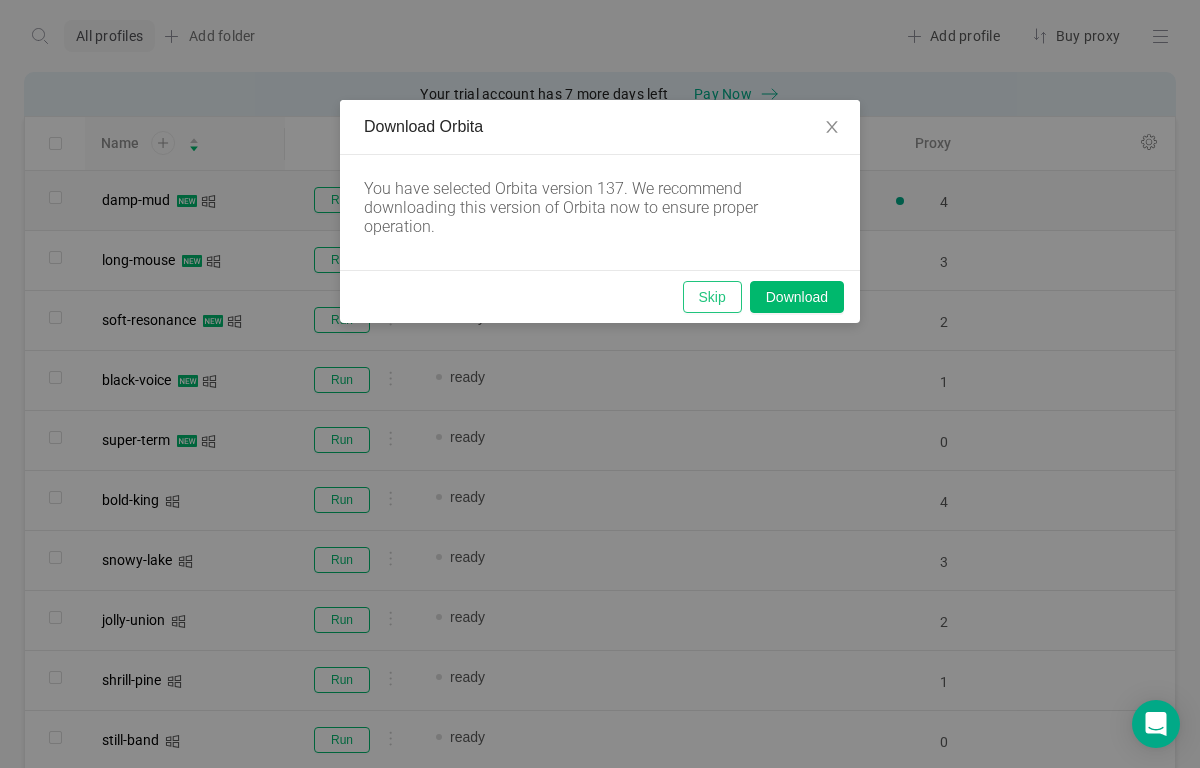 click on "Skip" at bounding box center [712, 297] 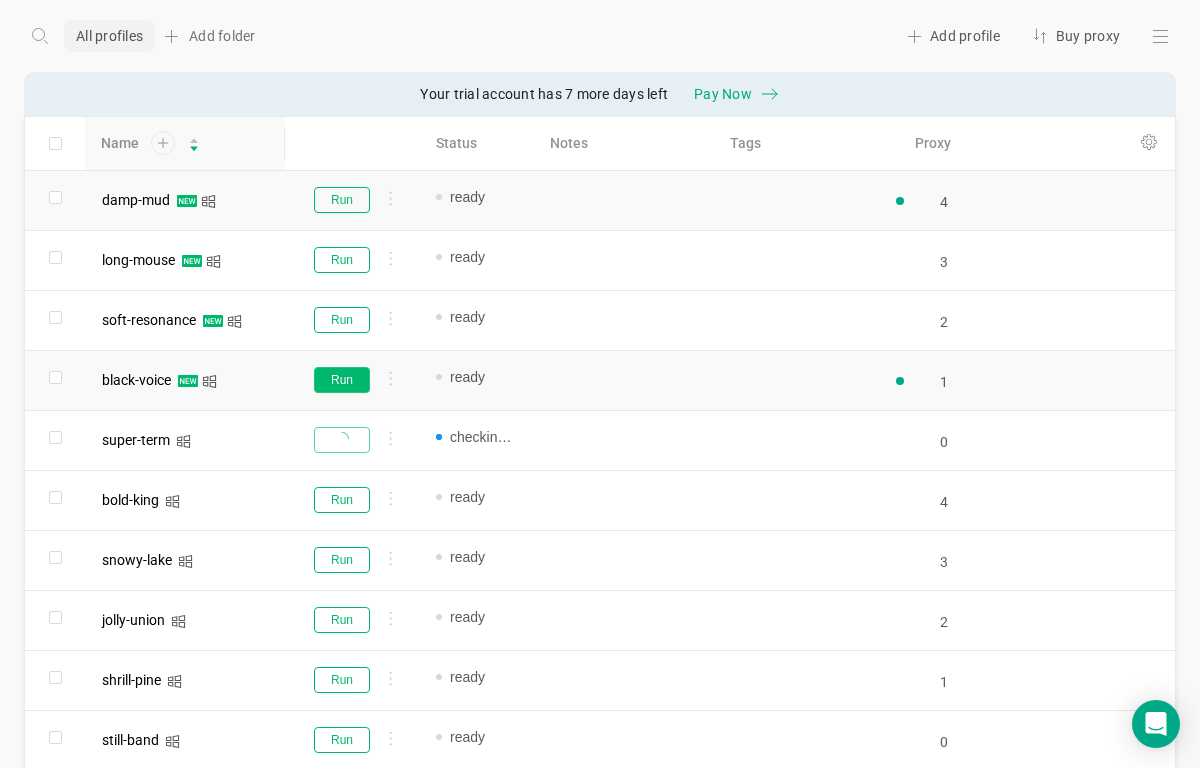 click on "Run" at bounding box center (342, 380) 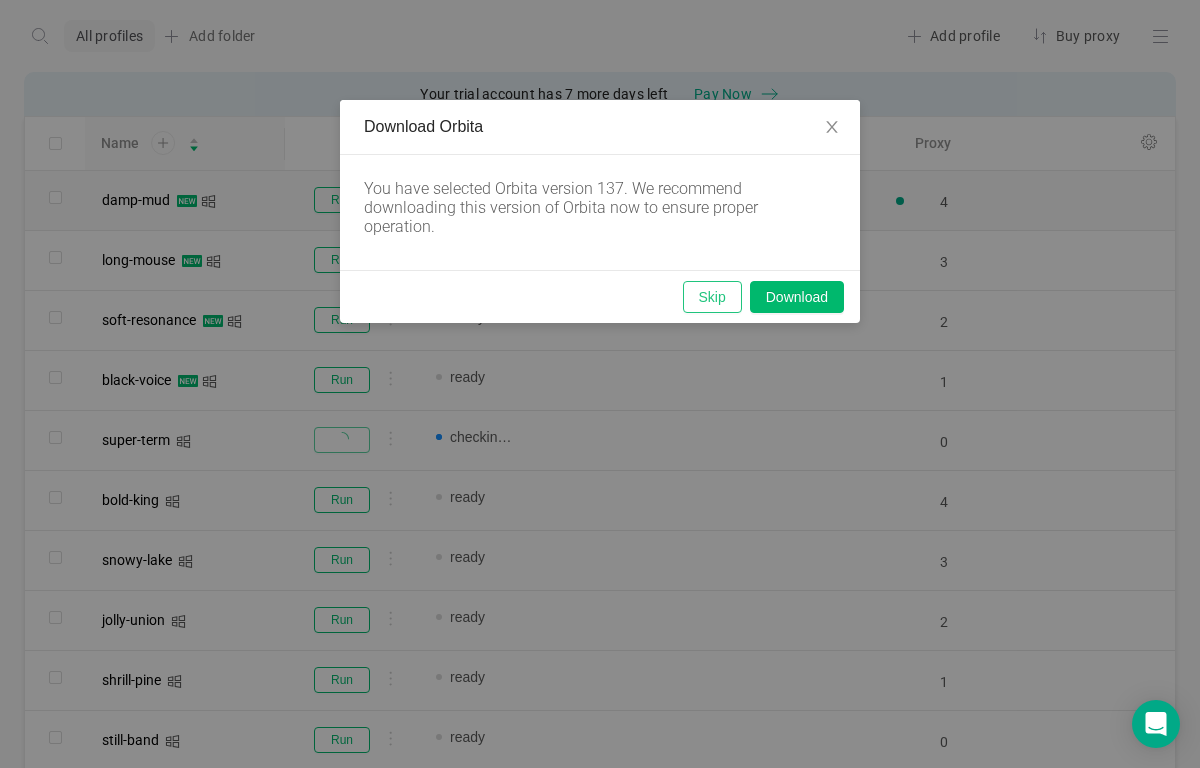 click on "Skip" at bounding box center [712, 297] 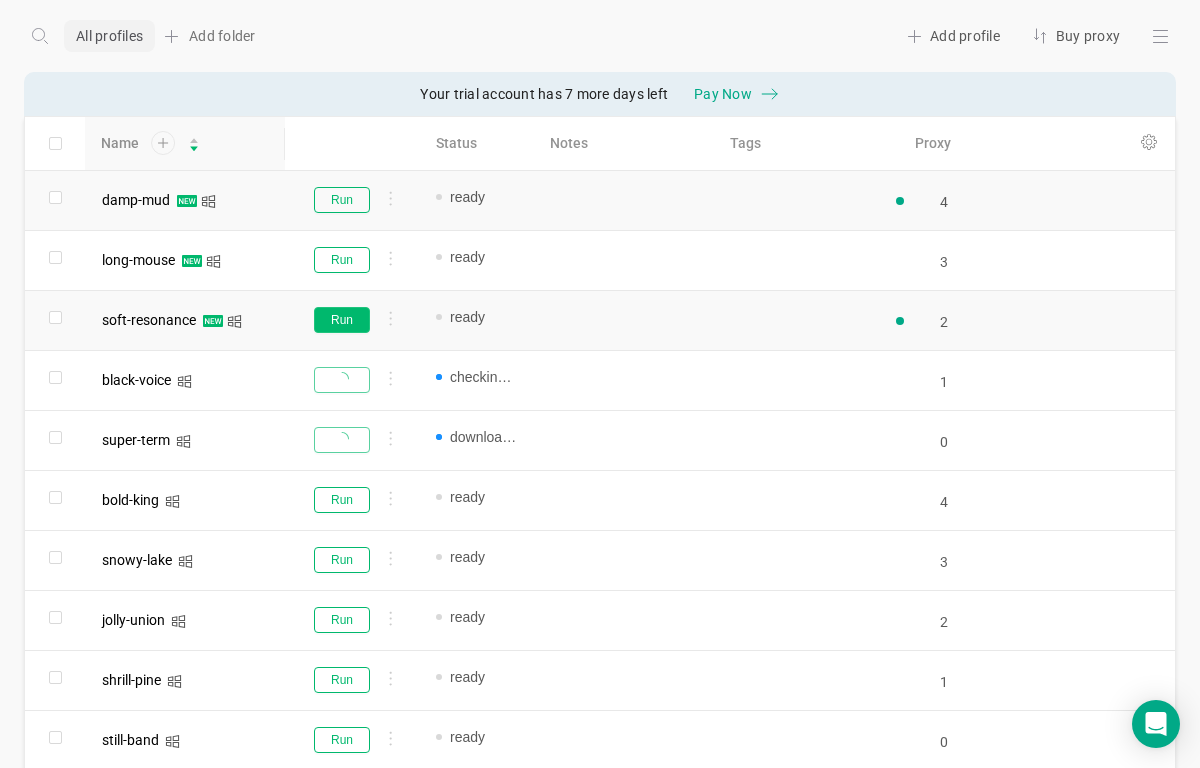 click on "Run" at bounding box center (342, 320) 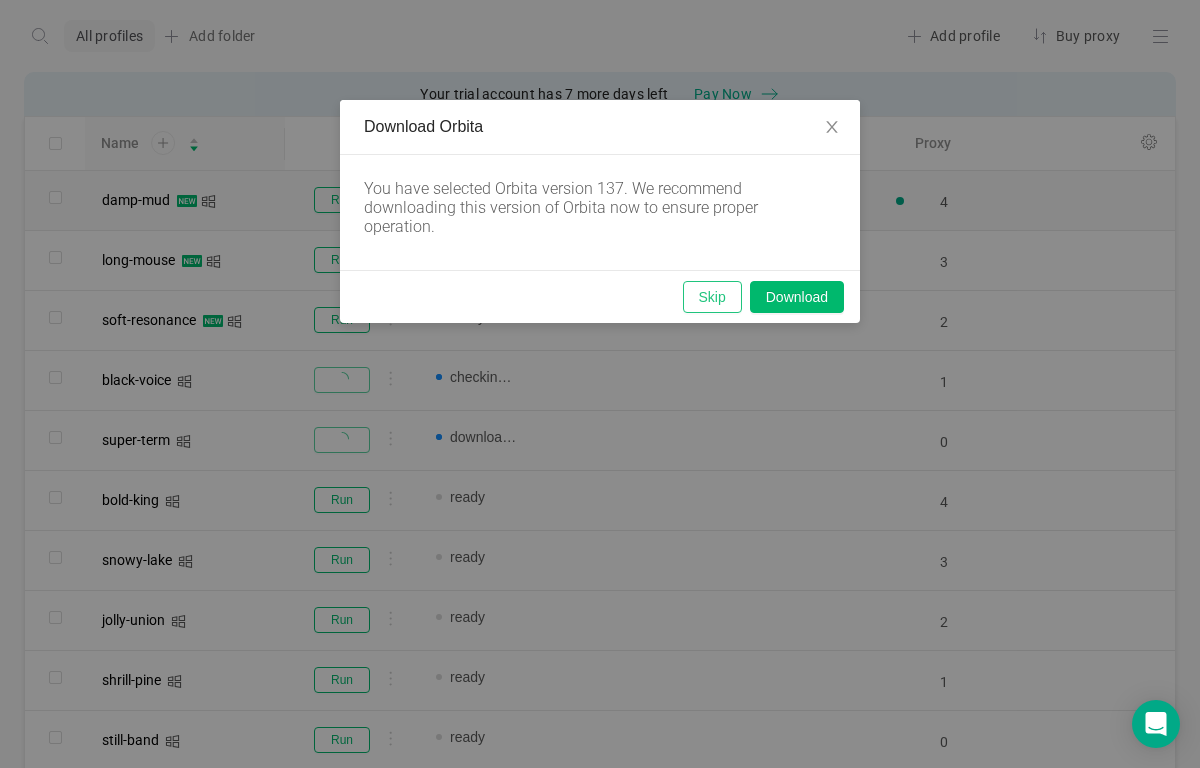 click on "Skip" at bounding box center (712, 297) 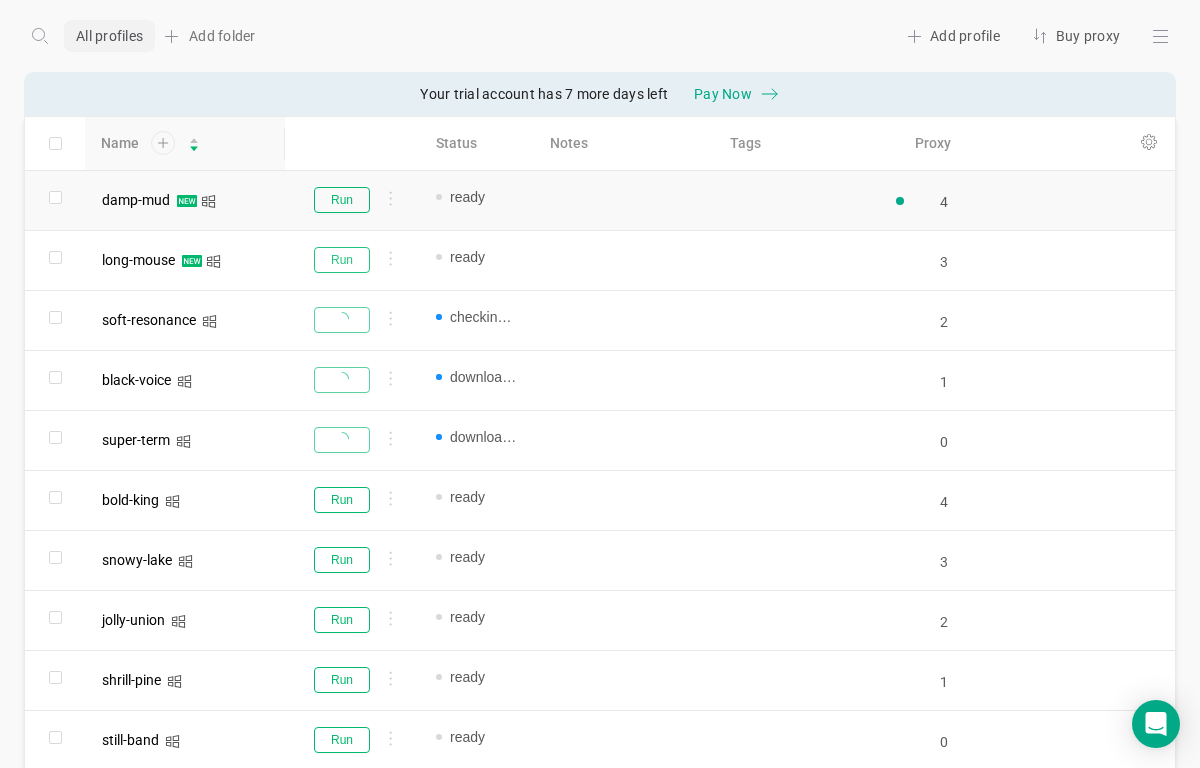 click on "Run" at bounding box center (342, 260) 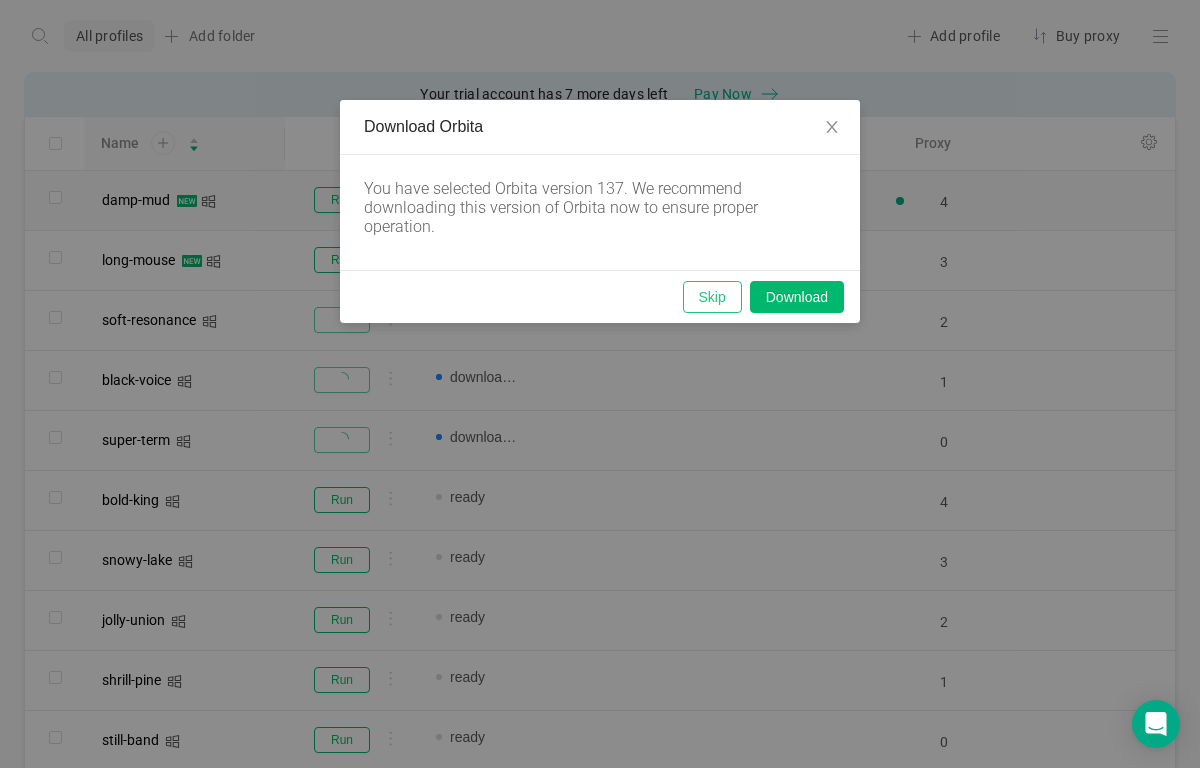 click on "Skip" at bounding box center (712, 297) 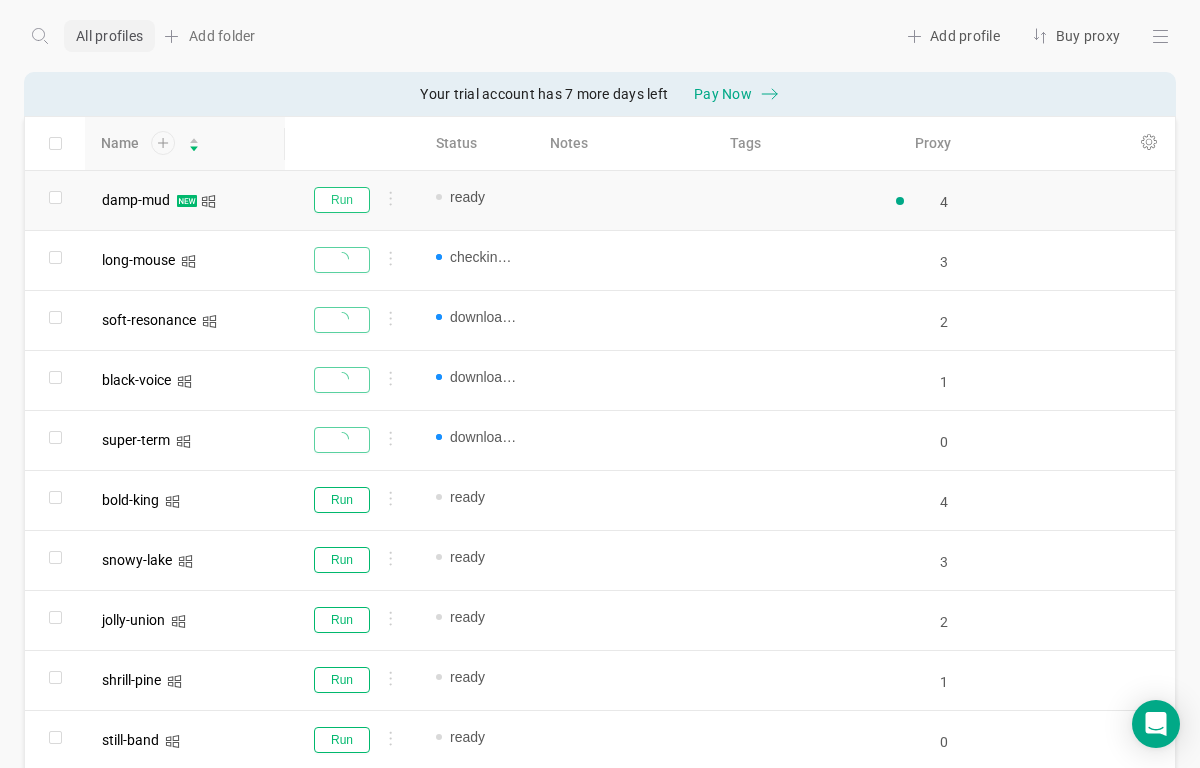 click on "Run" at bounding box center (342, 200) 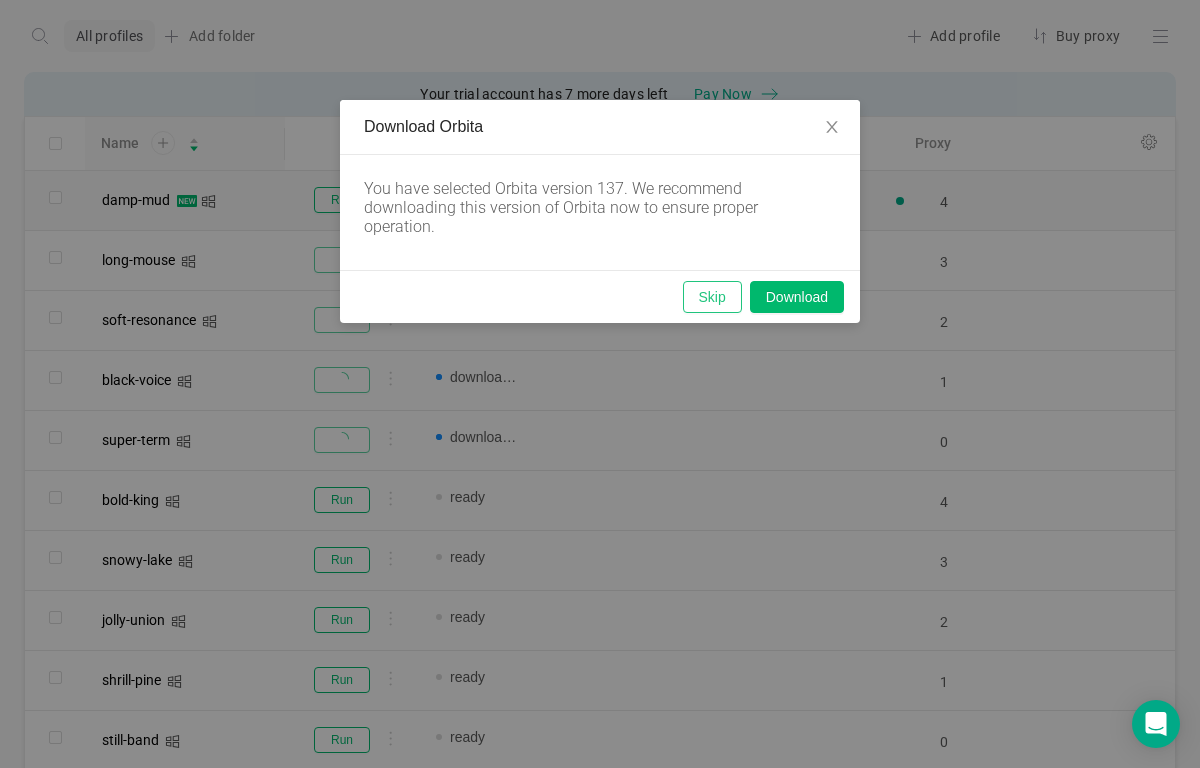 click on "Skip" at bounding box center [712, 297] 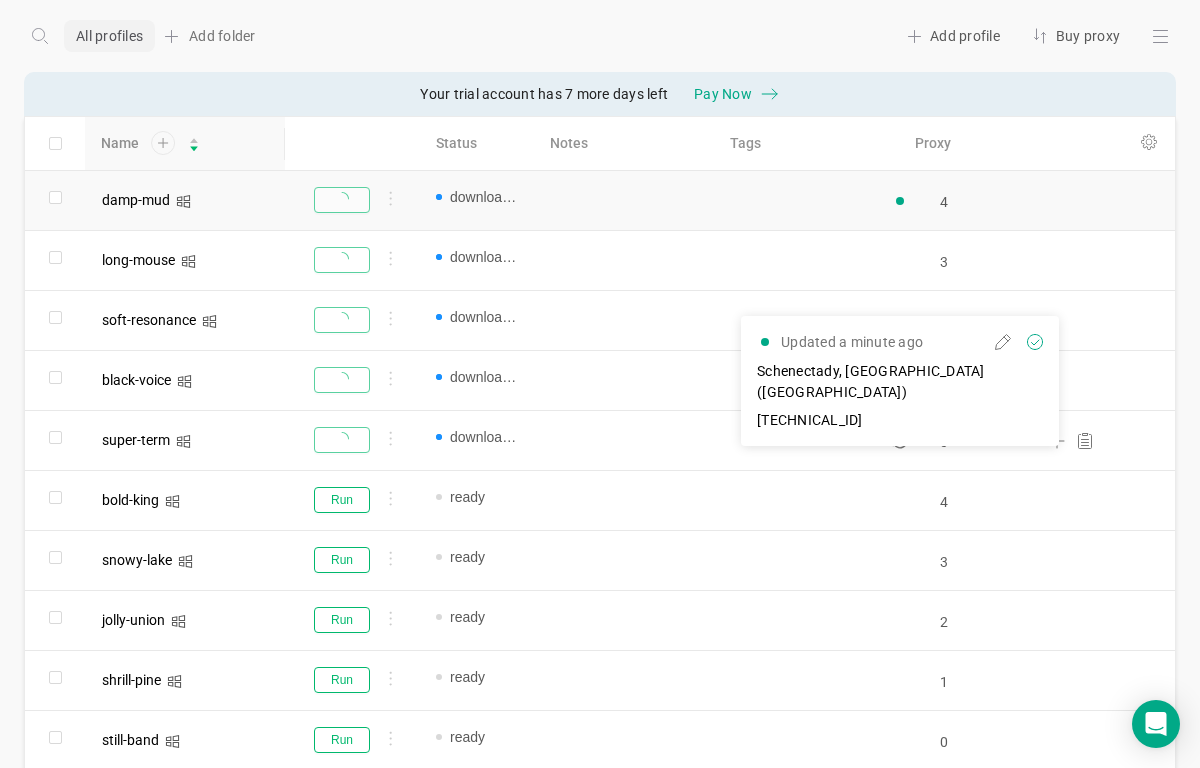 click 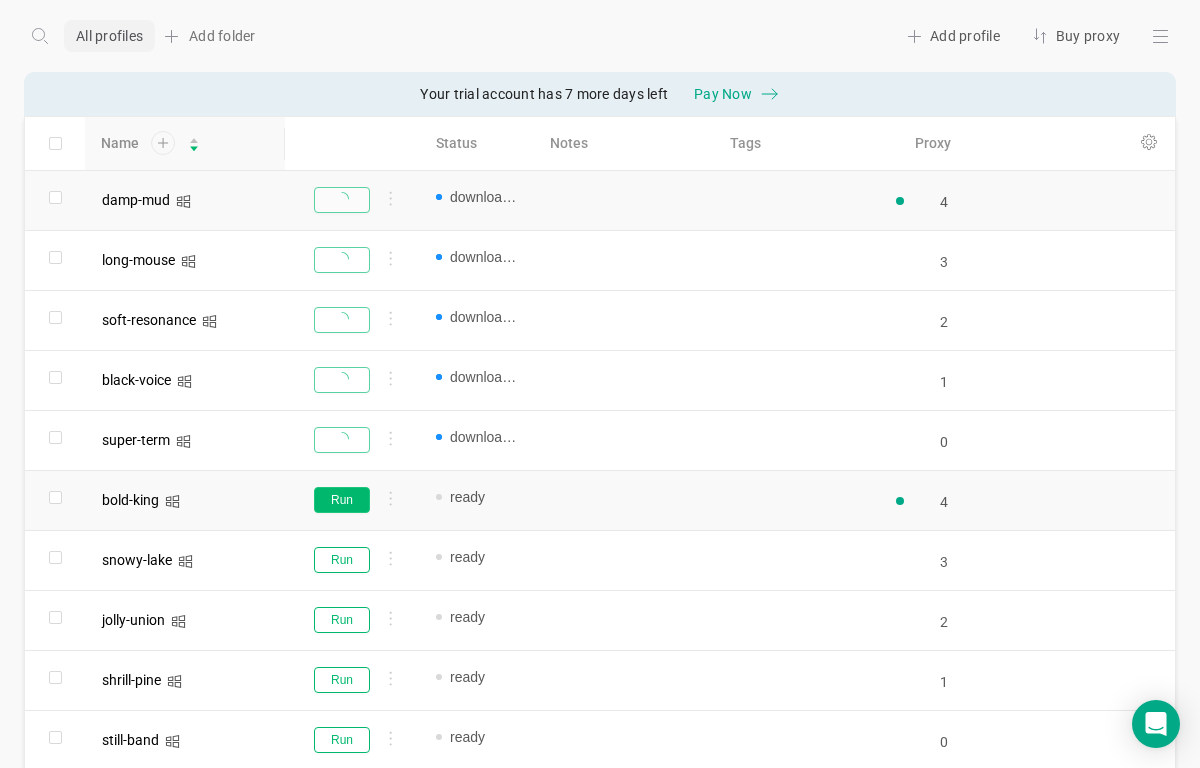 click on "Run" at bounding box center [342, 500] 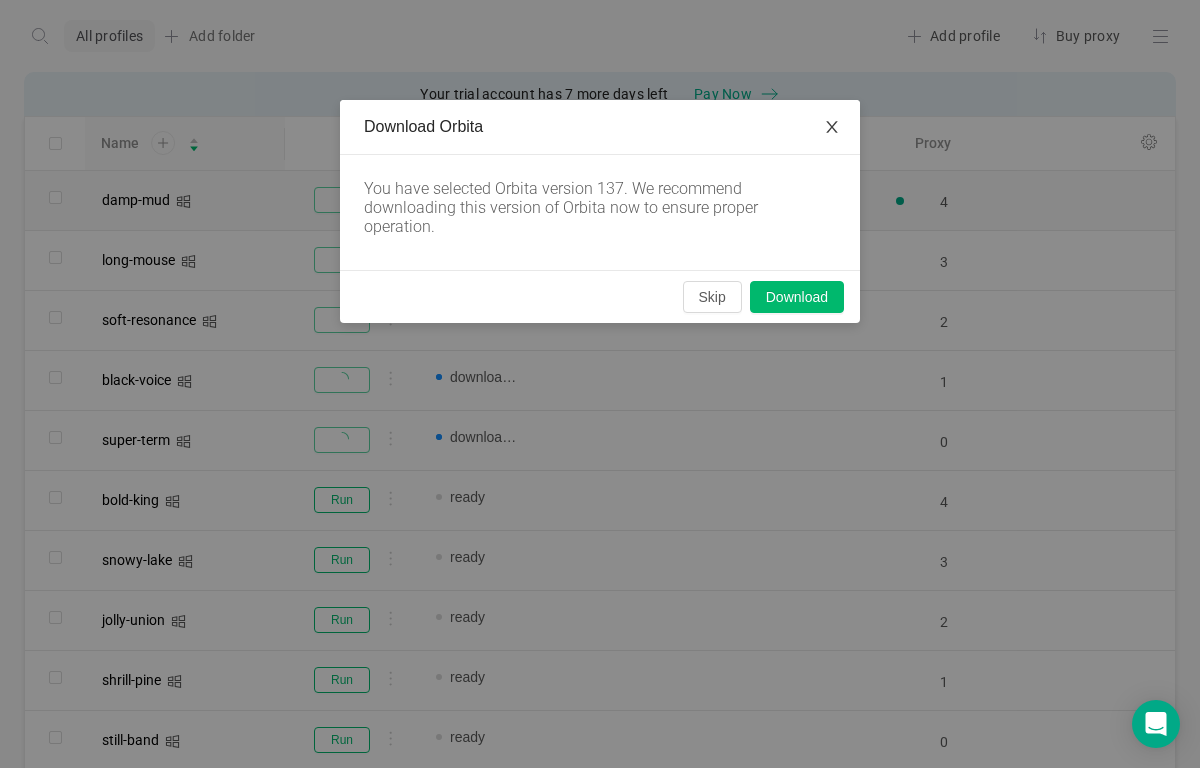 click 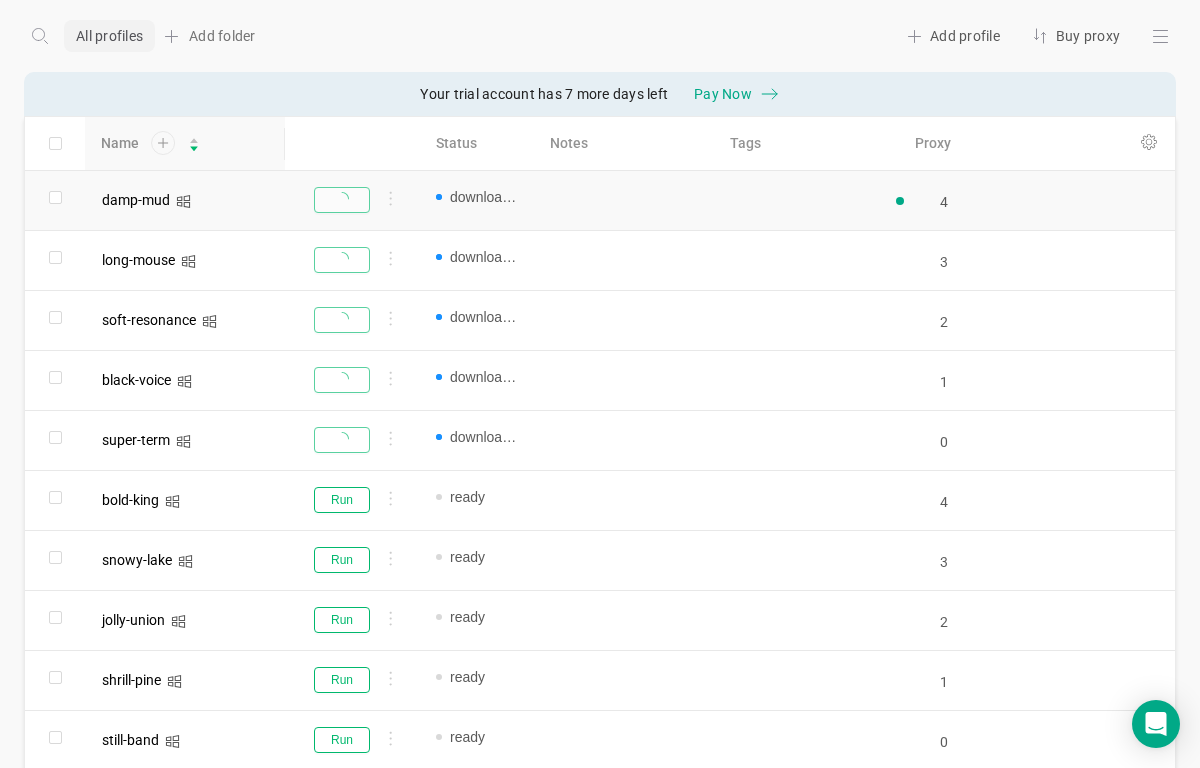 click on "Back to all profiles All profiles Add folder Add profile Buy proxy" at bounding box center (600, 36) 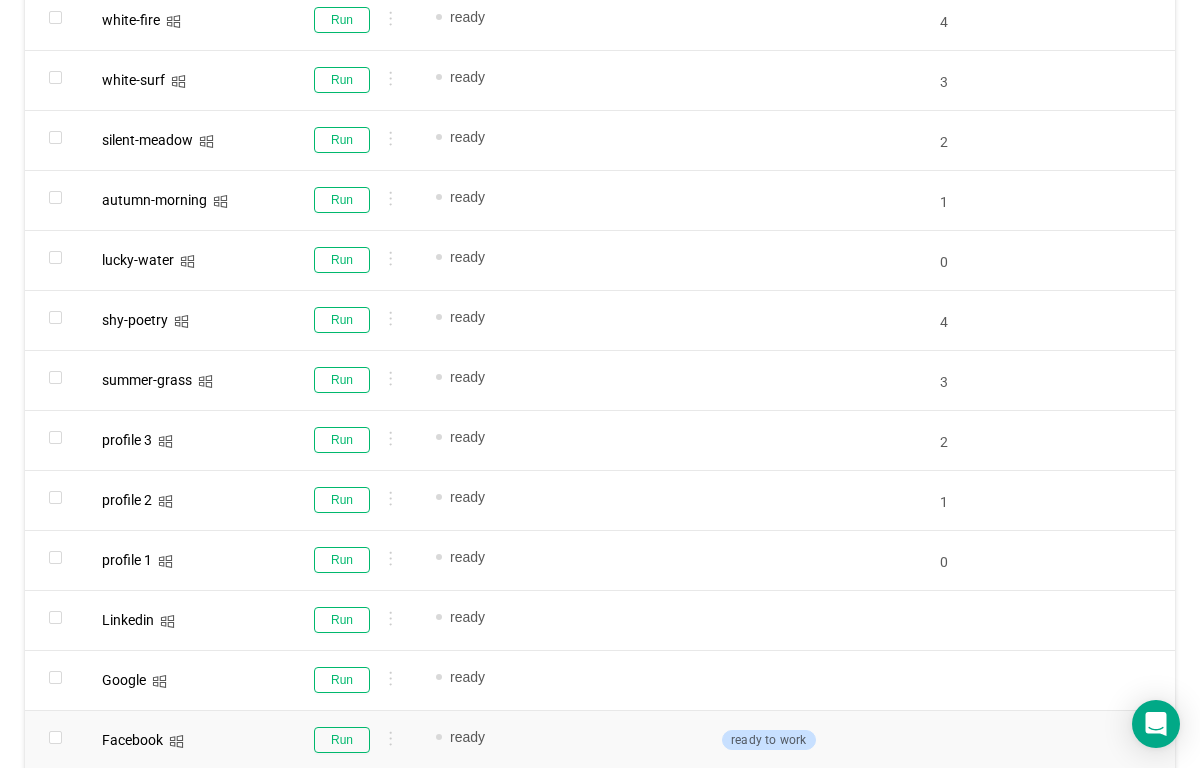 scroll, scrollTop: 3789, scrollLeft: 0, axis: vertical 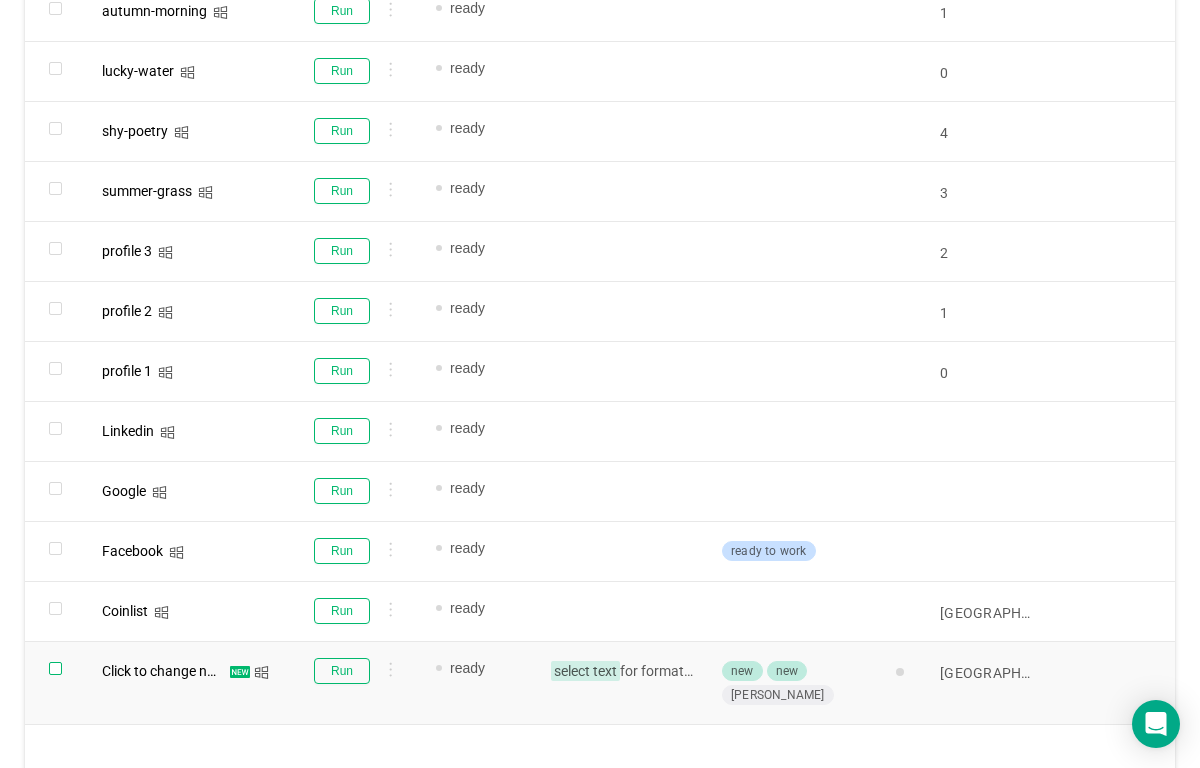click at bounding box center [55, 668] 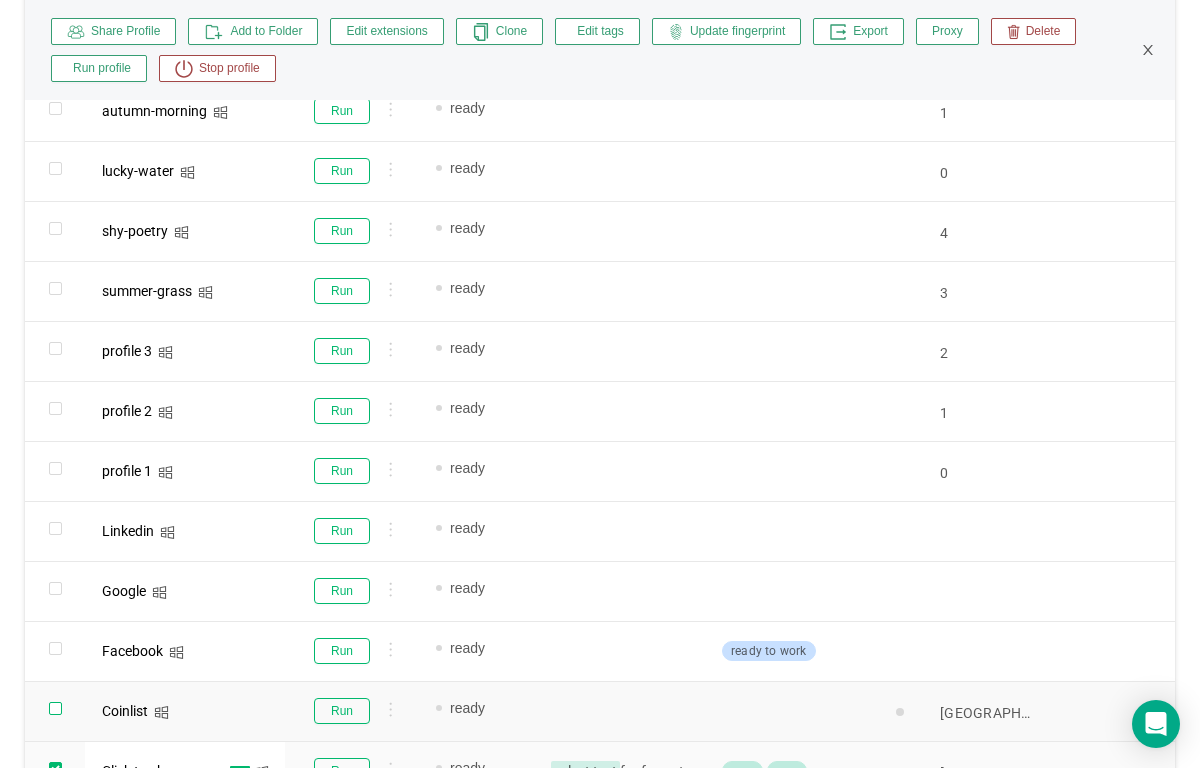 scroll, scrollTop: 3889, scrollLeft: 0, axis: vertical 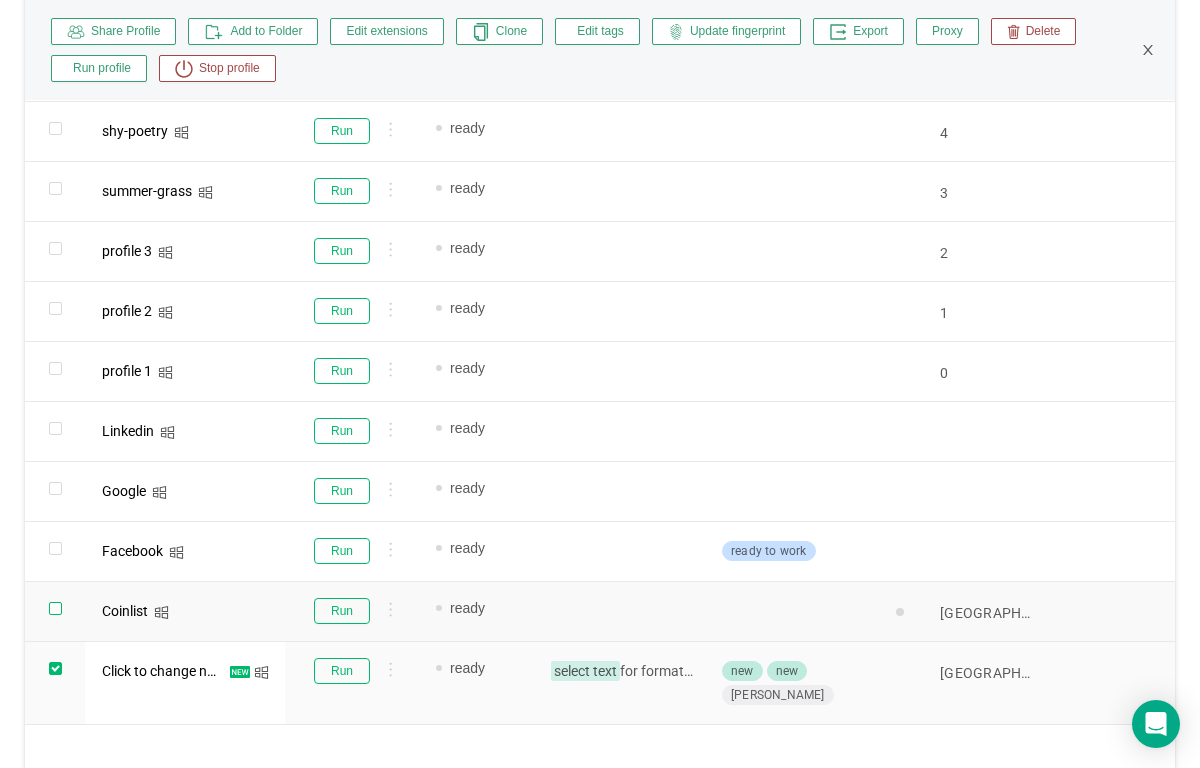 click at bounding box center [55, 608] 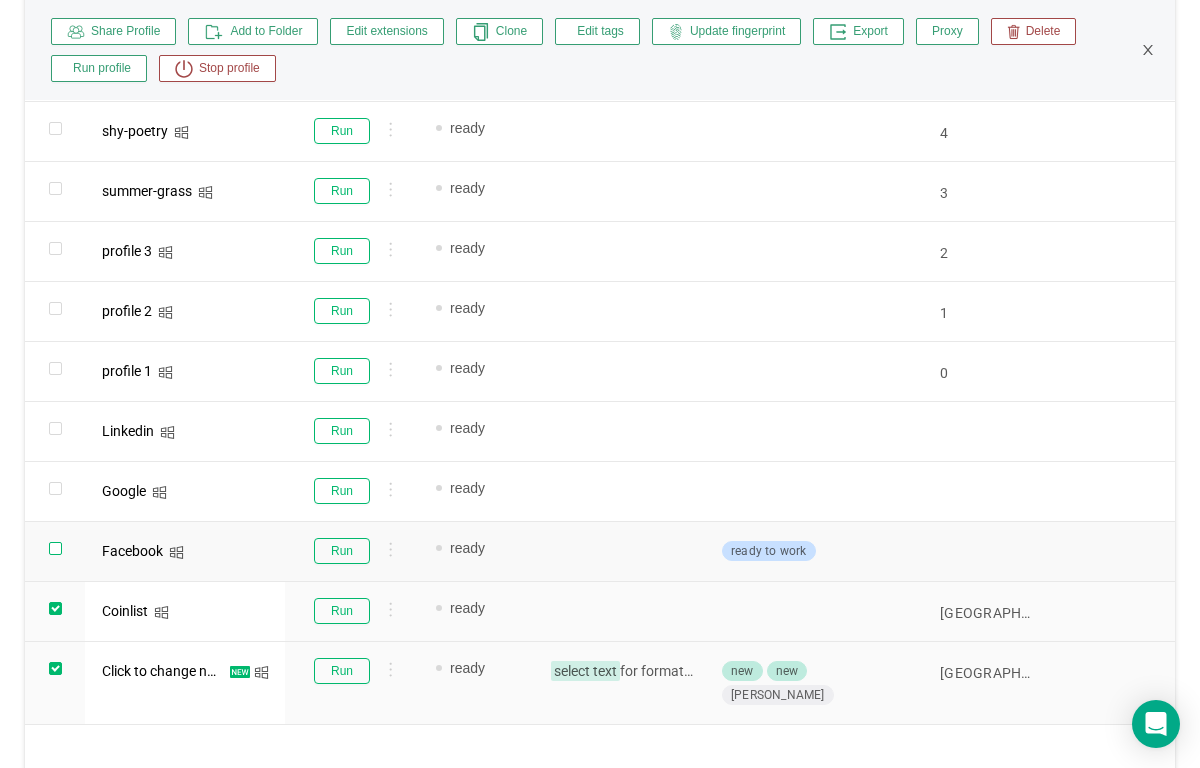 click at bounding box center [55, 548] 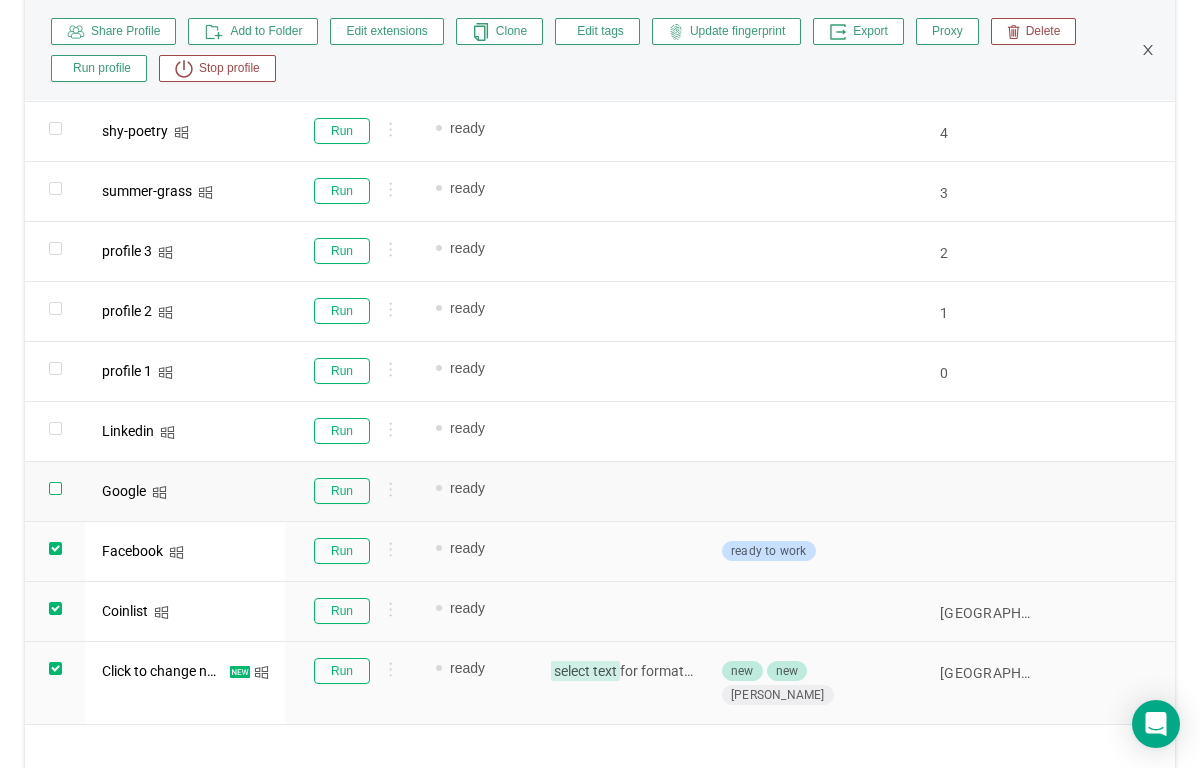 click at bounding box center (55, 488) 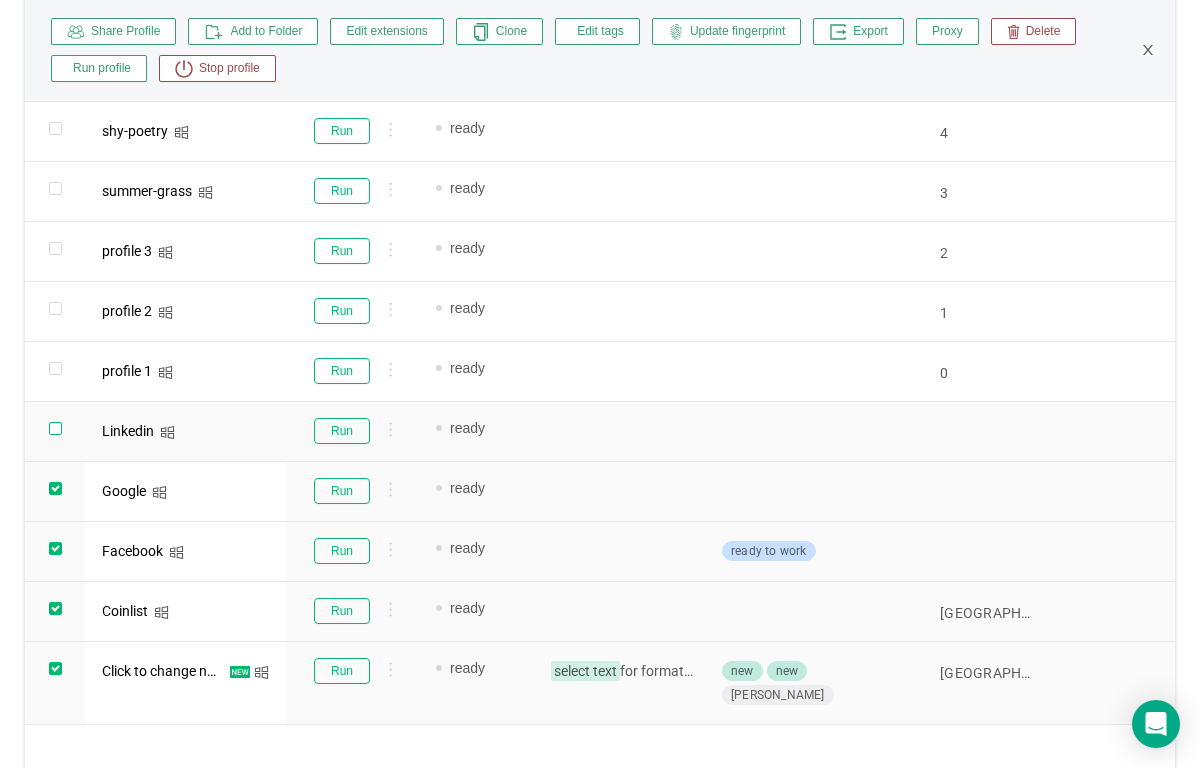 click at bounding box center (55, 428) 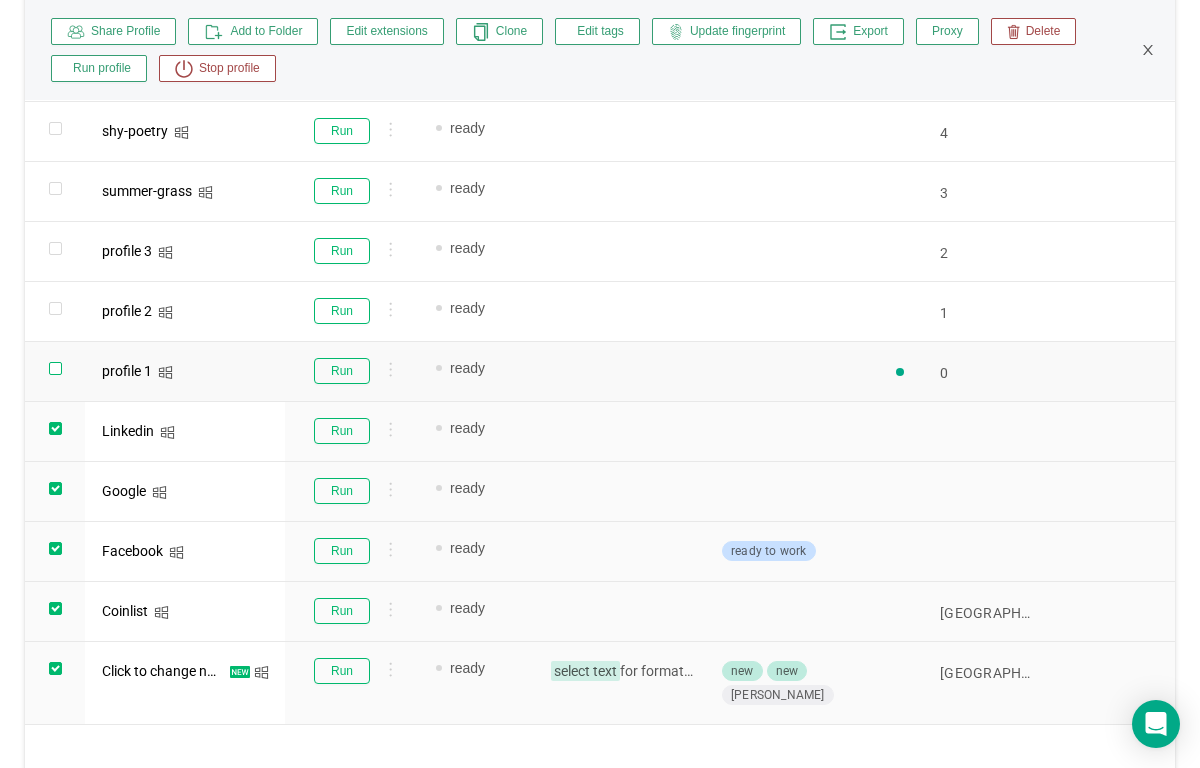 click at bounding box center (55, 368) 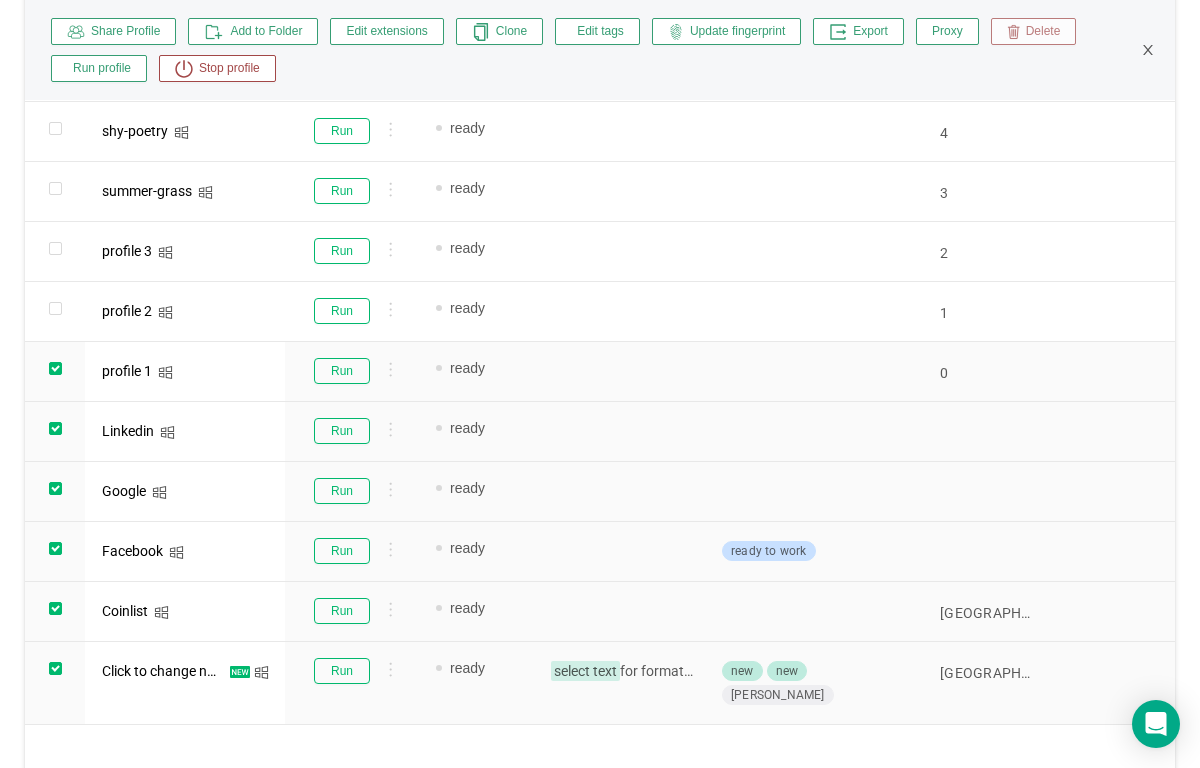 click on "Delete" at bounding box center [1040, 32] 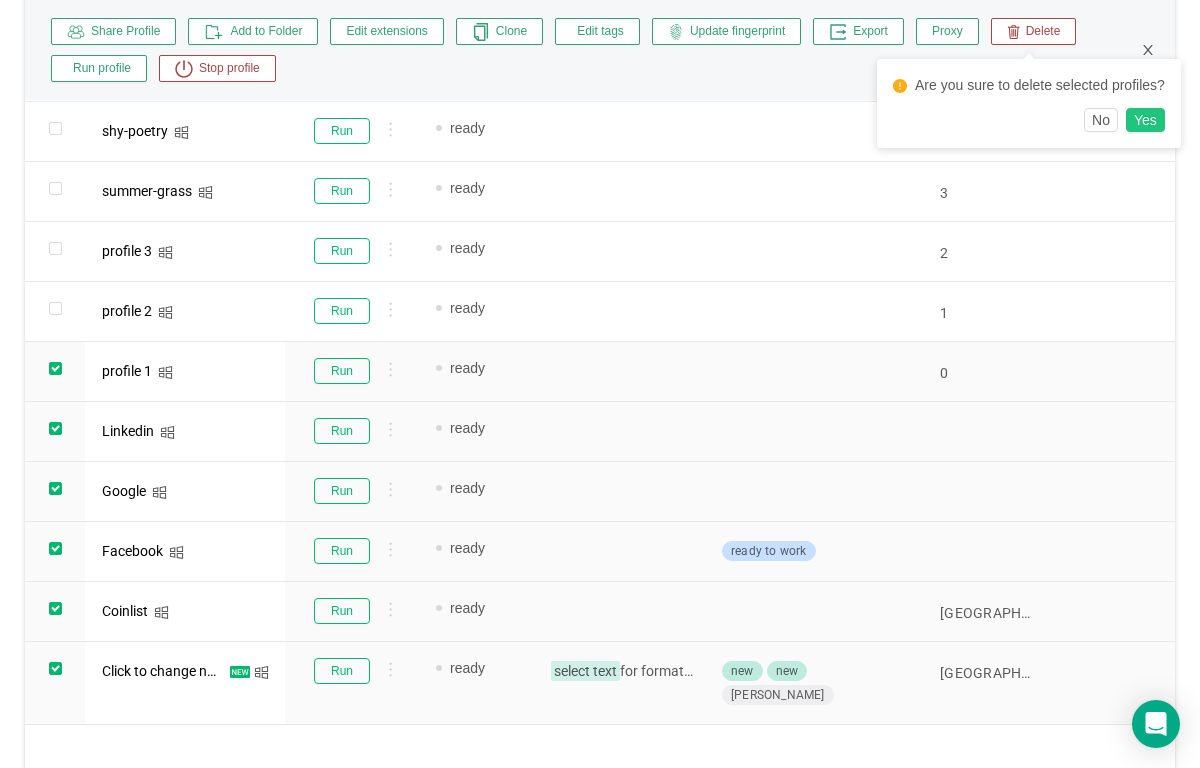 click on "Yes" at bounding box center (1145, 120) 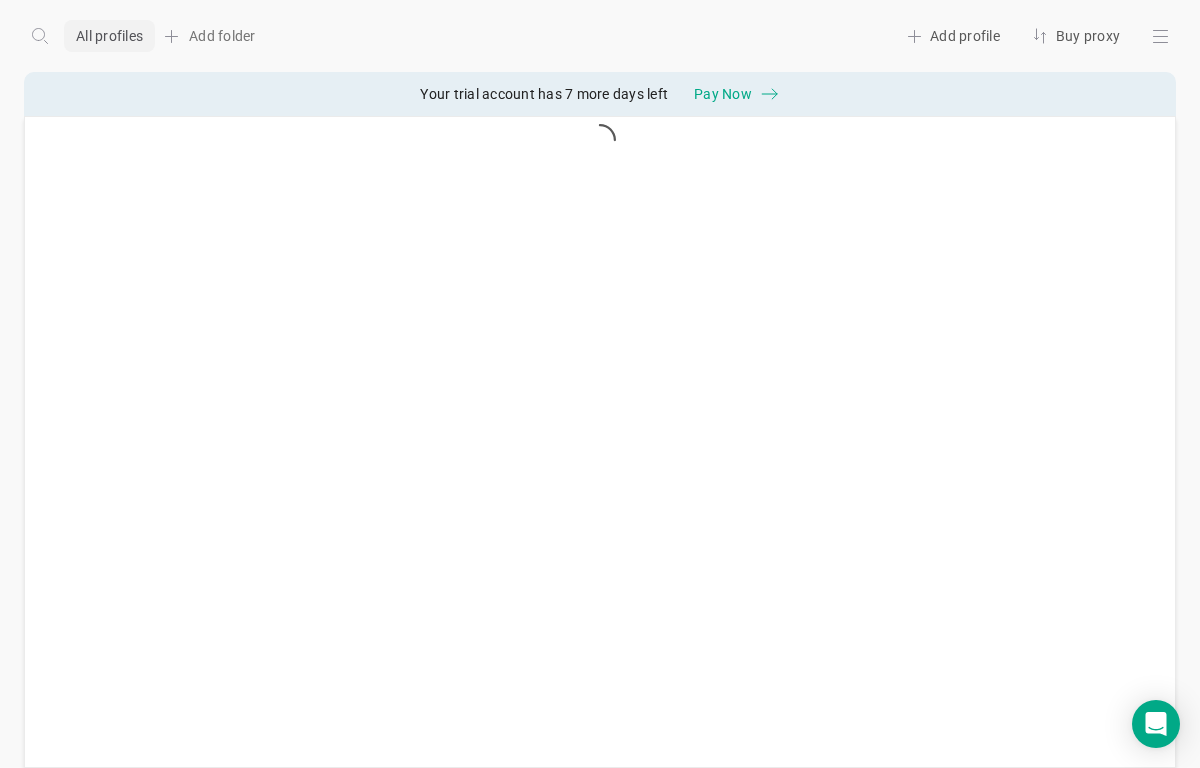 scroll, scrollTop: 0, scrollLeft: 0, axis: both 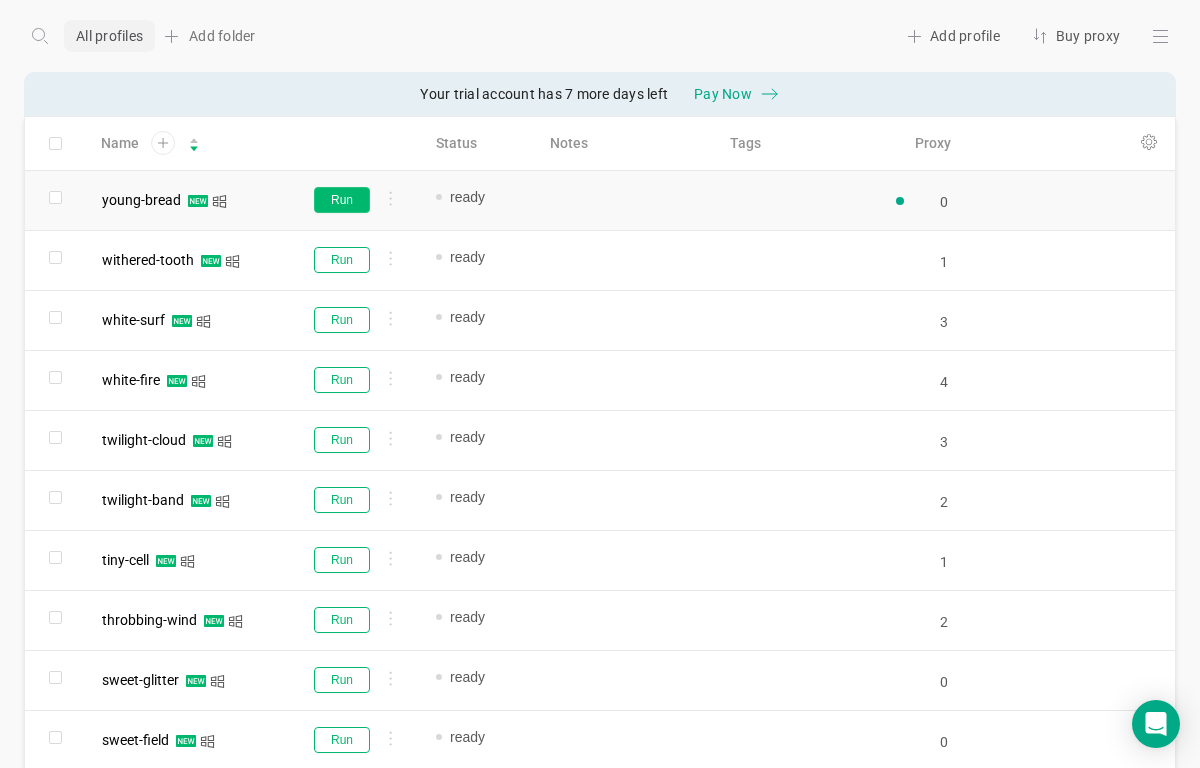 click on "Run" at bounding box center (342, 200) 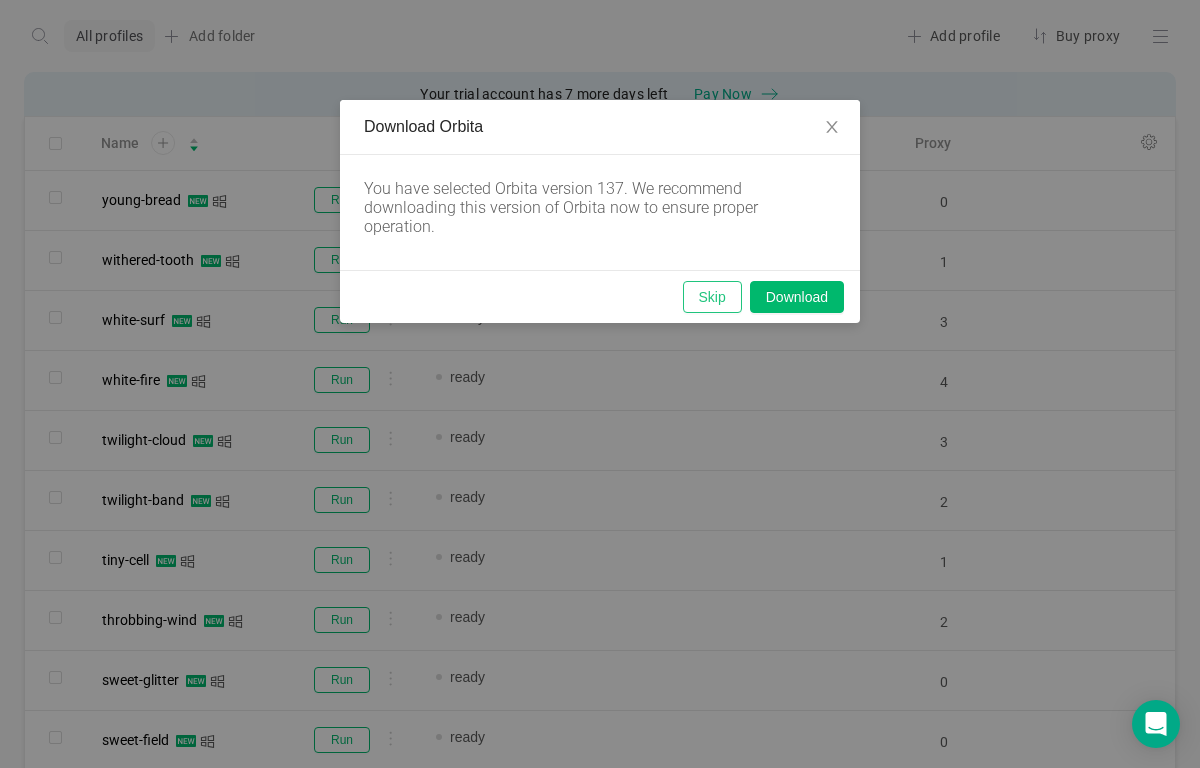 click on "Skip" at bounding box center [712, 297] 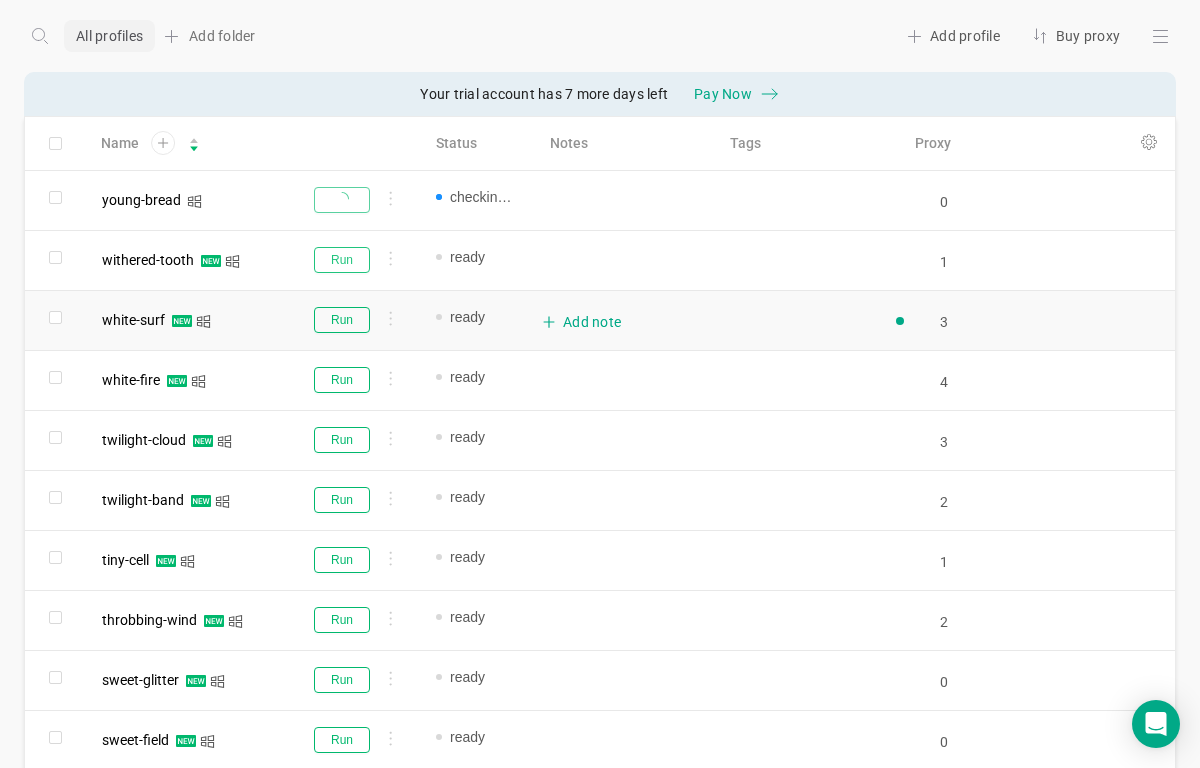 click on "Run" at bounding box center (342, 260) 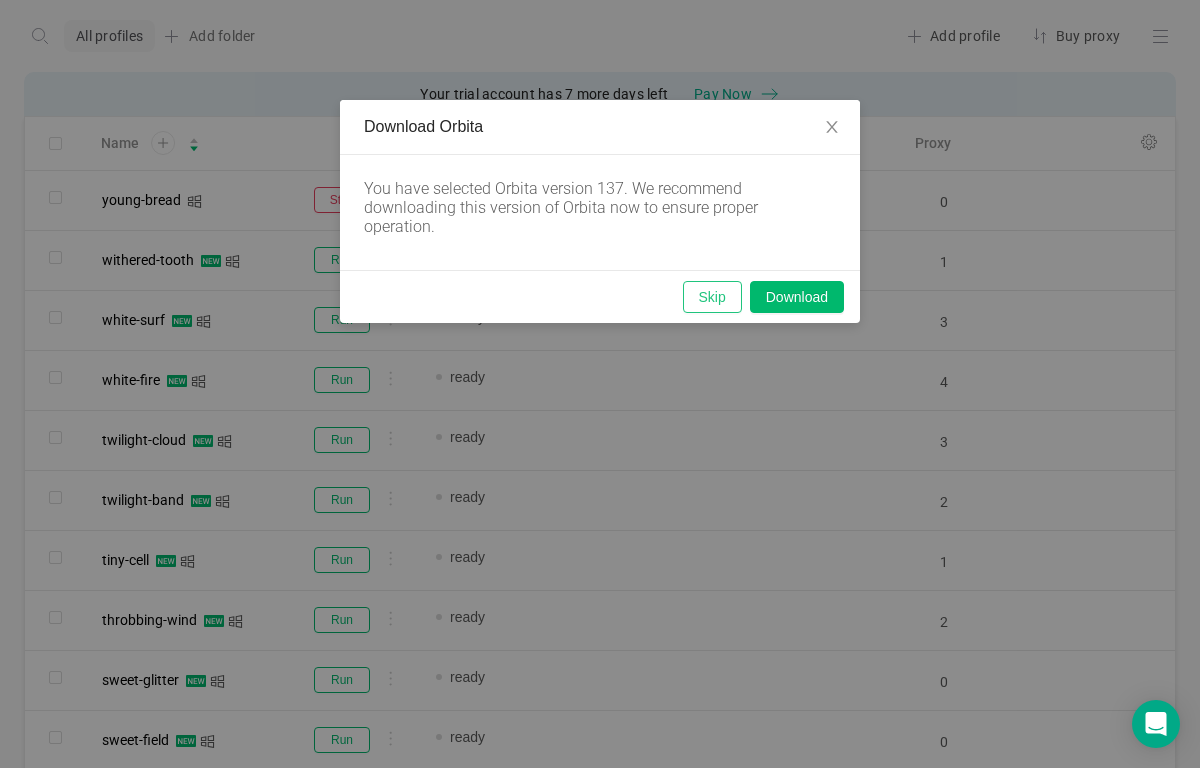 click on "Skip" at bounding box center (712, 297) 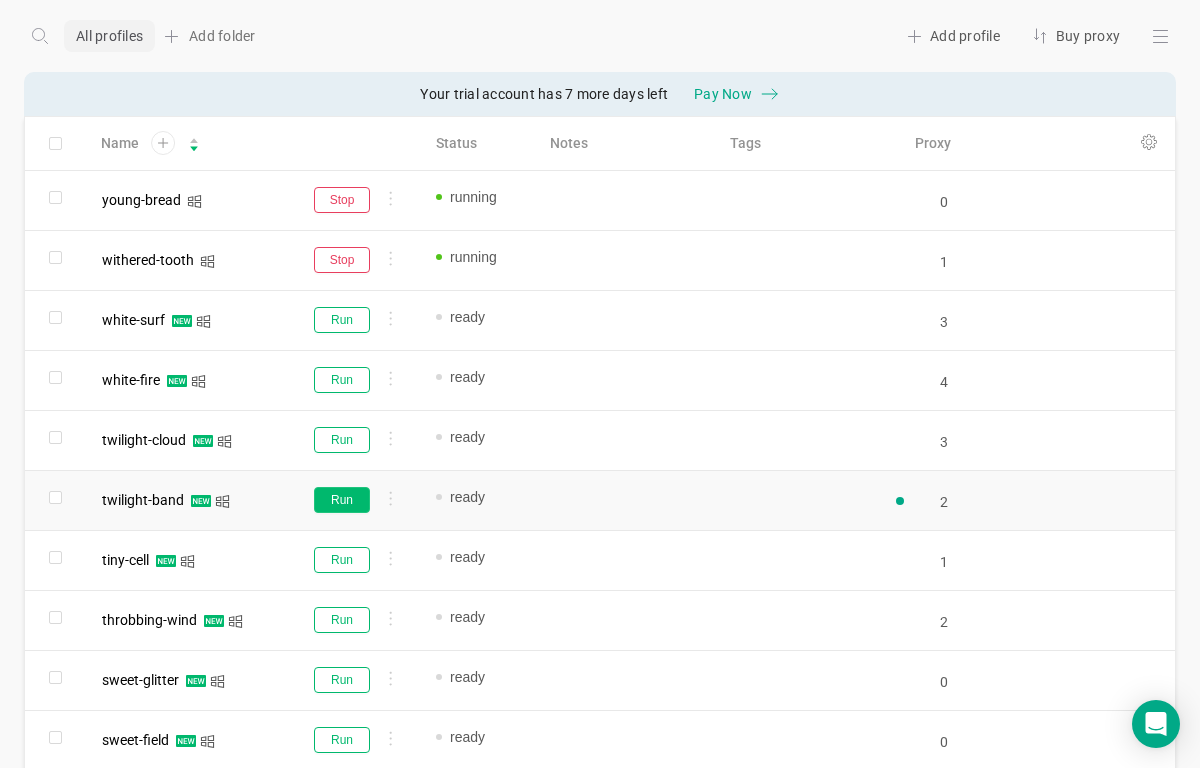 click on "Run" at bounding box center [342, 500] 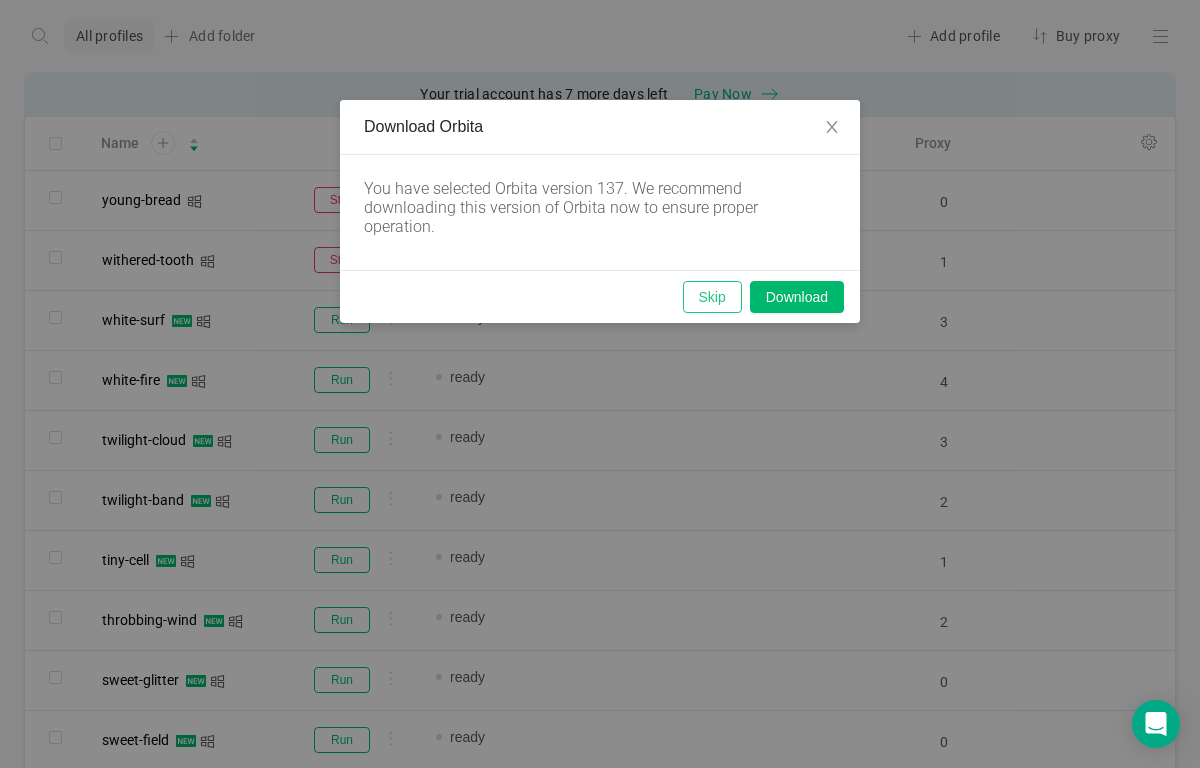 click on "Skip" at bounding box center (712, 297) 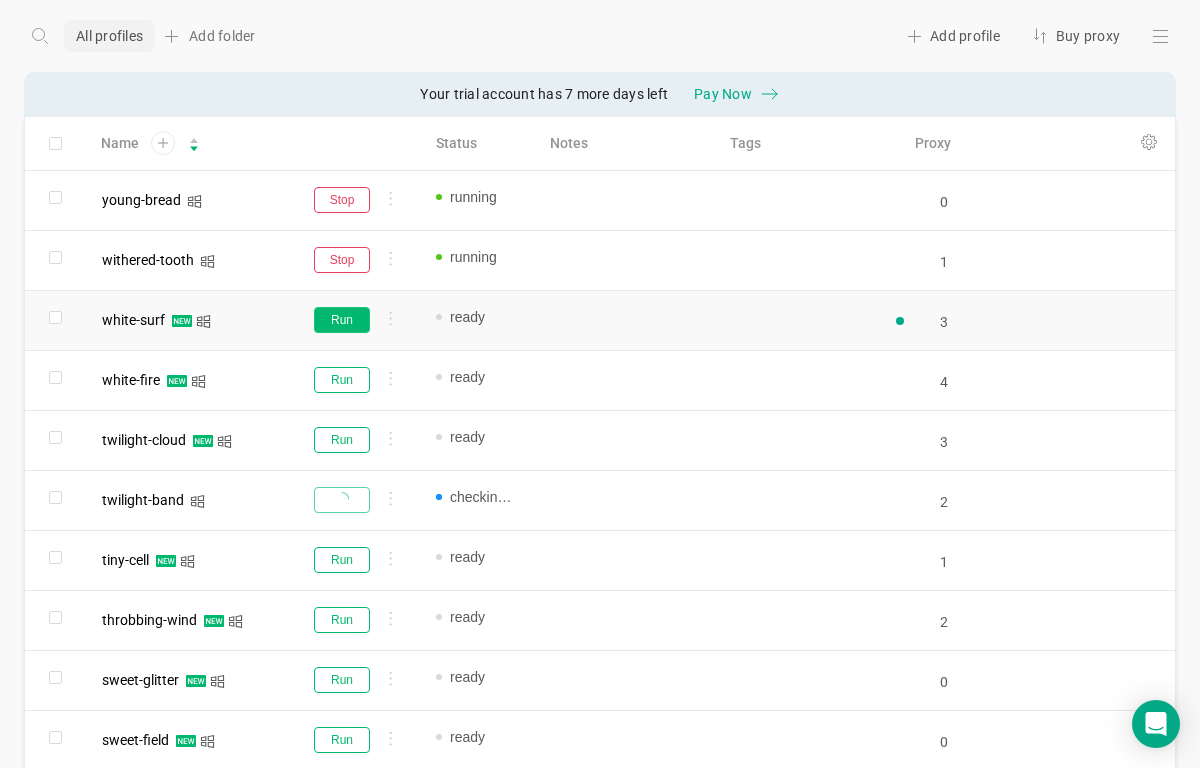 click on "Run" at bounding box center (342, 320) 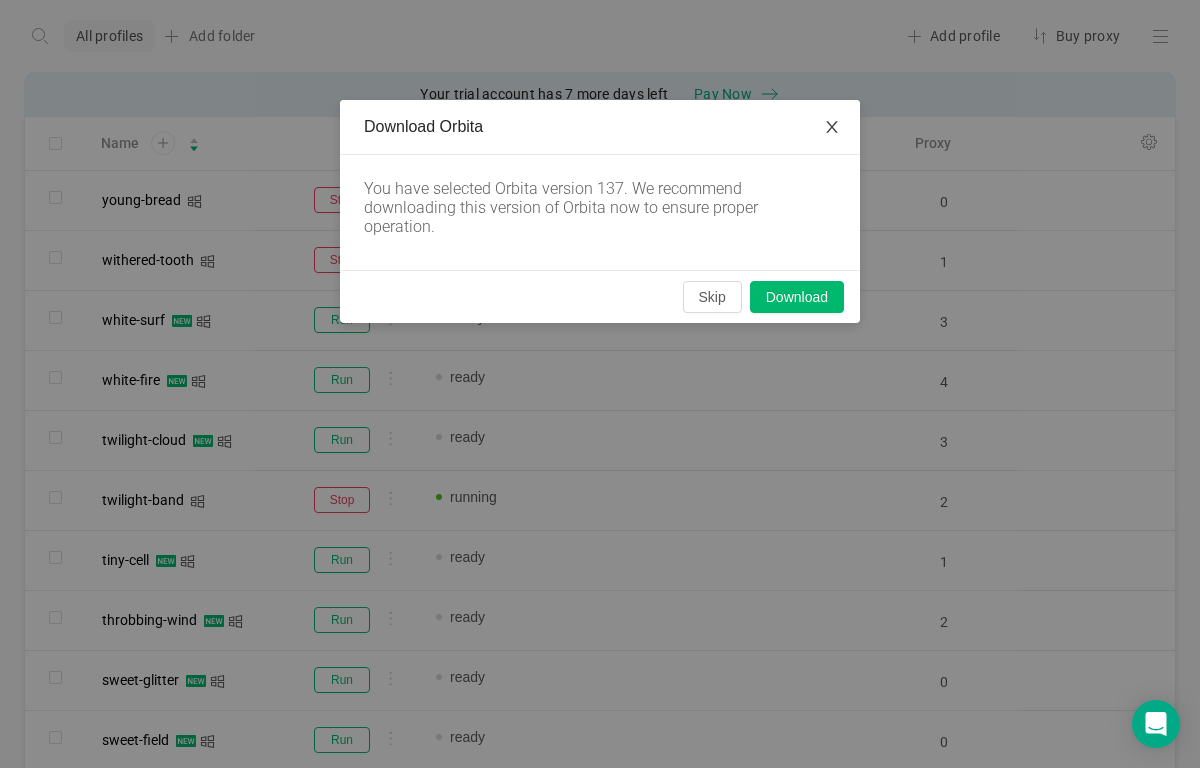 click 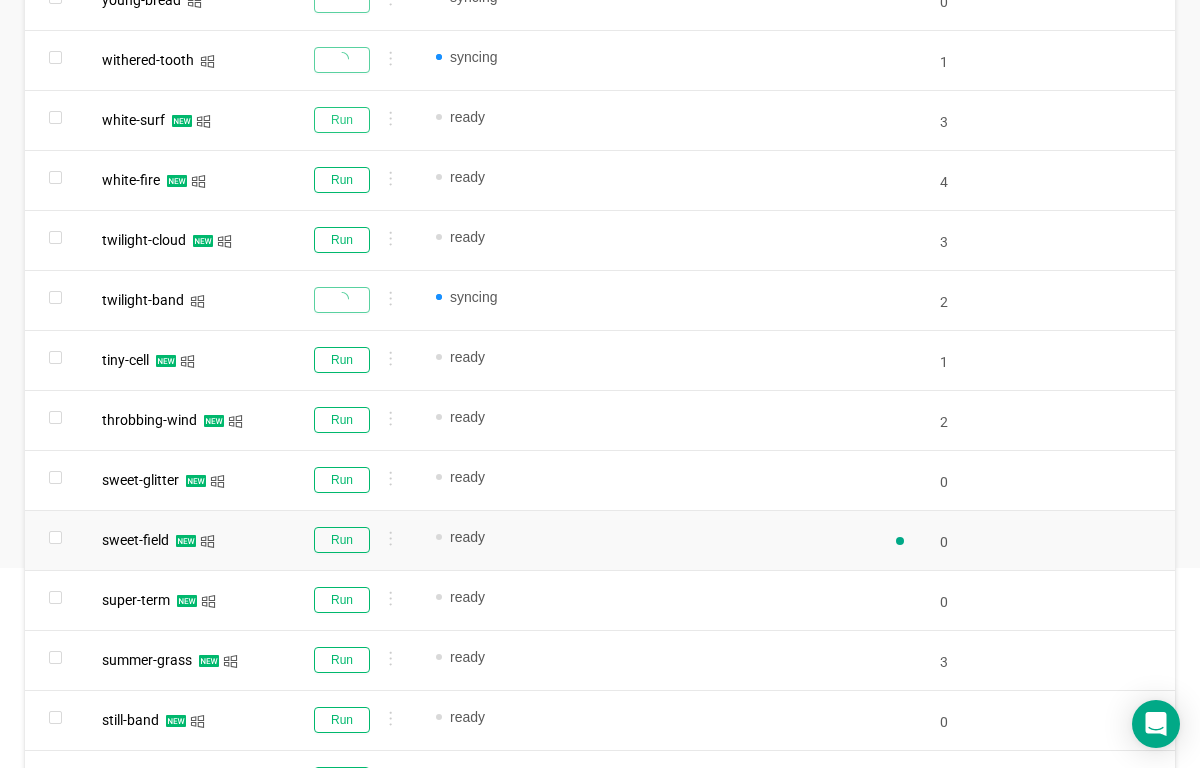 scroll, scrollTop: 0, scrollLeft: 0, axis: both 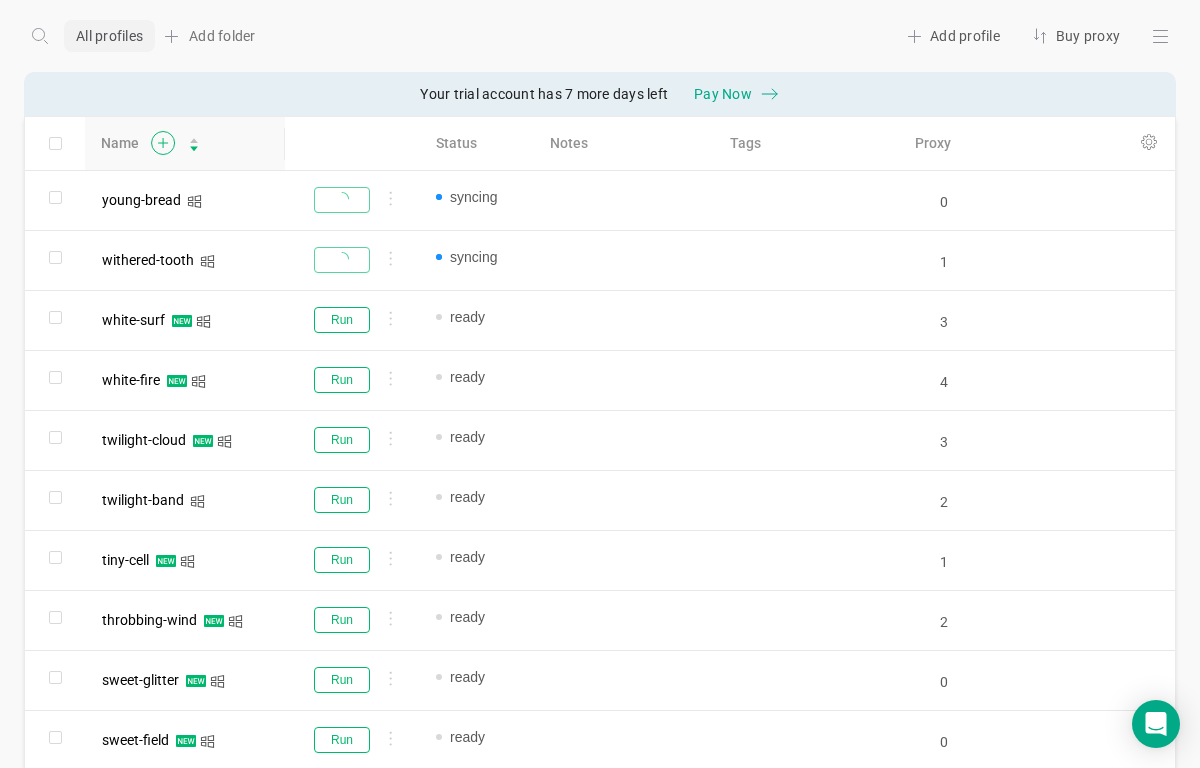 click 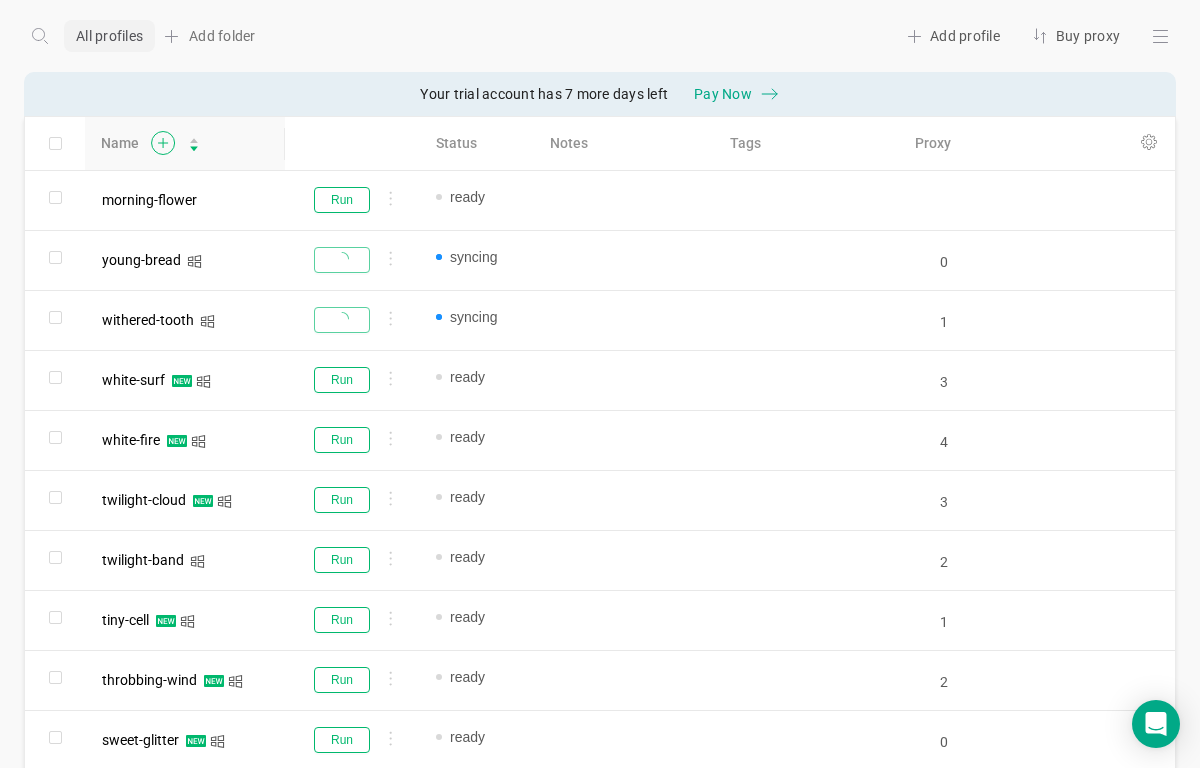 click 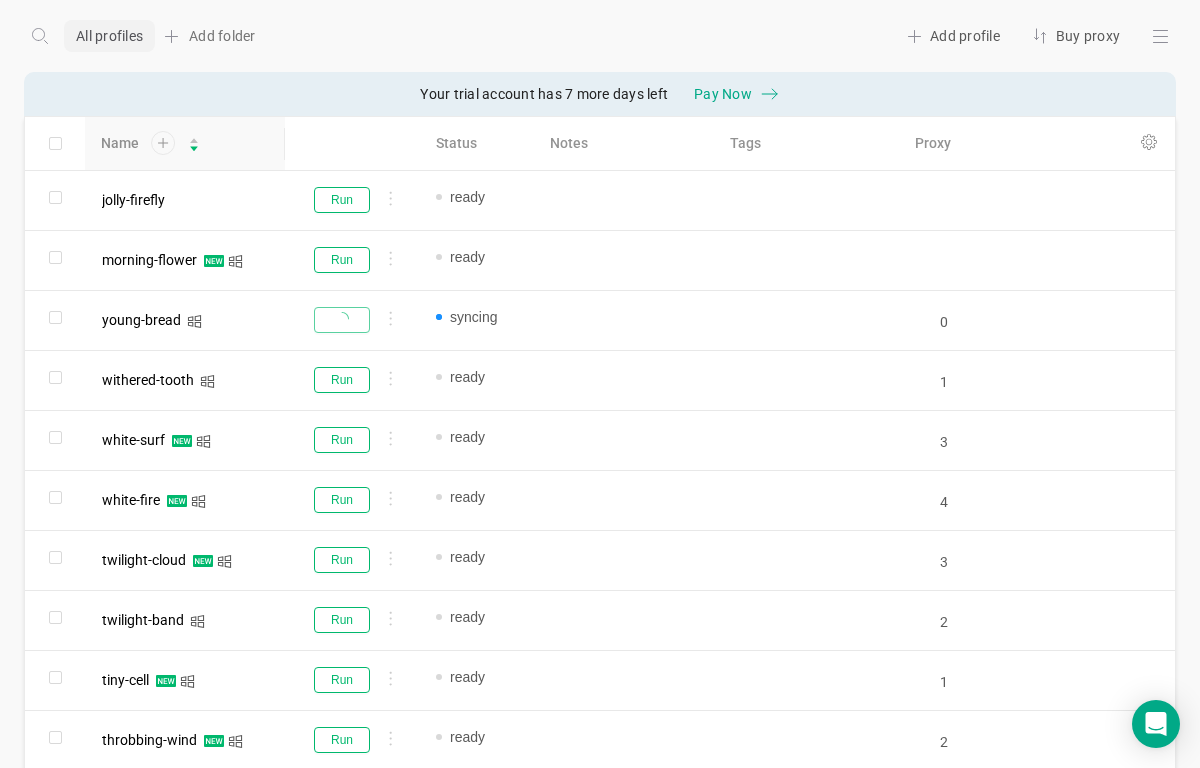 click 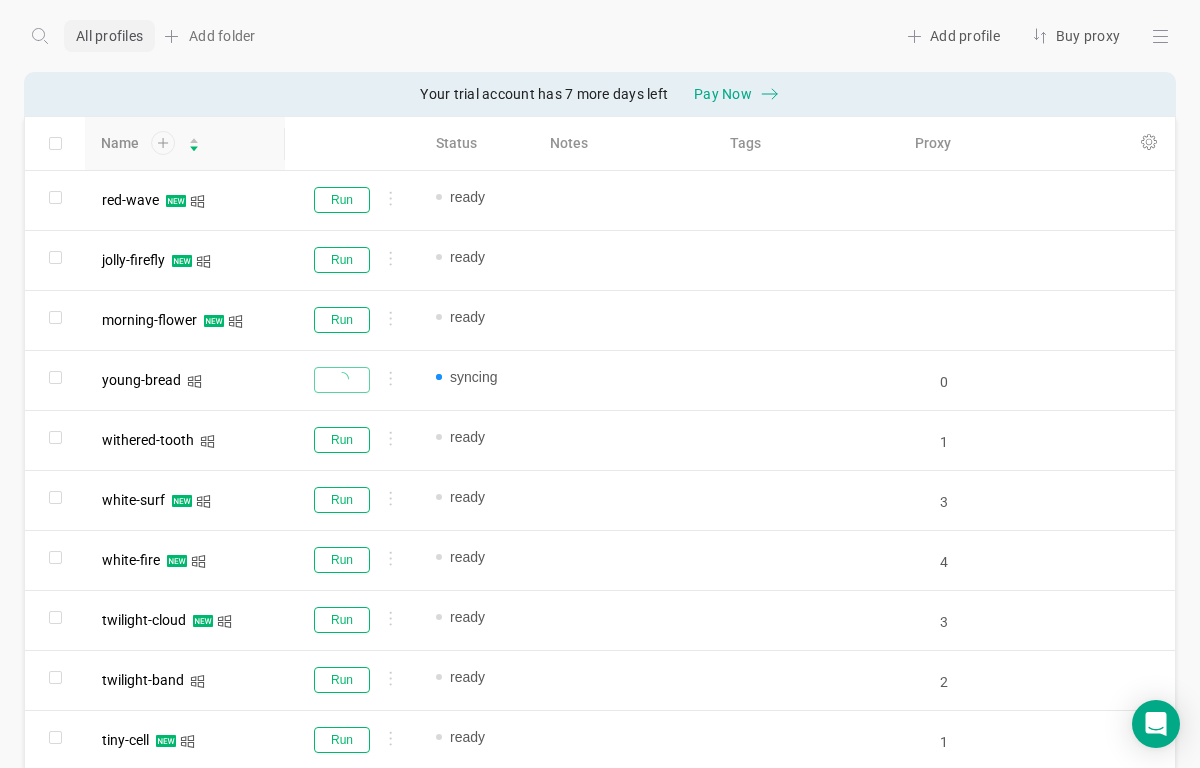 click 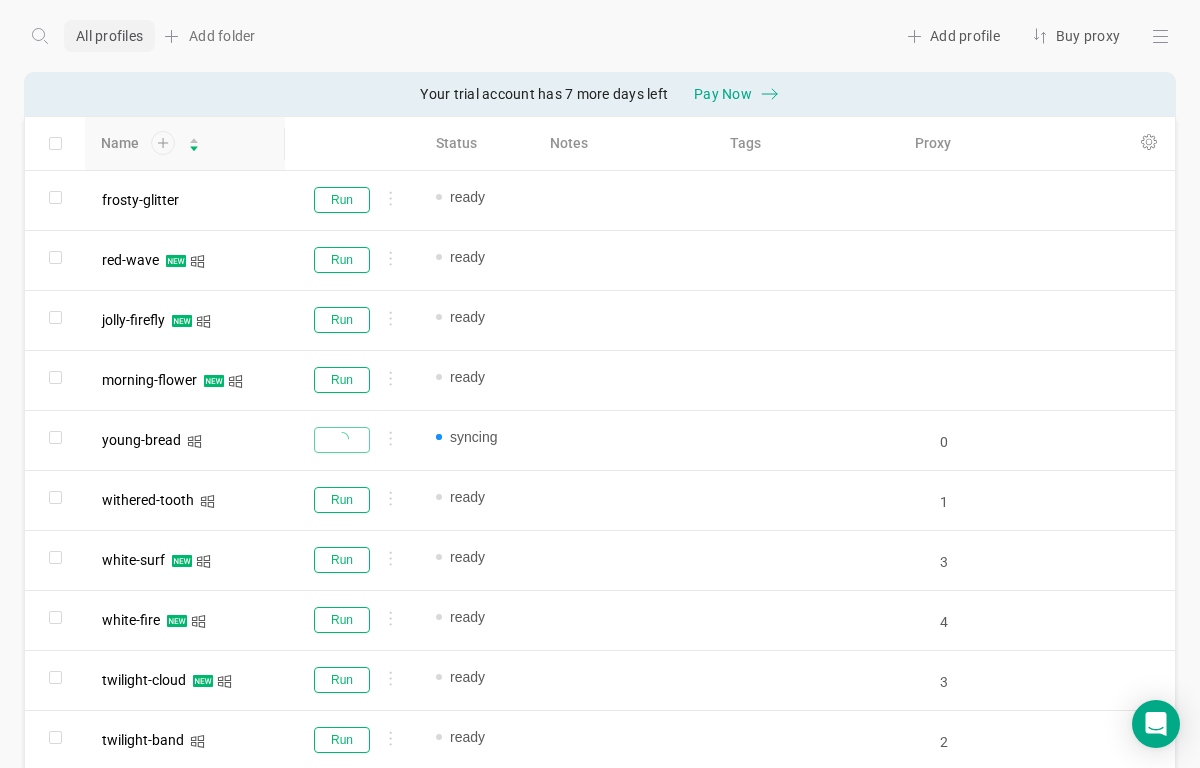 click 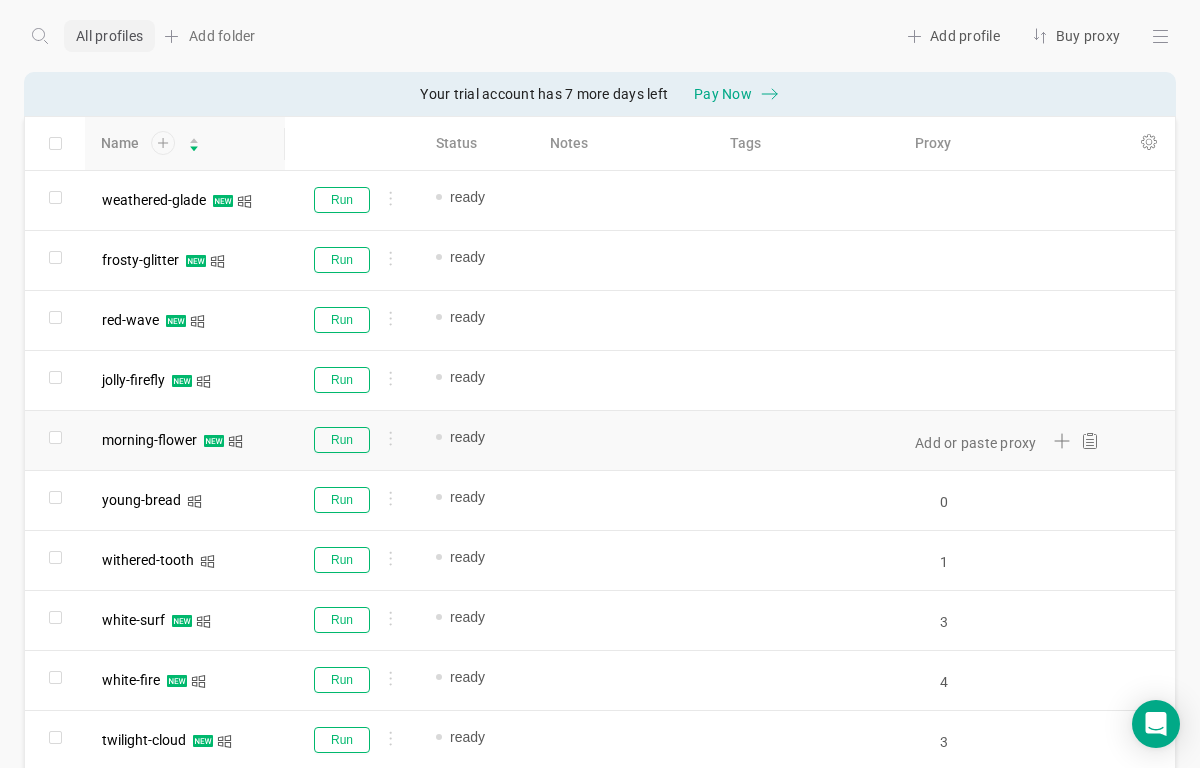 click on "Add or paste proxy" at bounding box center (1003, 440) 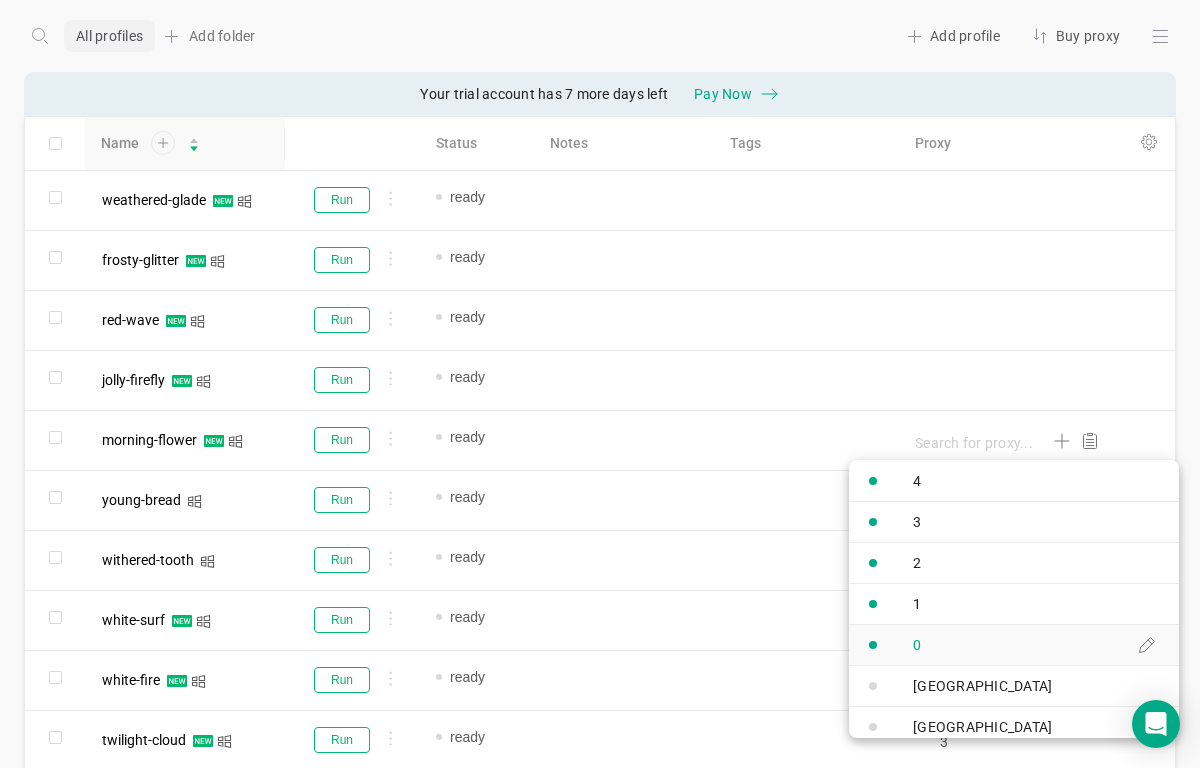 click on "0" at bounding box center [897, 645] 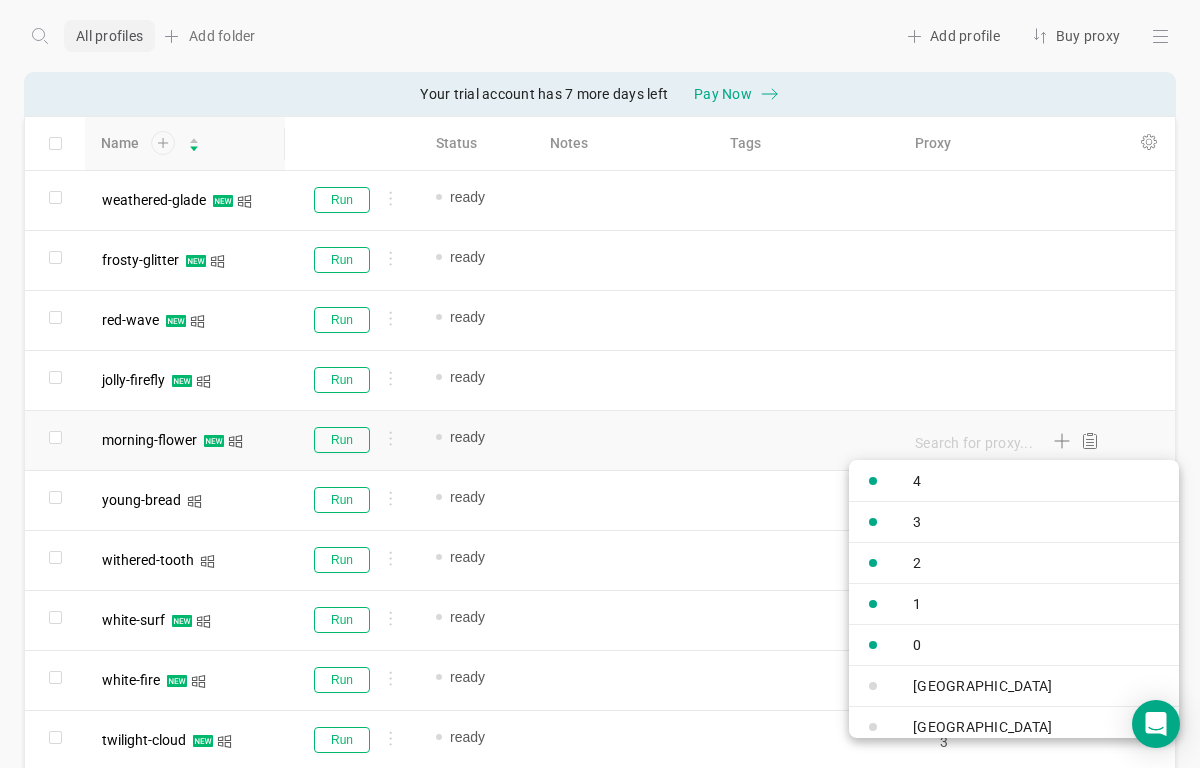 type on "0" 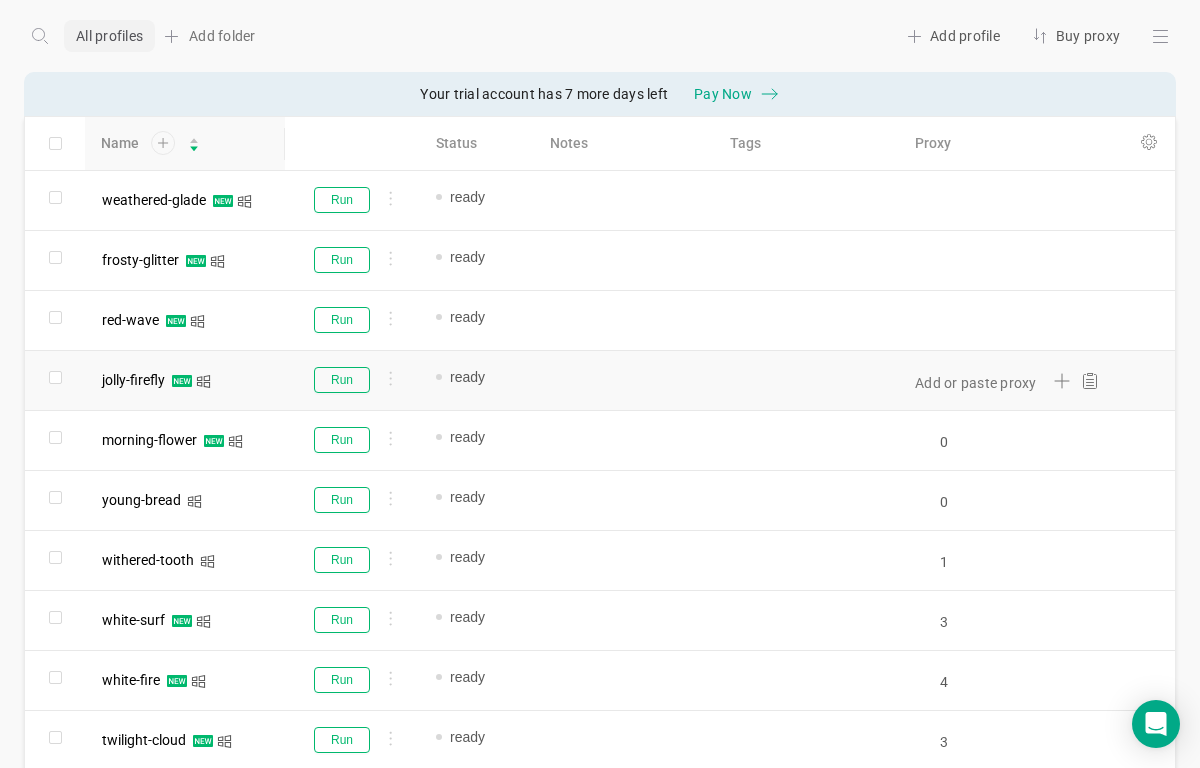 click on "Add or paste proxy" at bounding box center (995, 380) 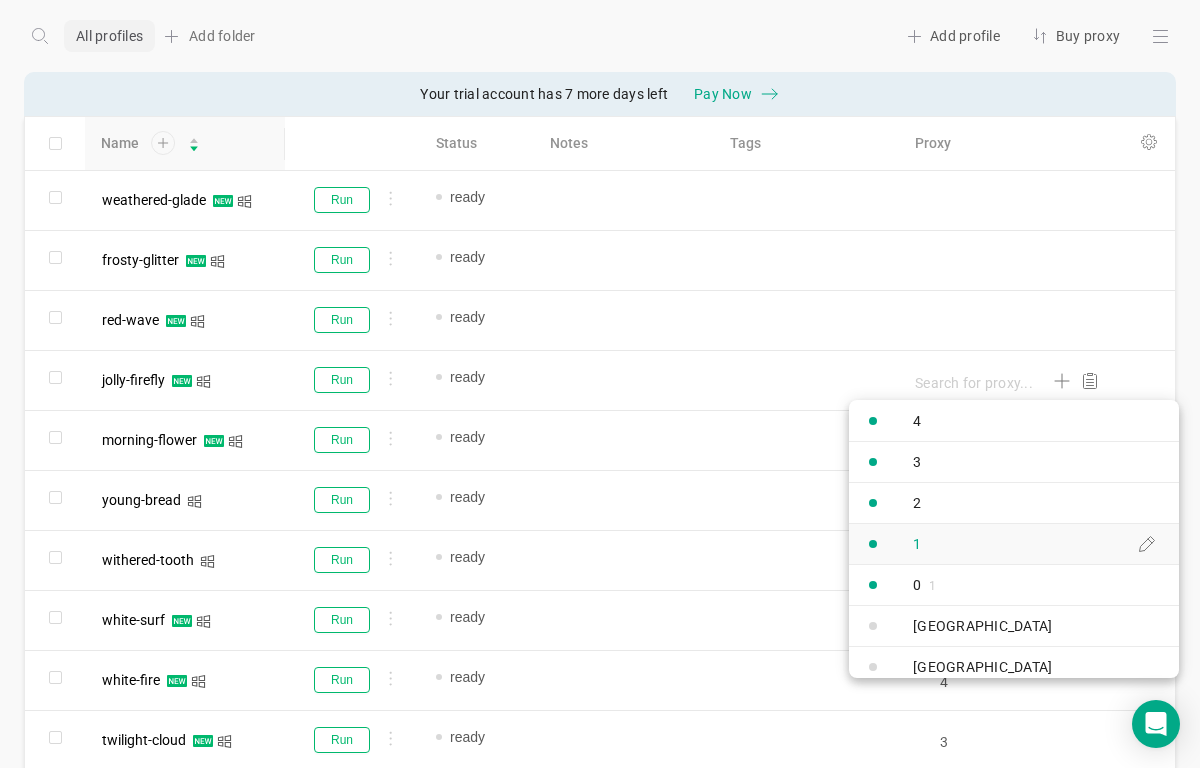 click on "1" at bounding box center (921, 544) 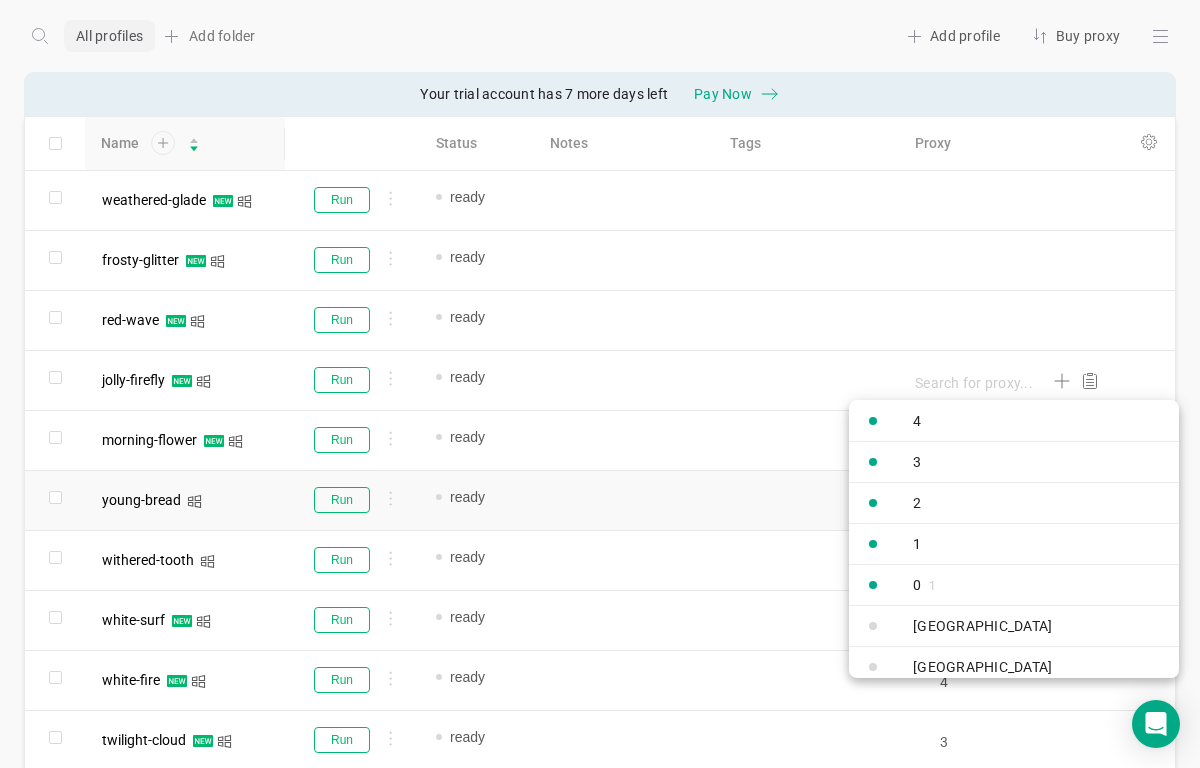 type on "1" 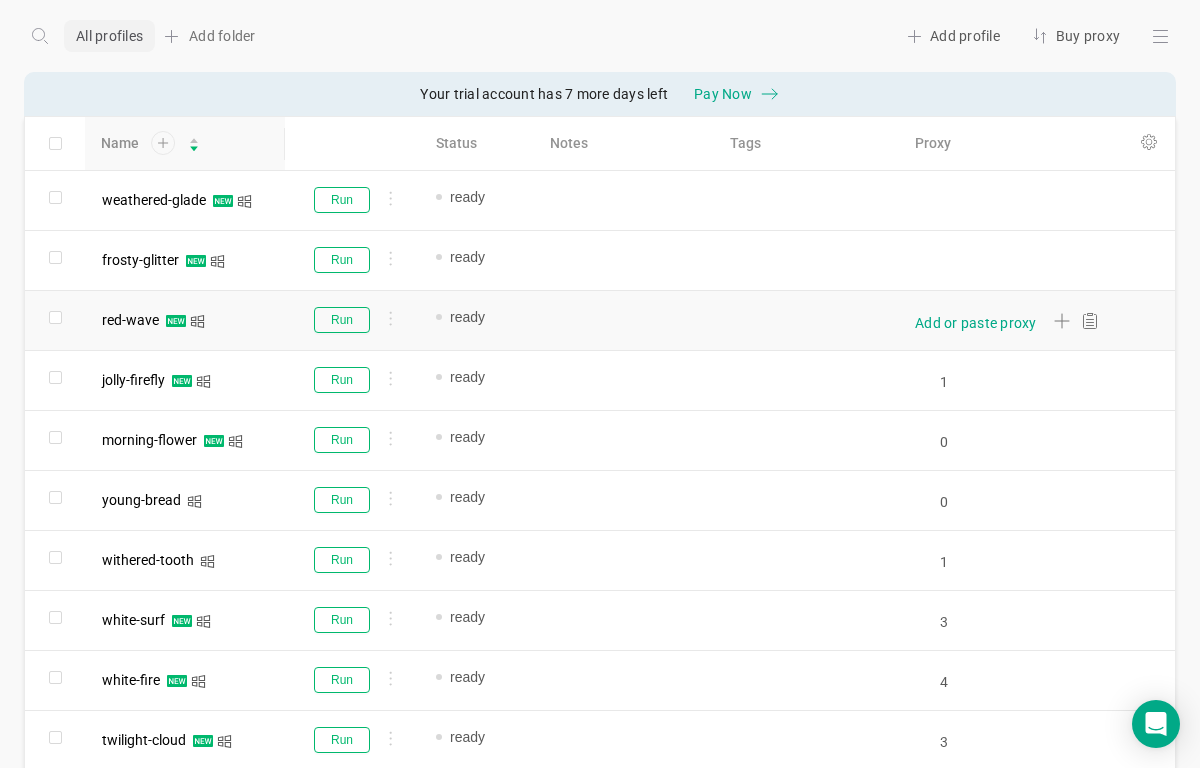 click on "Add or paste proxy" at bounding box center [976, 323] 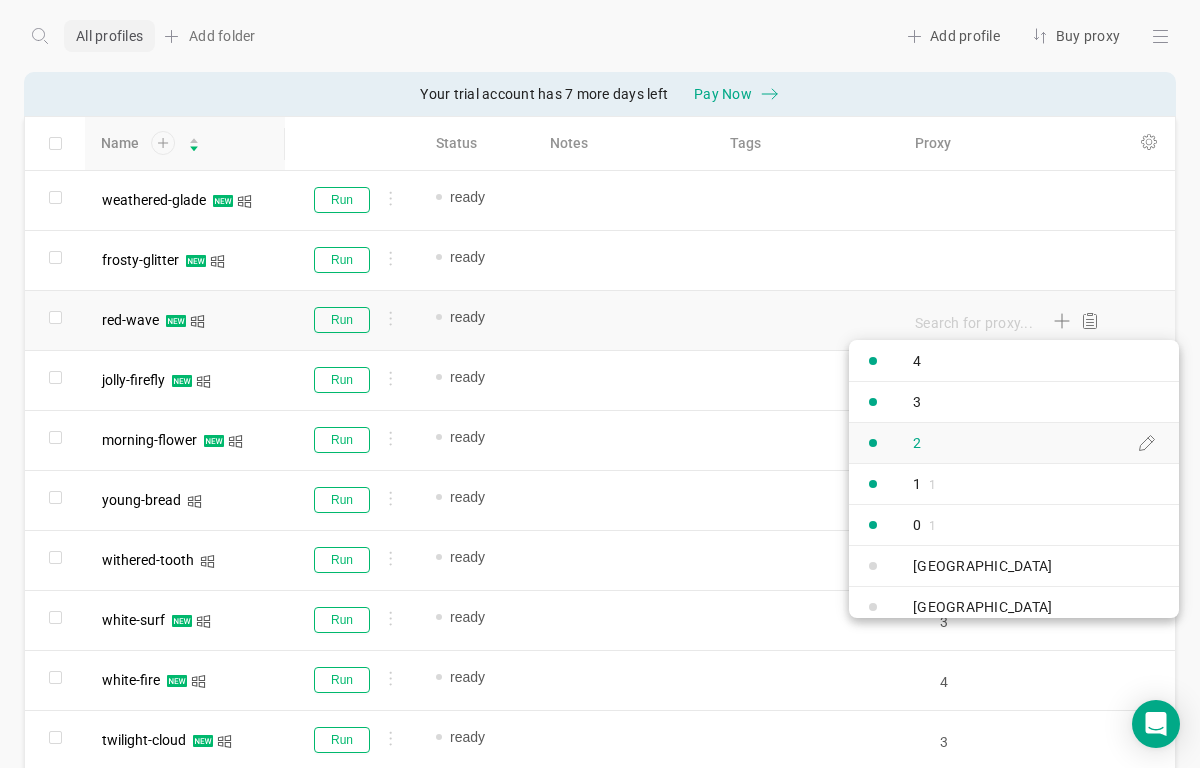 click on "2" at bounding box center [897, 443] 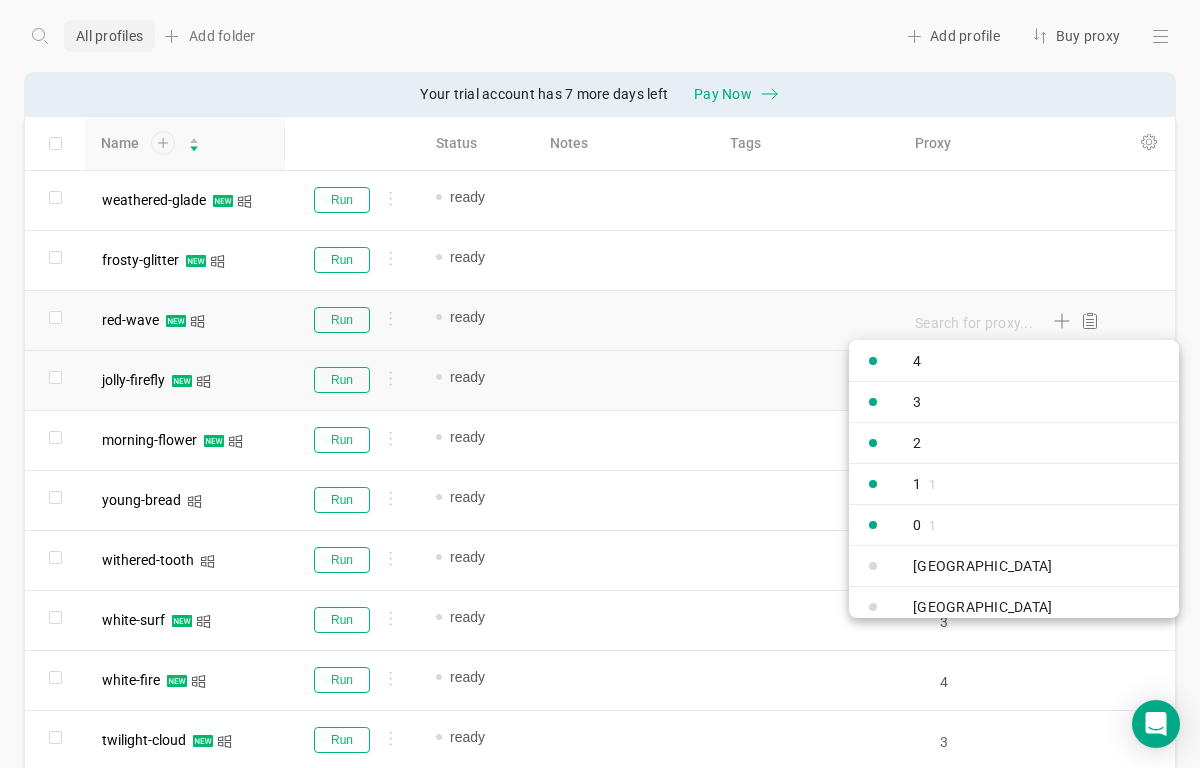 type on "2" 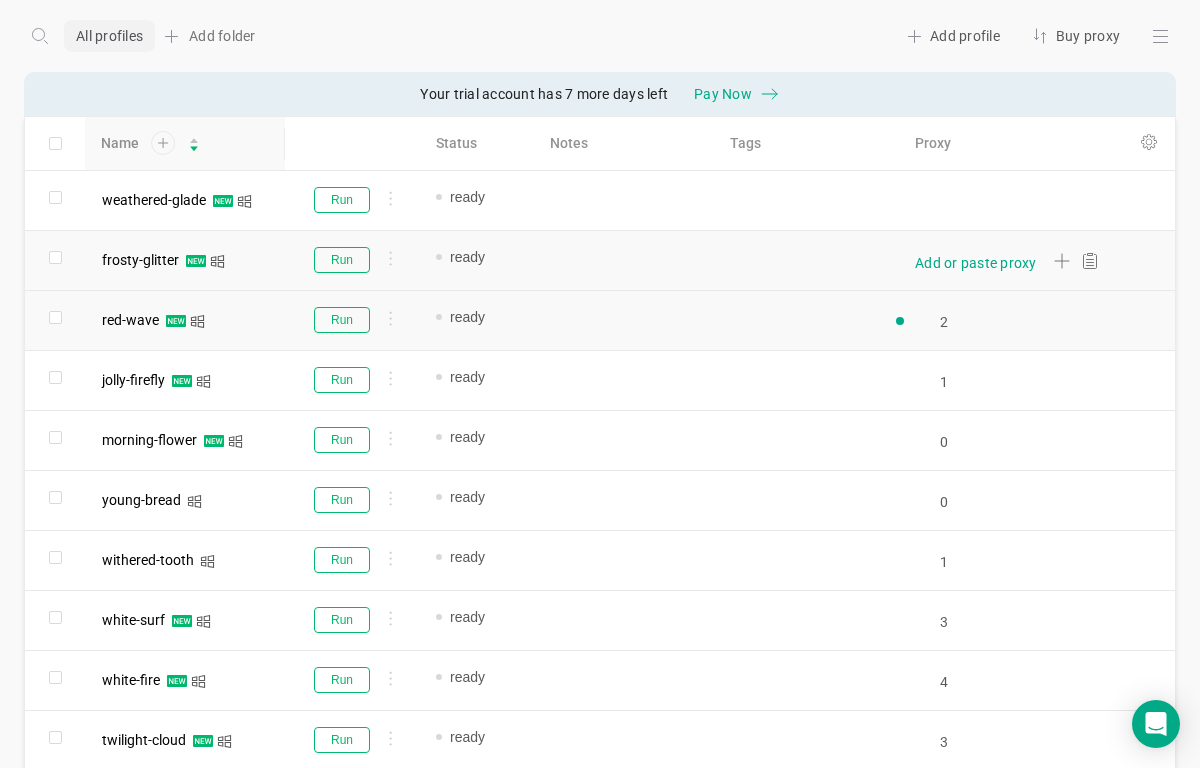 click on "Add or paste proxy" at bounding box center (965, 261) 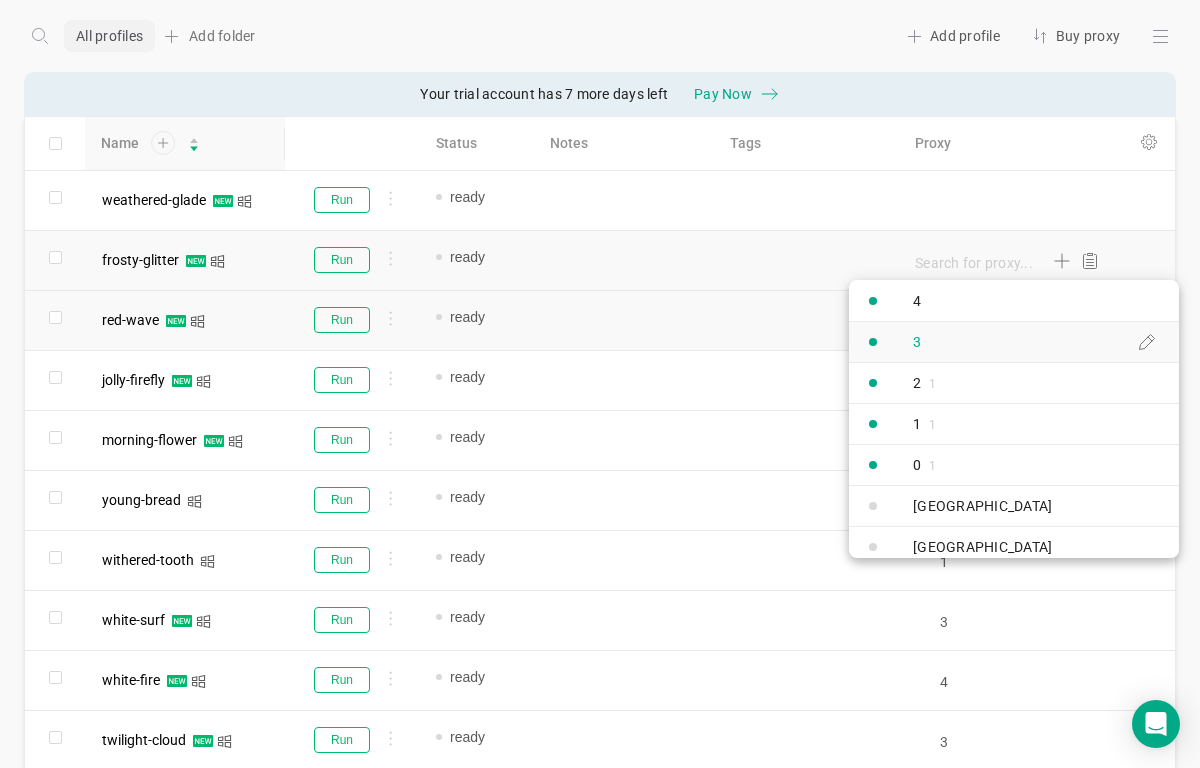 click on "3" at bounding box center (897, 342) 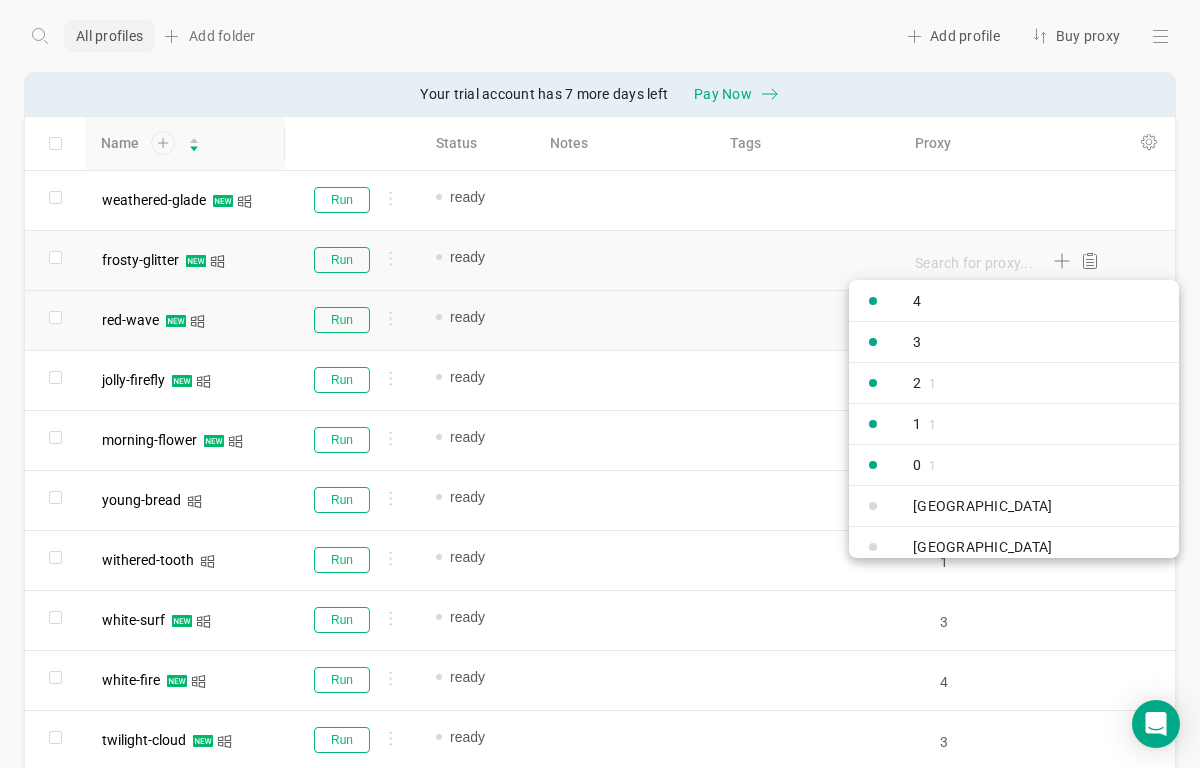 type on "3" 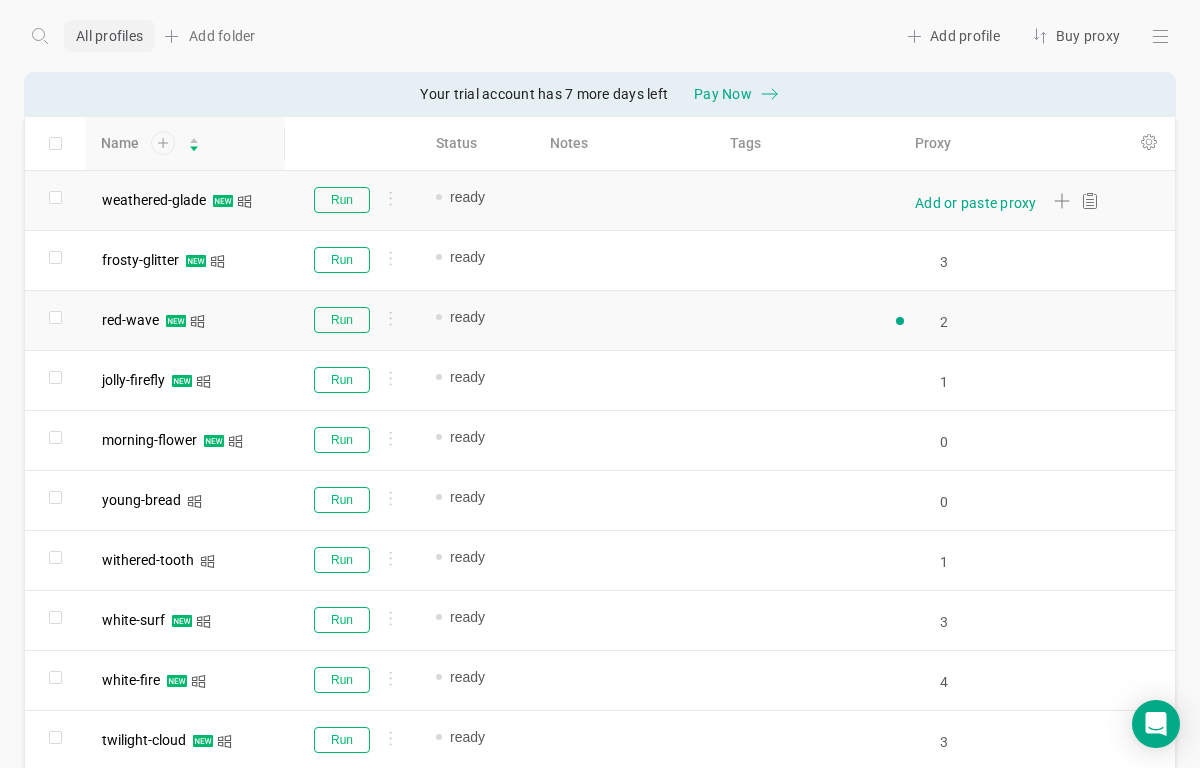 click on "Add or paste proxy" at bounding box center (976, 203) 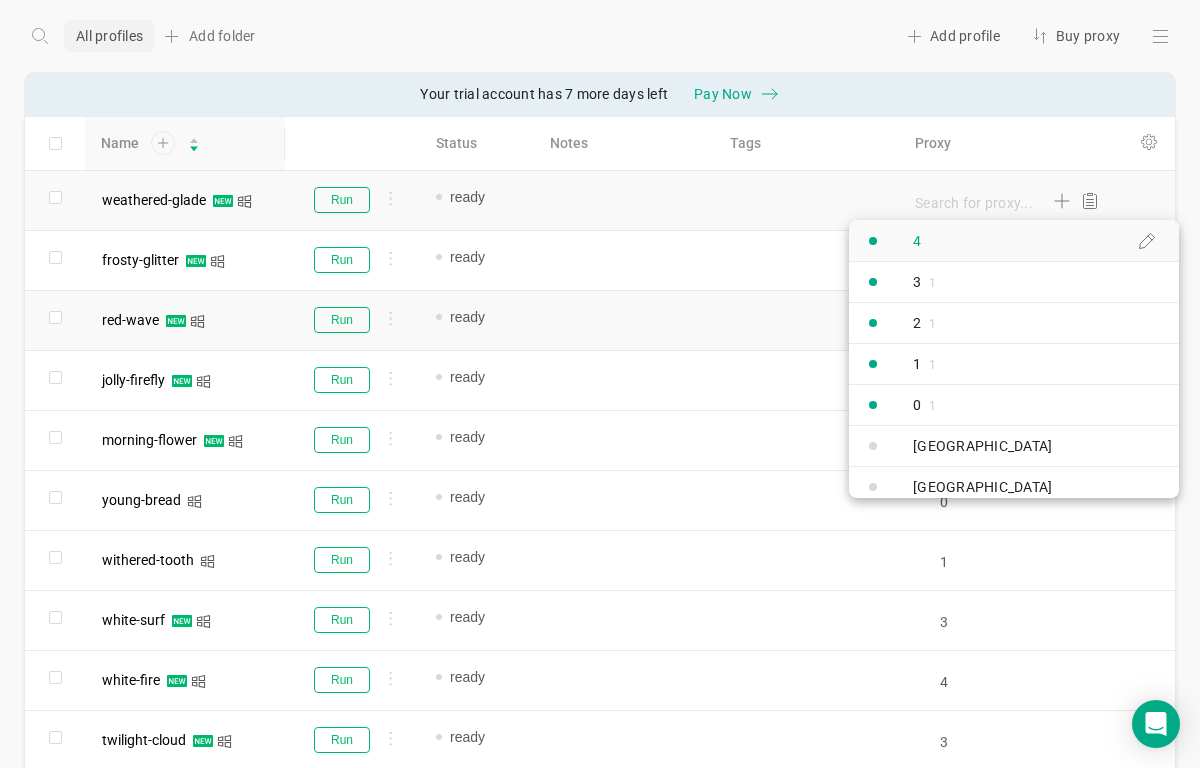 click on "4" at bounding box center (1014, 240) 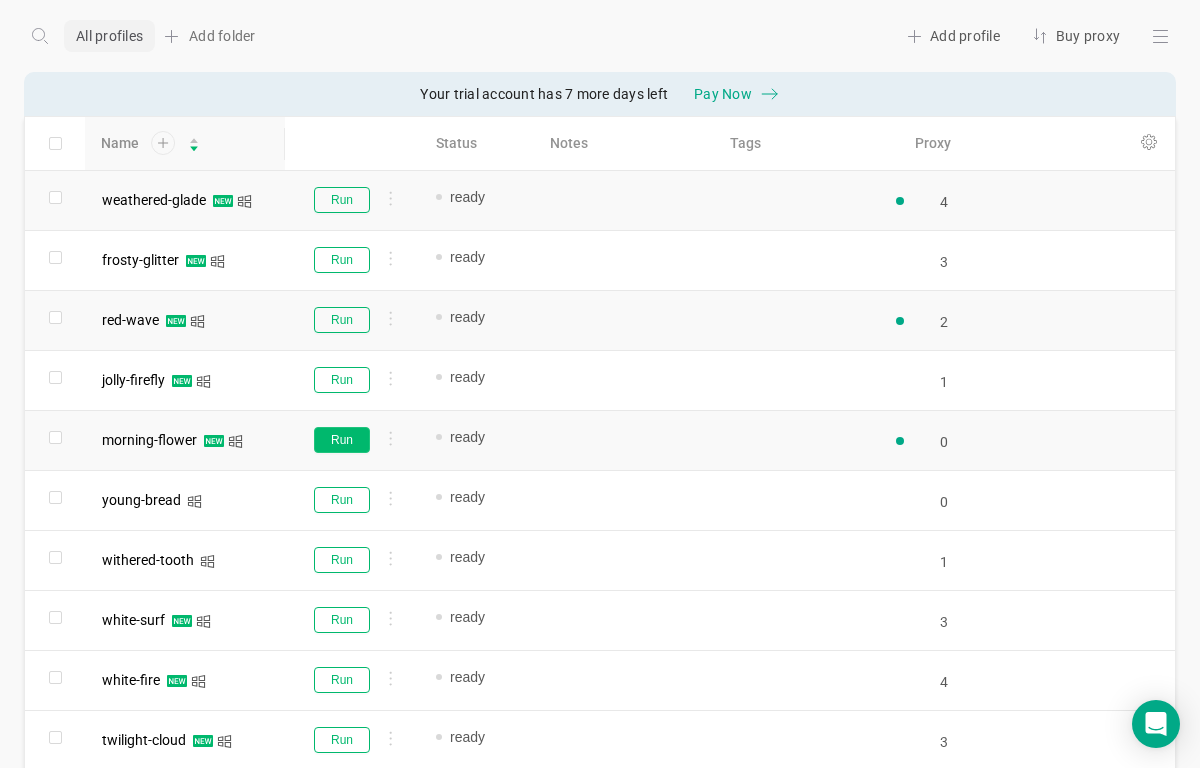 click on "Run" at bounding box center (342, 440) 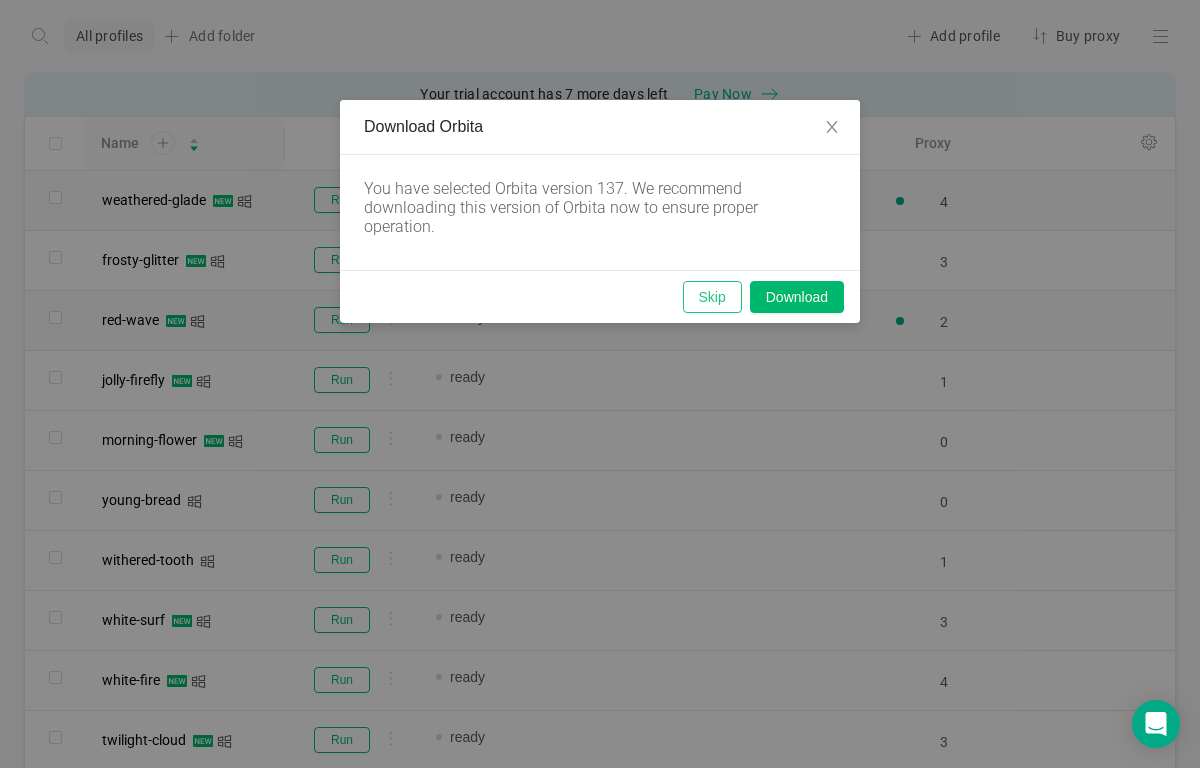 click on "Skip" at bounding box center (712, 297) 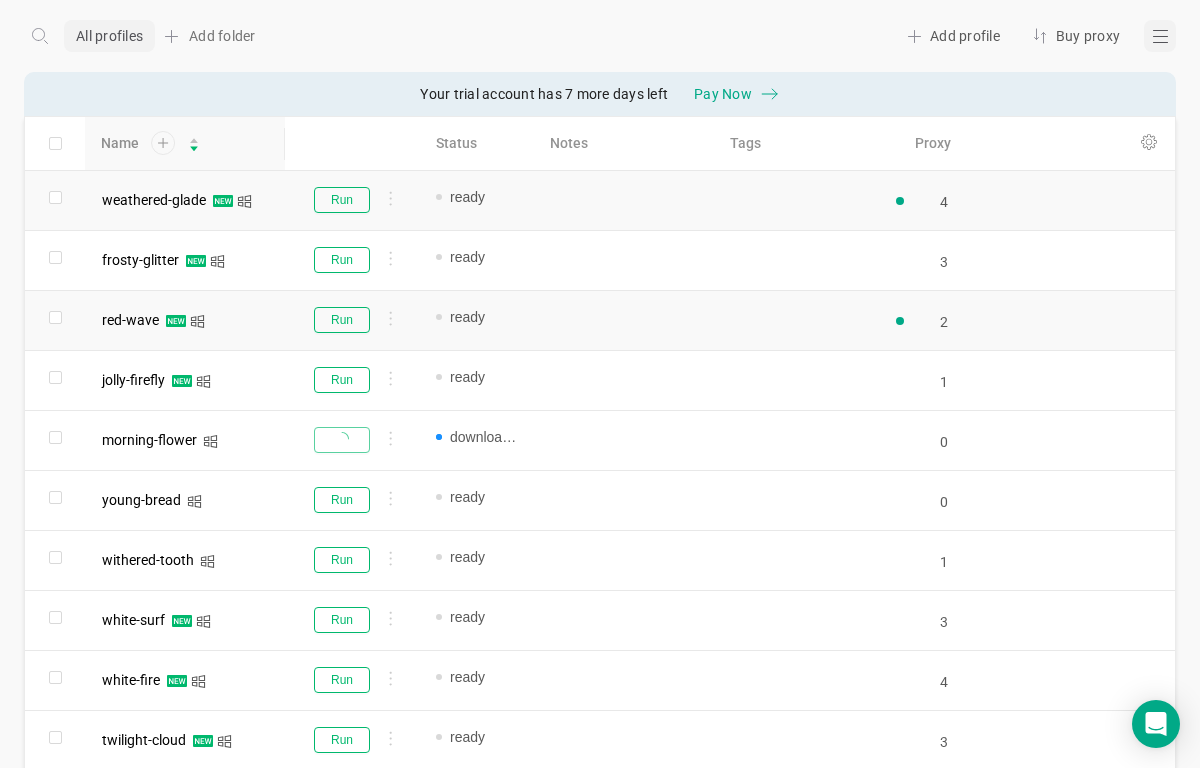 click 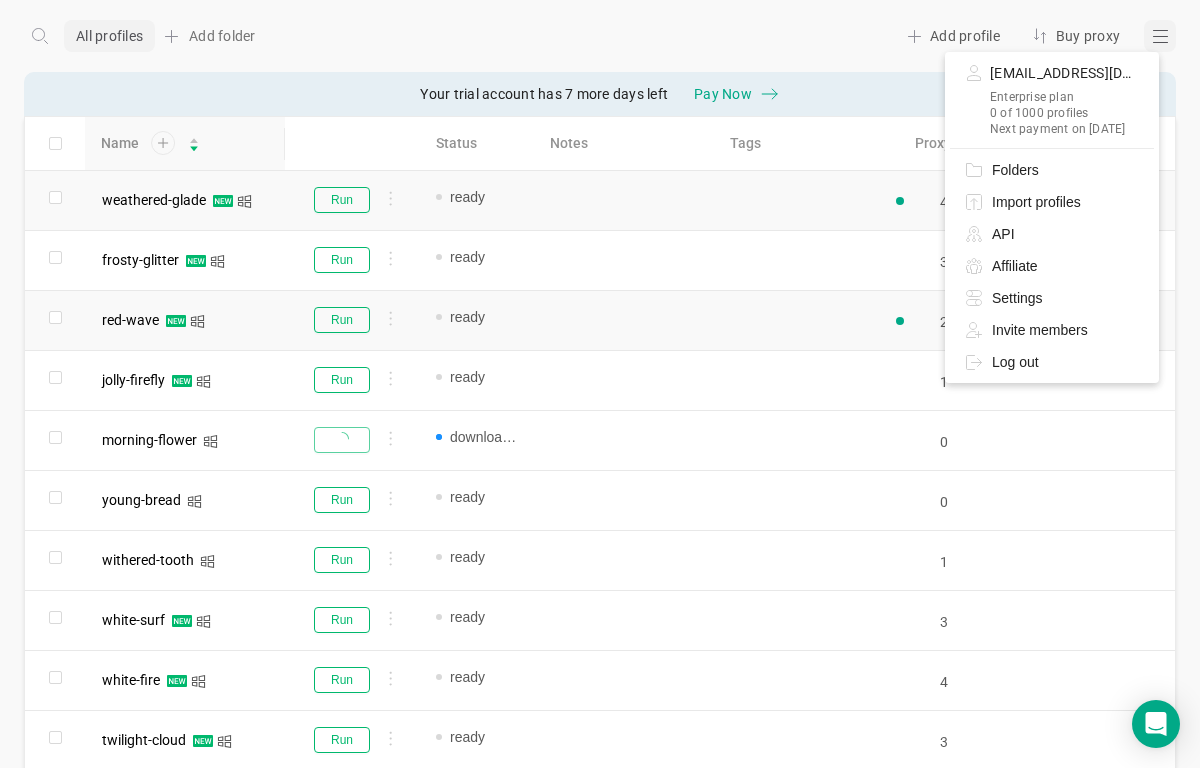click at bounding box center [600, 384] 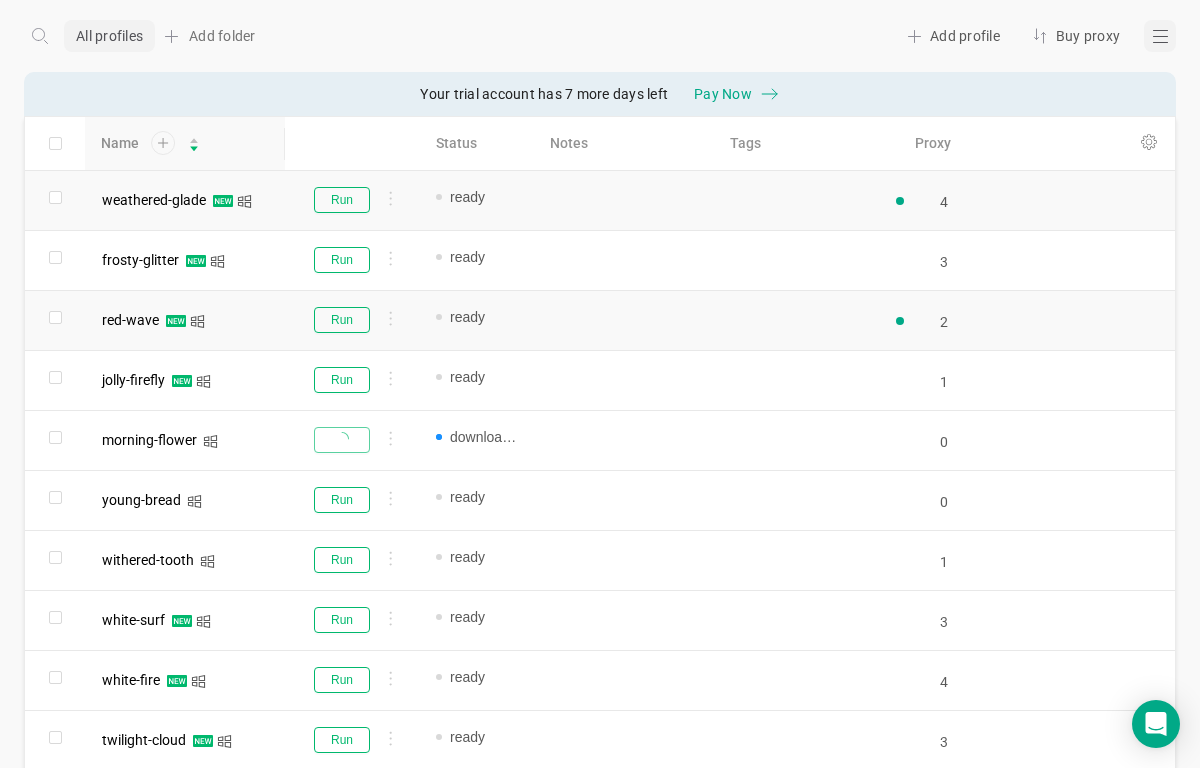 click at bounding box center (1160, 36) 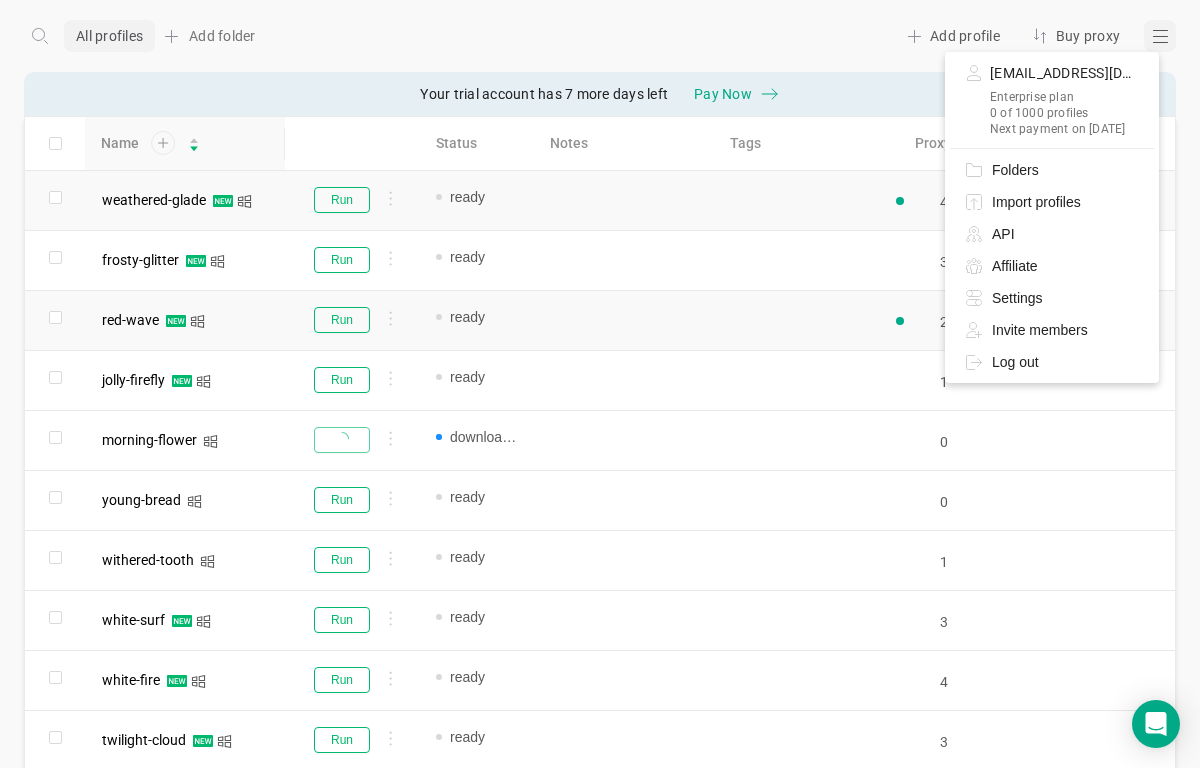 click on "[EMAIL_ADDRESS][DOMAIN_NAME]" at bounding box center (1064, 73) 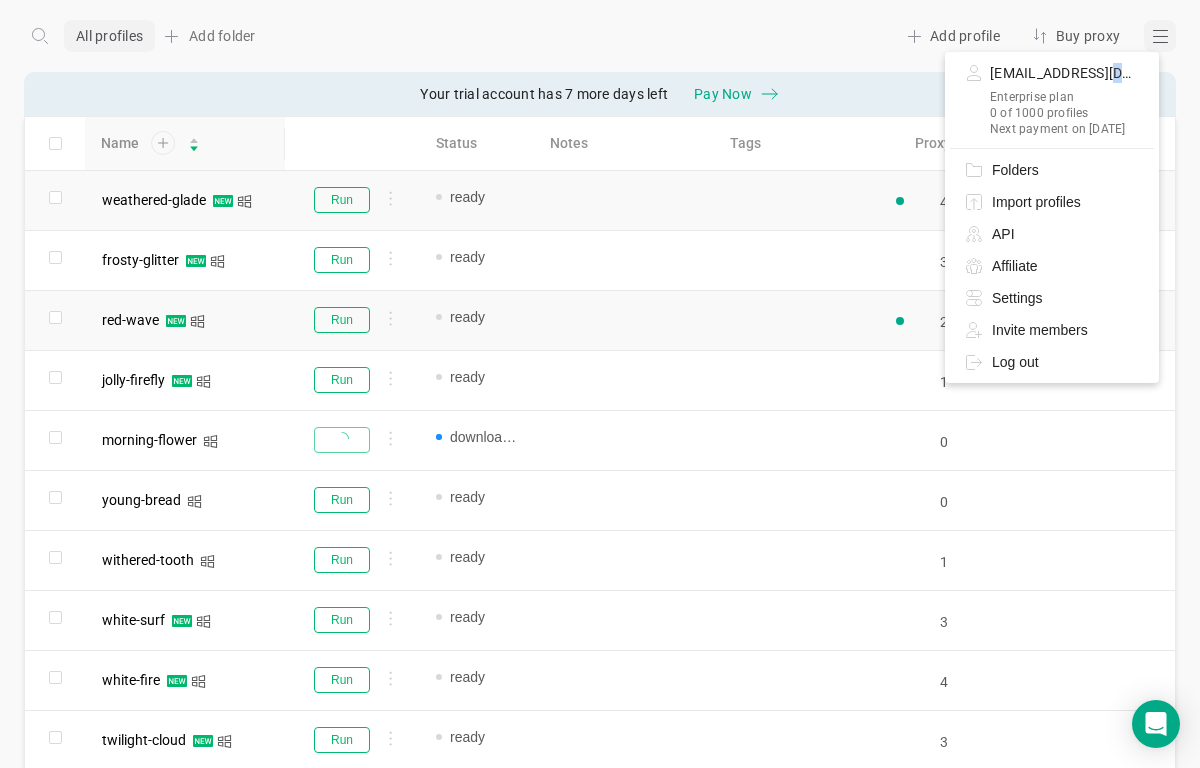 click on "[EMAIL_ADDRESS][DOMAIN_NAME]" at bounding box center [1064, 73] 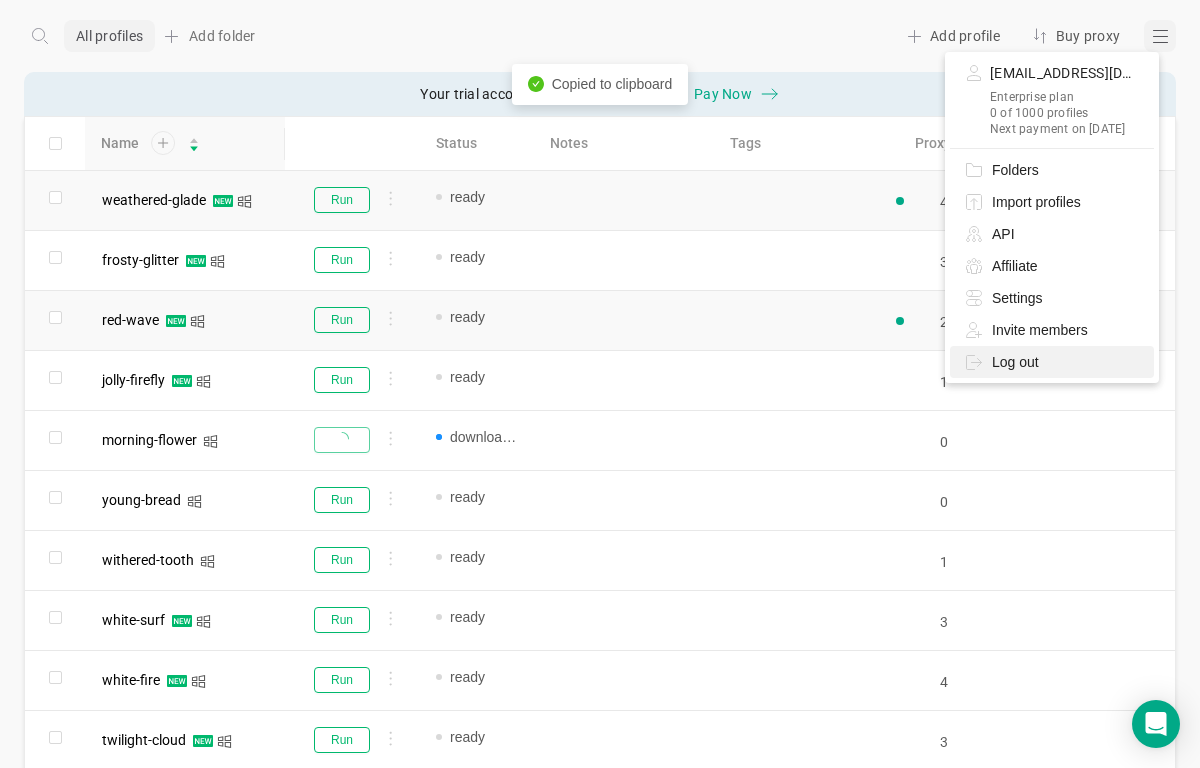 click on "Log out" at bounding box center (1015, 362) 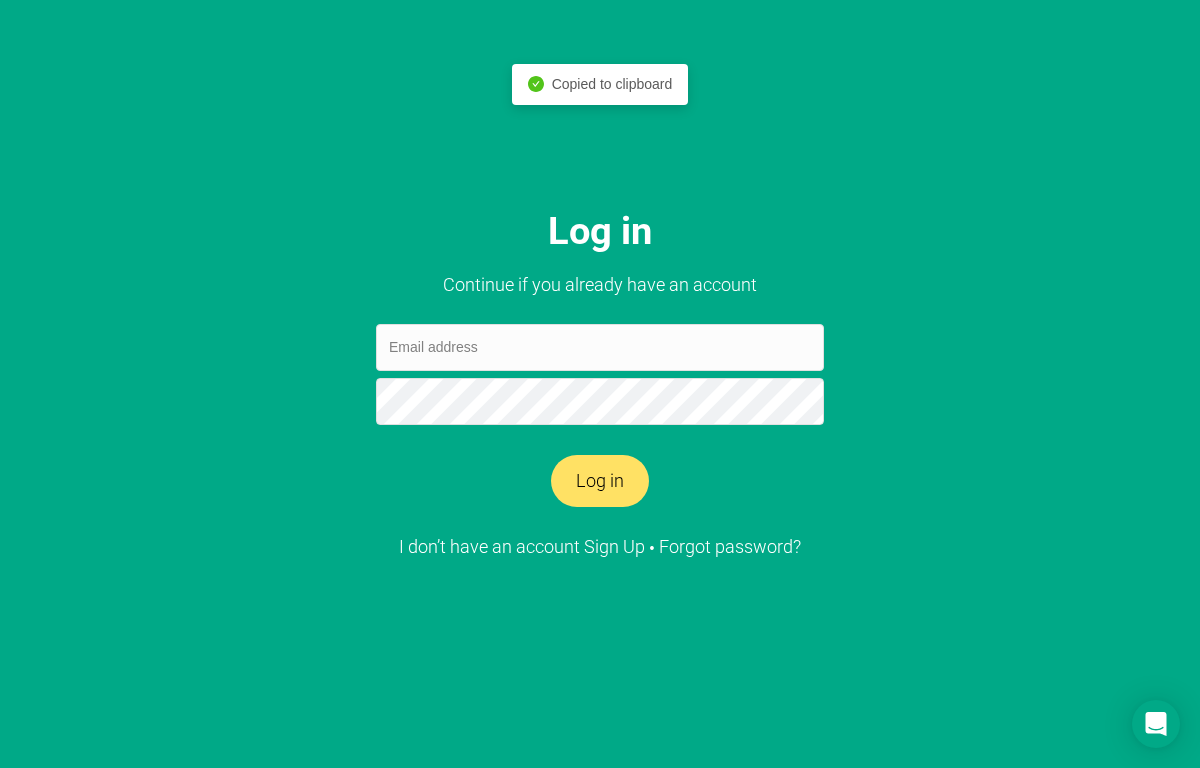 click at bounding box center [600, 347] 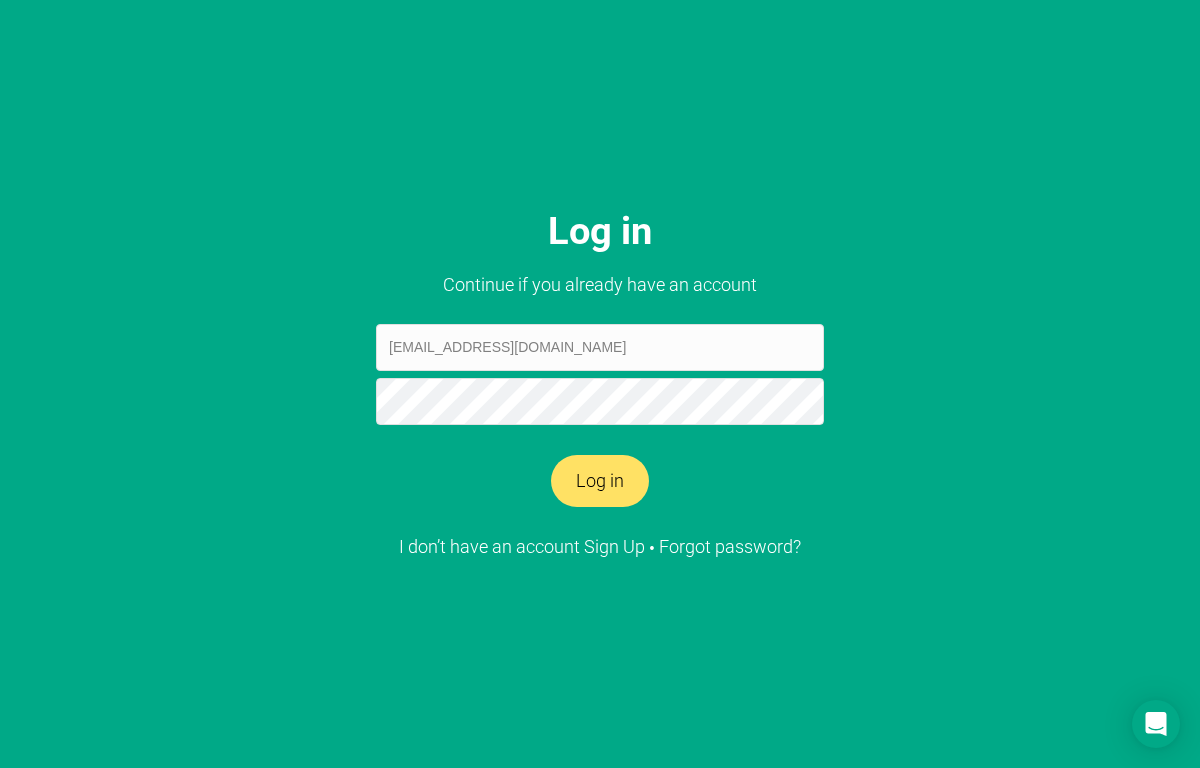 type on "[EMAIL_ADDRESS][DOMAIN_NAME]" 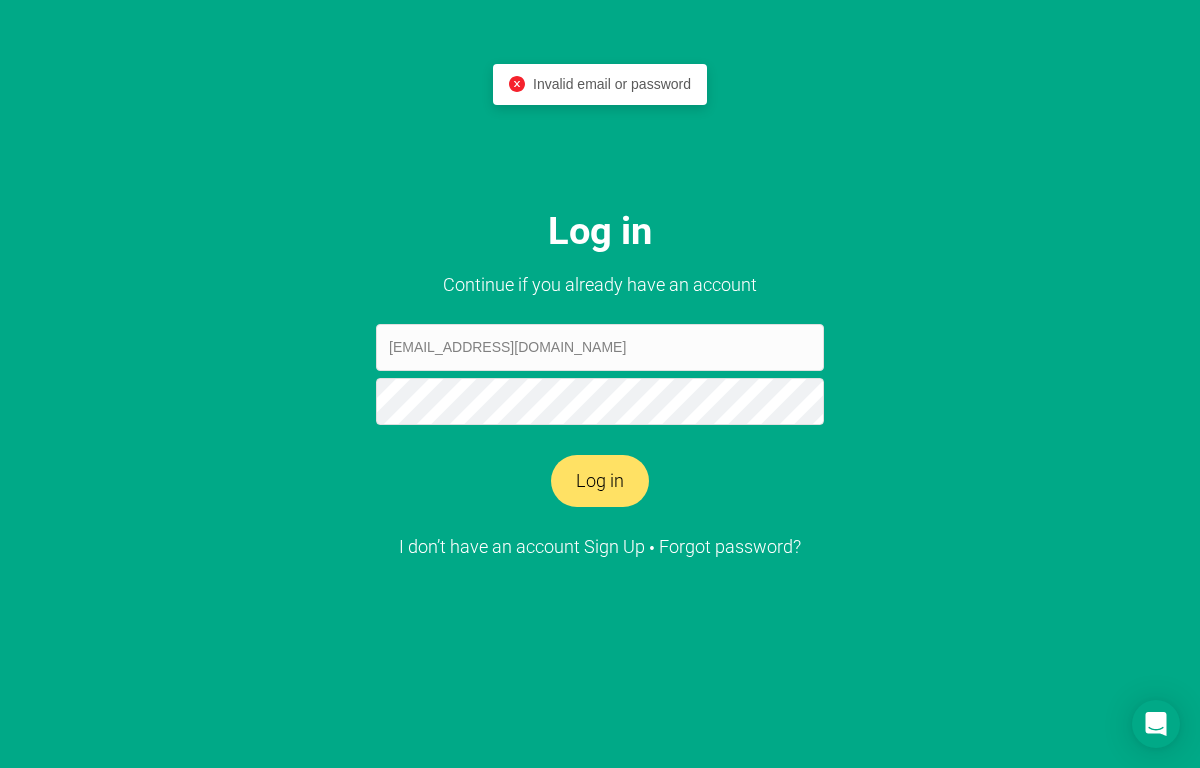 click on "Log in" at bounding box center (600, 481) 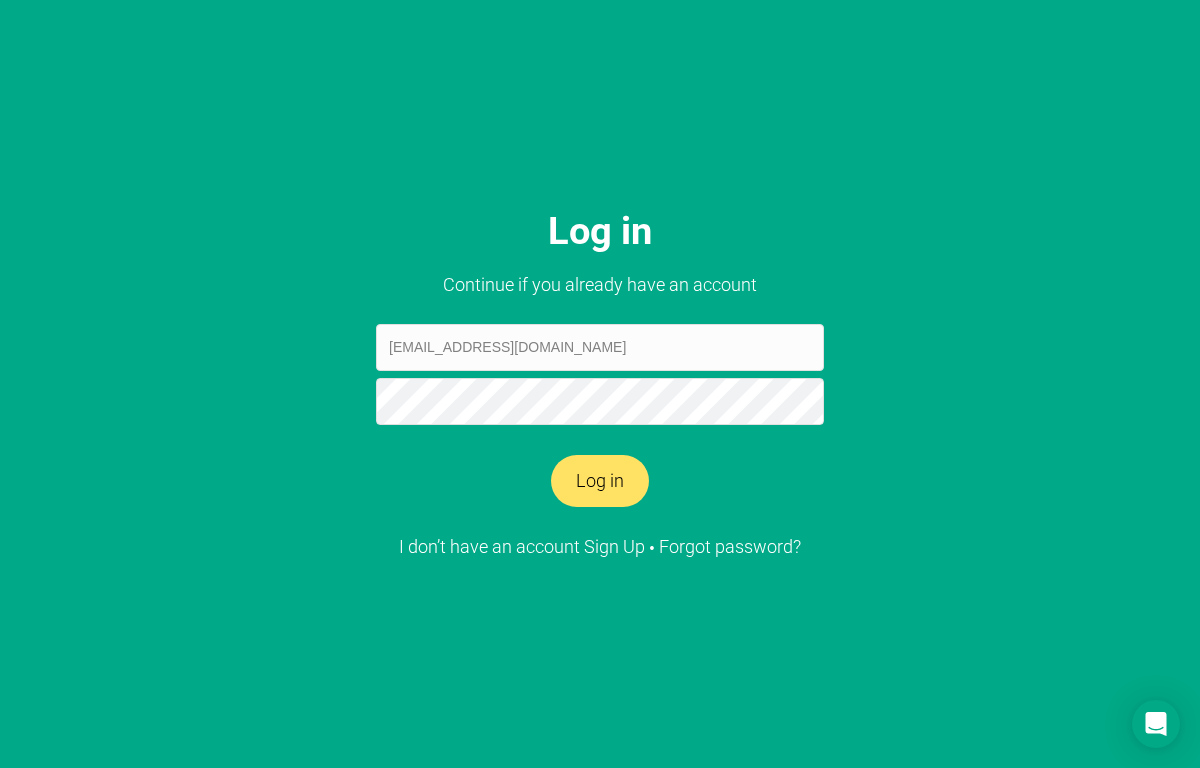 click on "Log in" at bounding box center [600, 481] 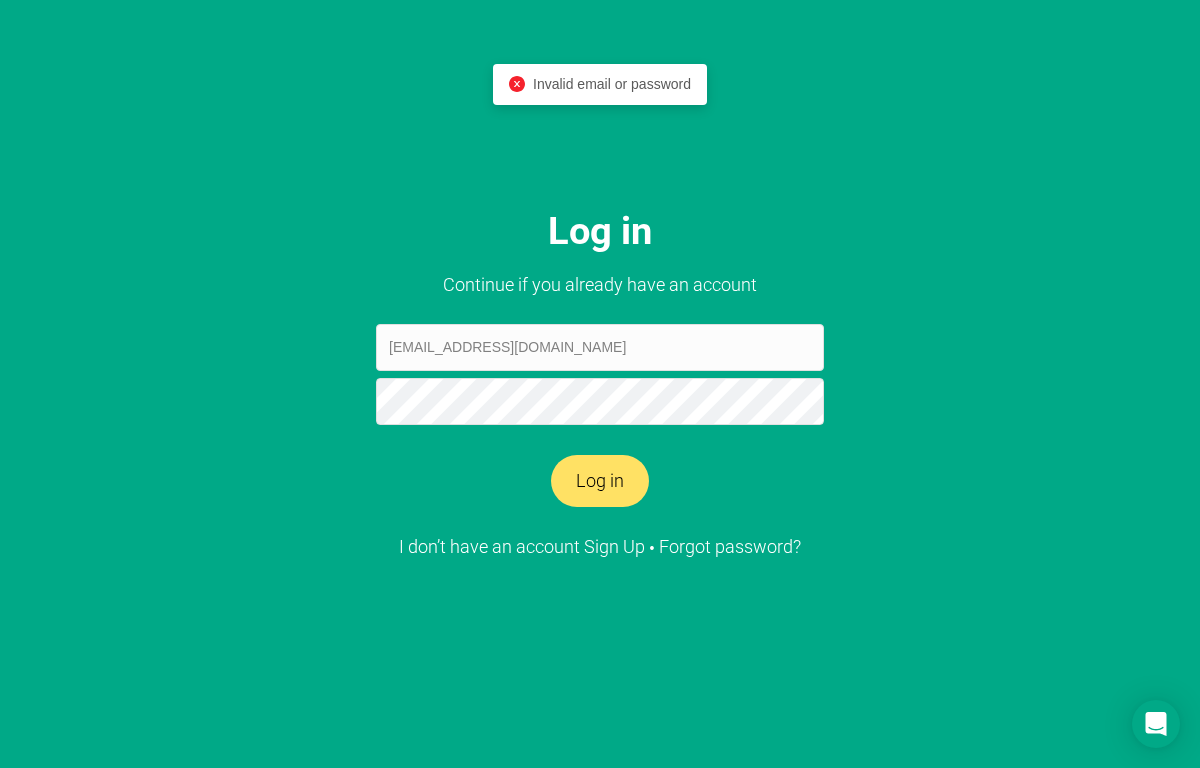 click on "[EMAIL_ADDRESS][DOMAIN_NAME]" at bounding box center [600, 347] 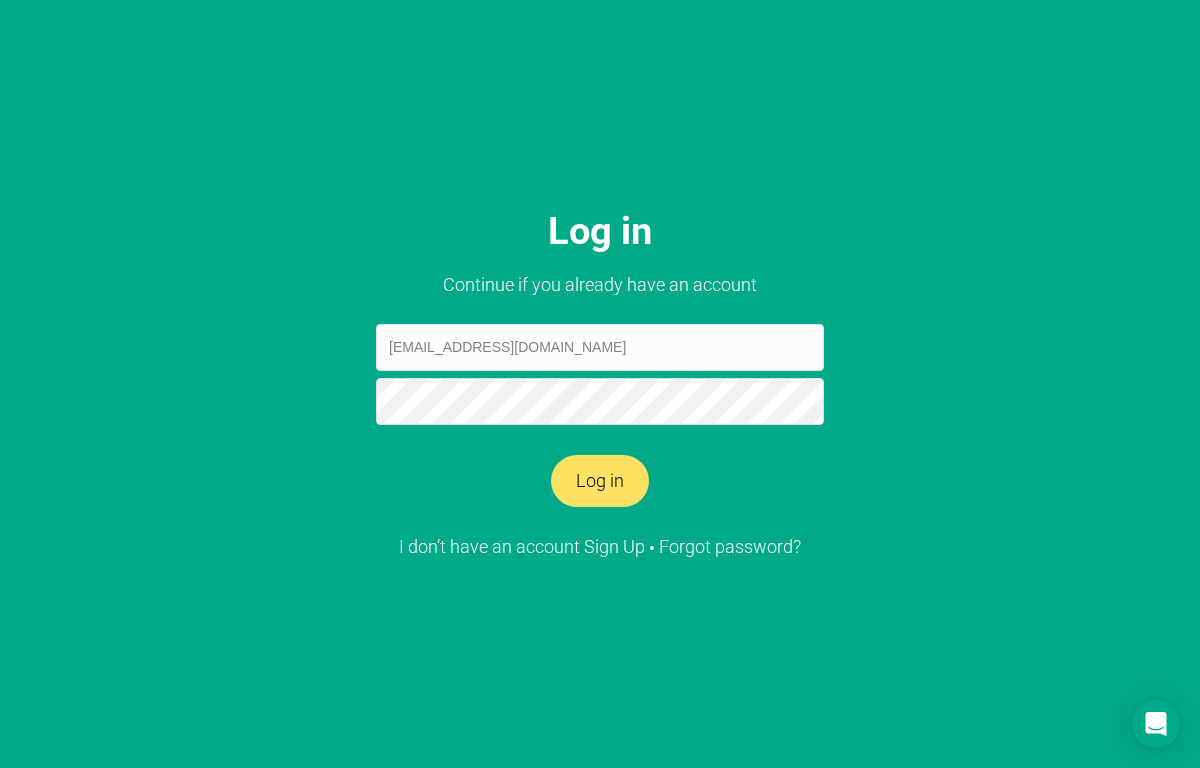 click on "[EMAIL_ADDRESS][DOMAIN_NAME]" at bounding box center [600, 347] 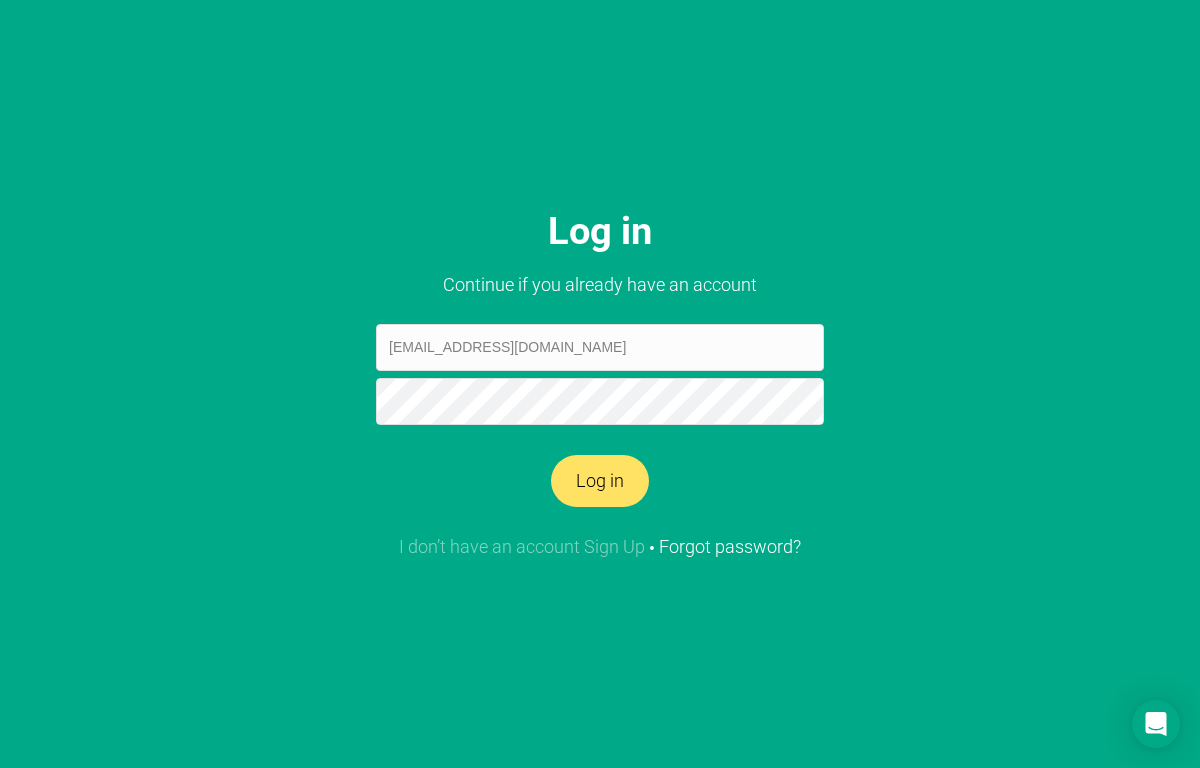 click on "I don’t have an account Sign Up" at bounding box center [522, 546] 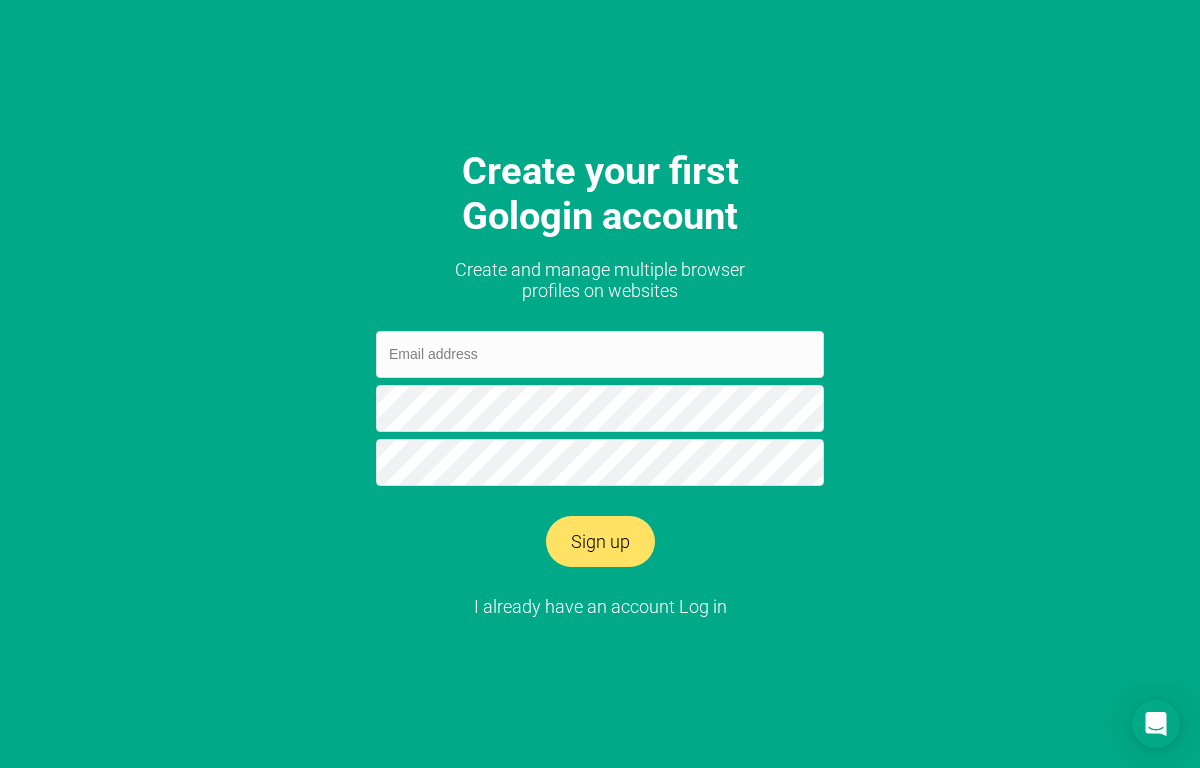 click at bounding box center (600, 354) 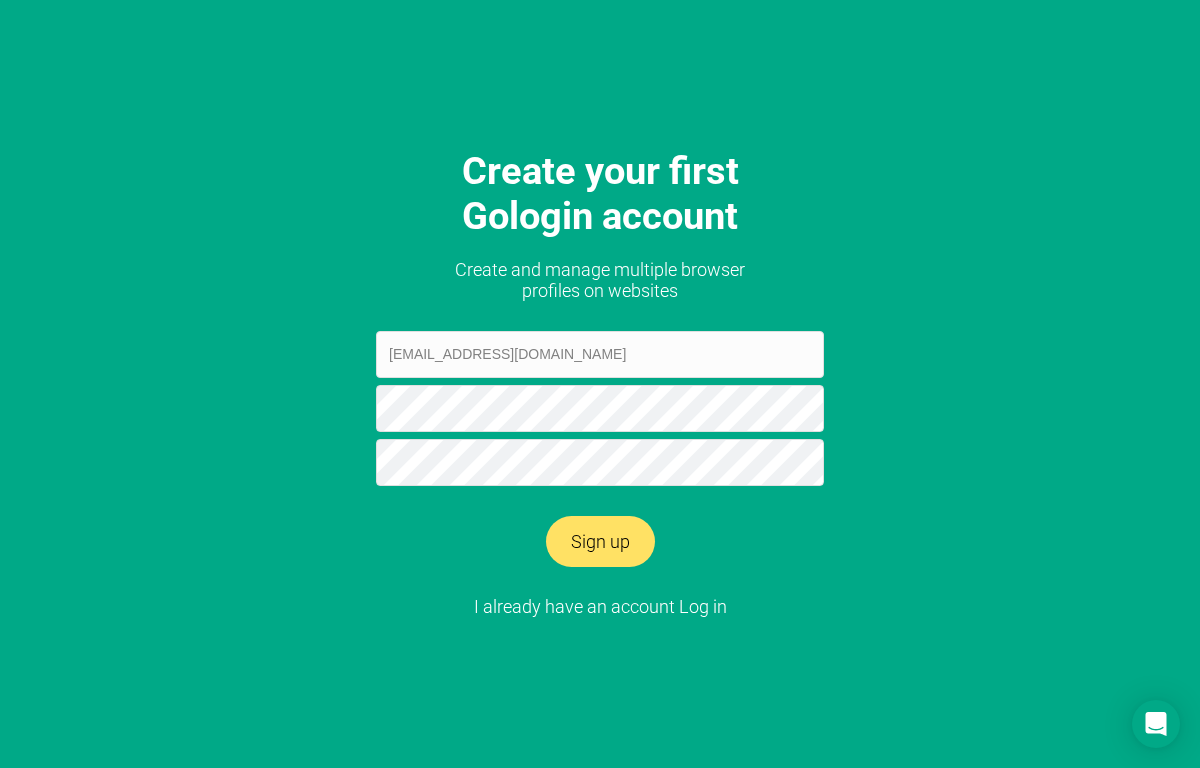 click on "[EMAIL_ADDRESS][DOMAIN_NAME]" at bounding box center [600, 354] 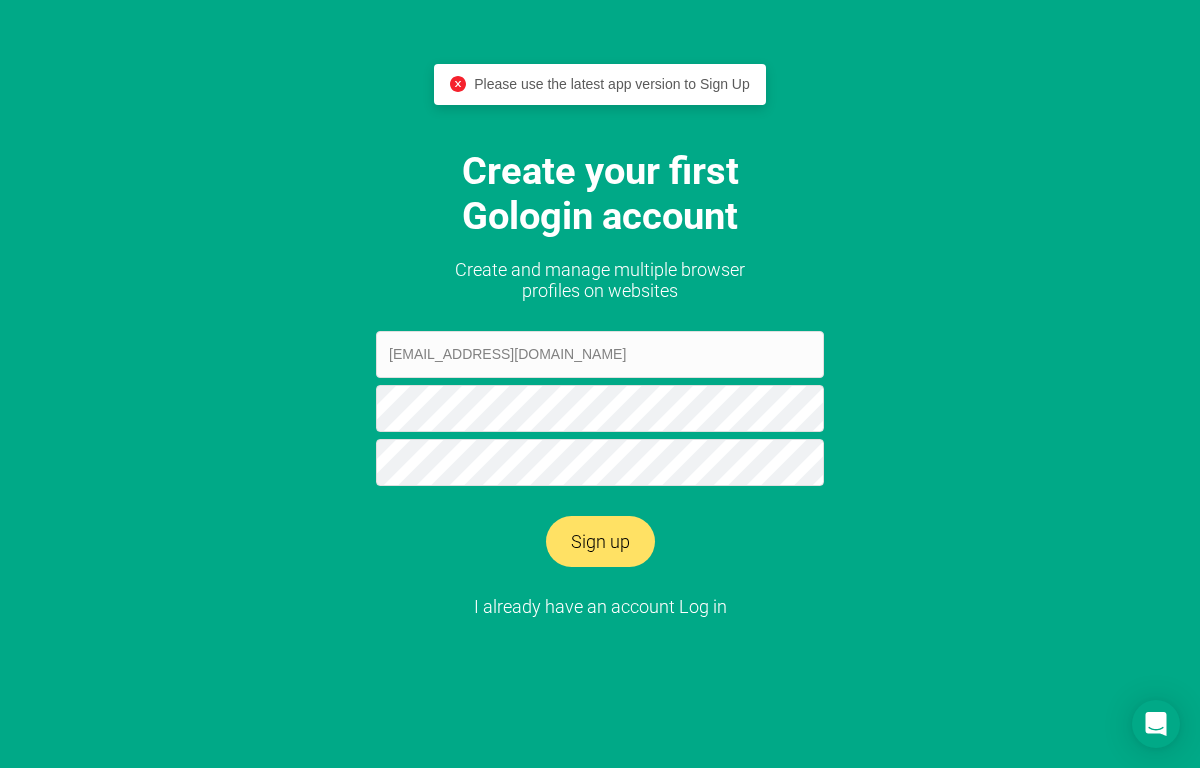 click on "[EMAIL_ADDRESS][DOMAIN_NAME]" at bounding box center (600, 354) 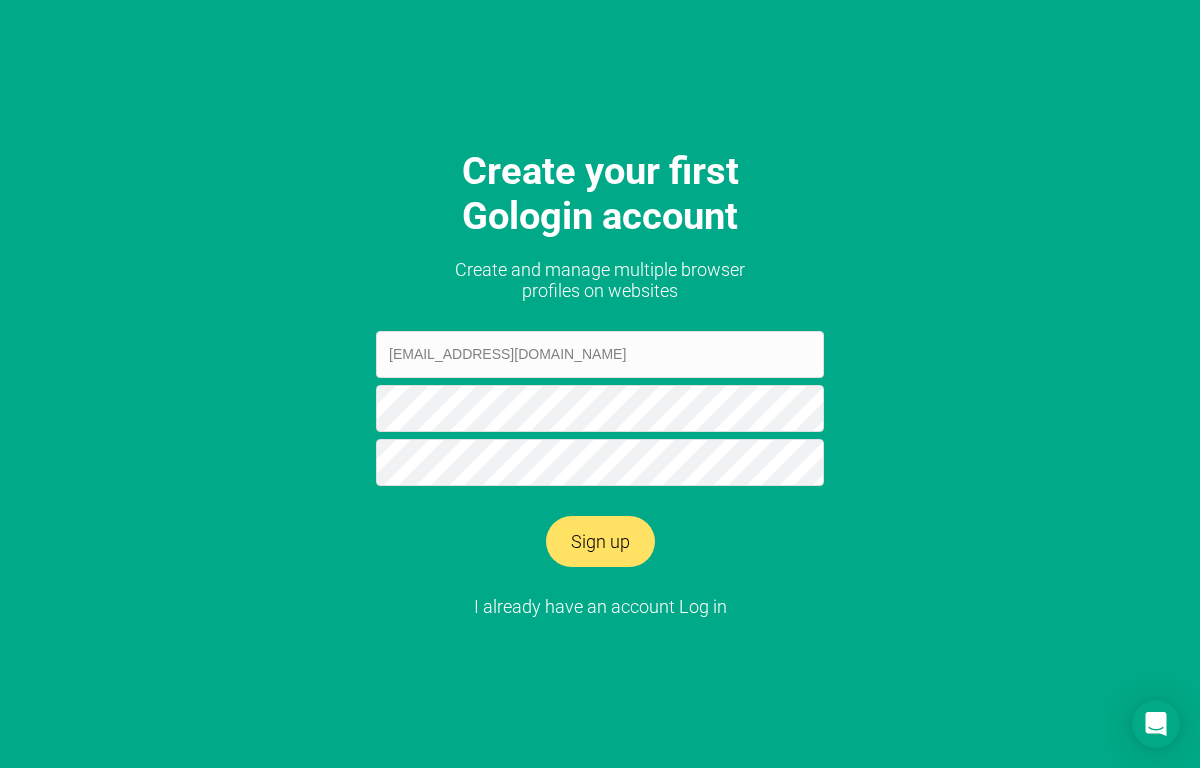click on "Sign up" at bounding box center [600, 542] 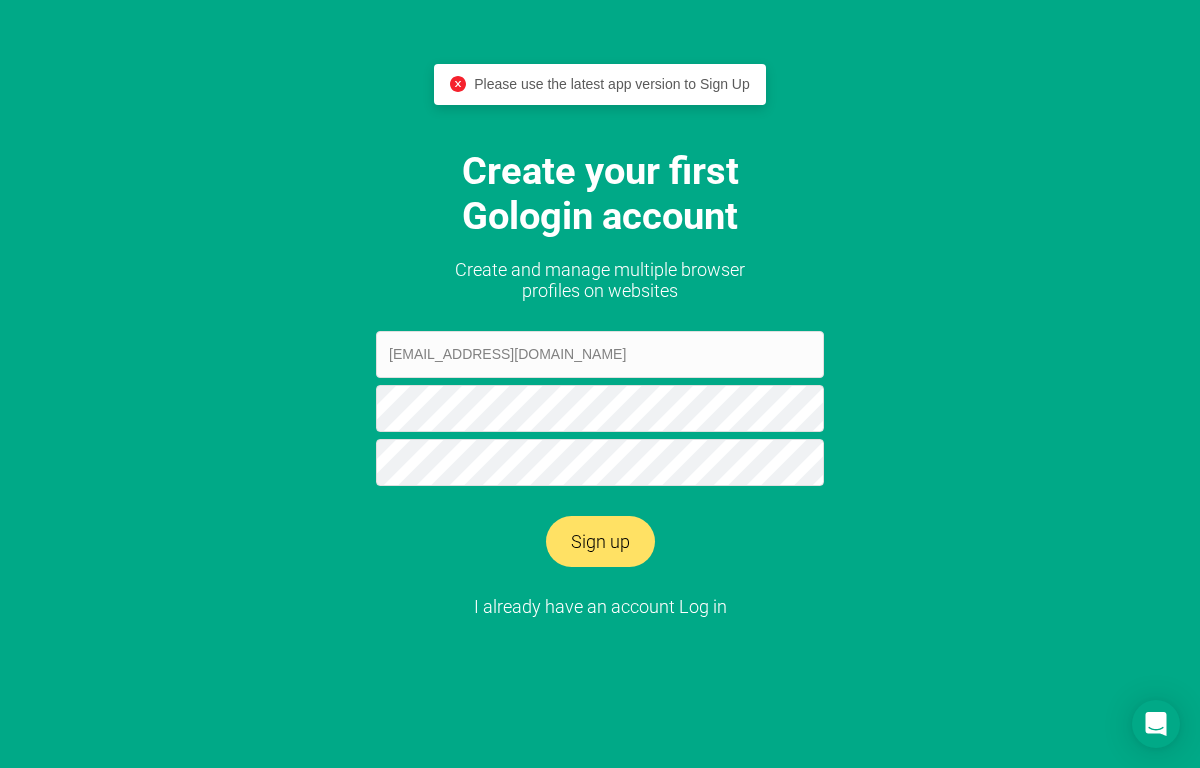 click on "[EMAIL_ADDRESS][DOMAIN_NAME]" at bounding box center (600, 354) 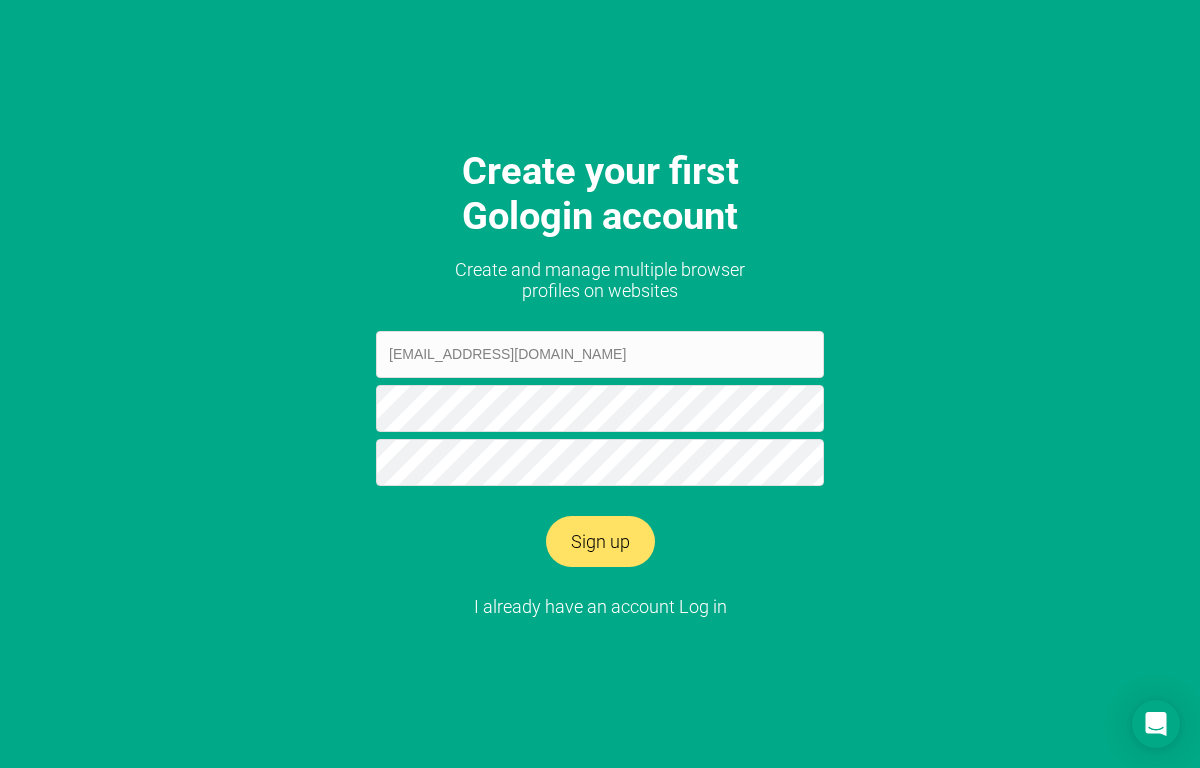 click on "Sign up" at bounding box center (600, 542) 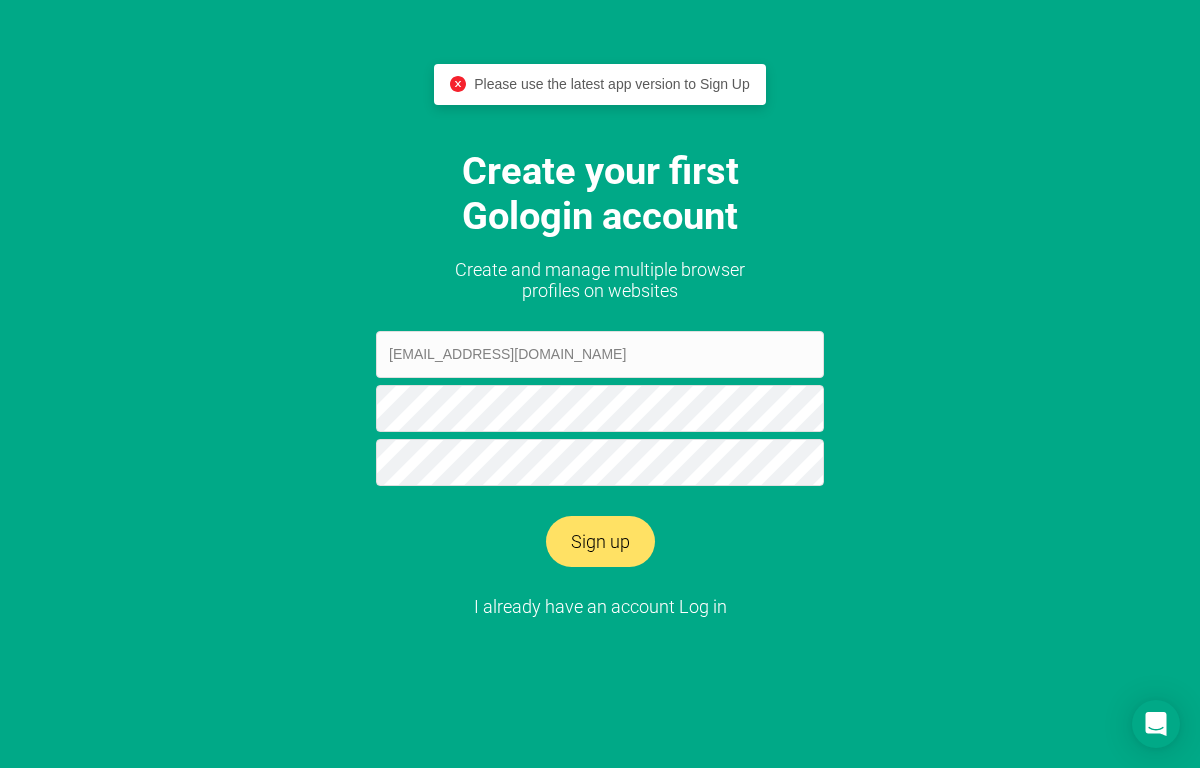 click on "Sign up" at bounding box center (600, 542) 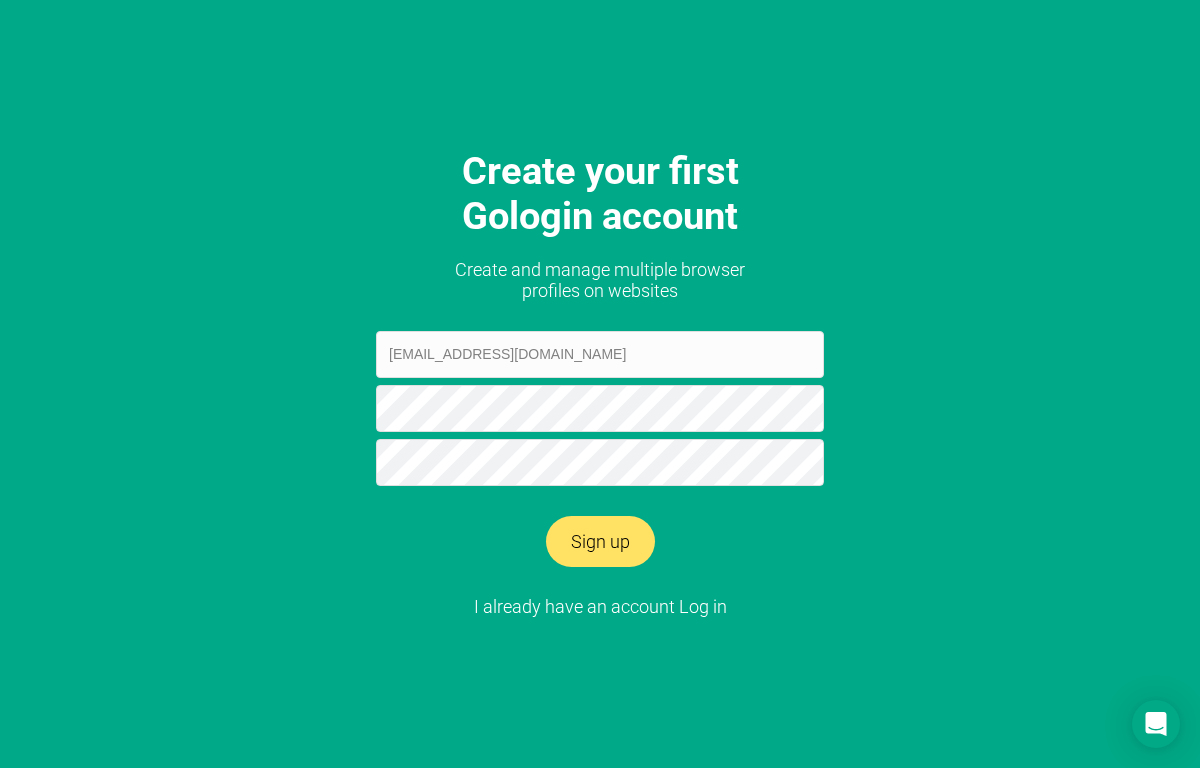 click on "[EMAIL_ADDRESS][DOMAIN_NAME]" at bounding box center (600, 354) 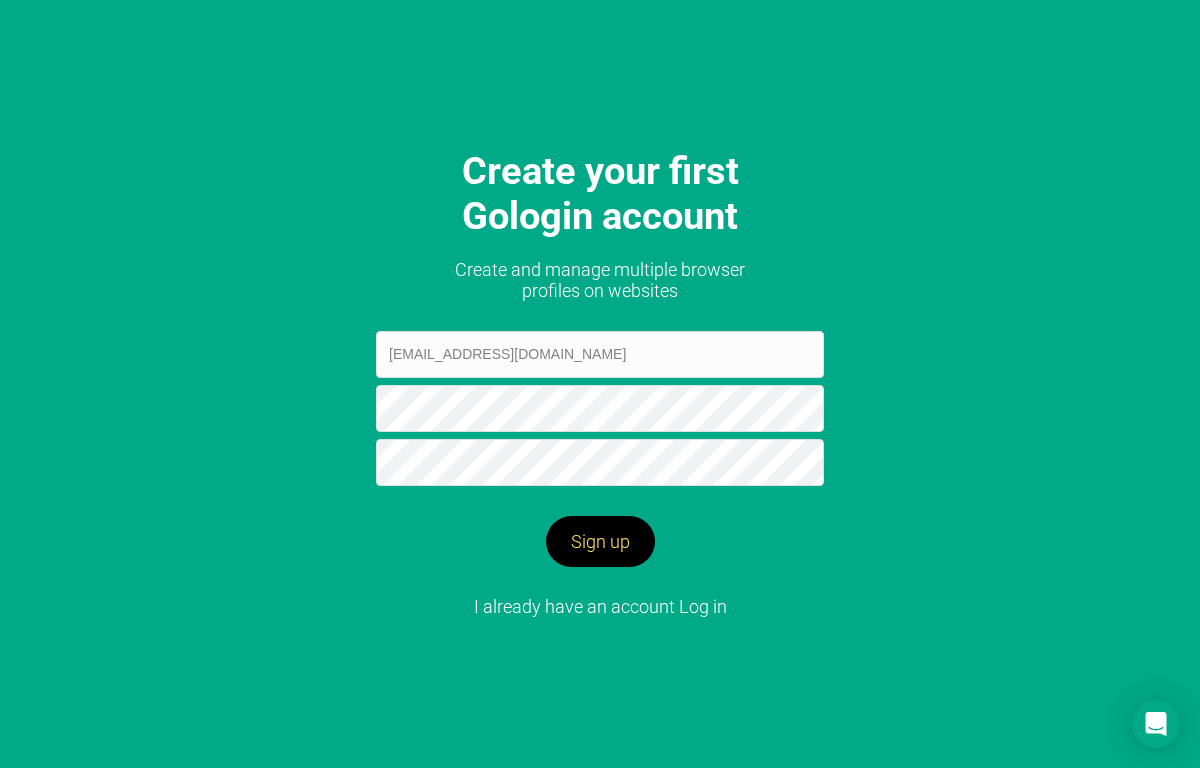 type on "[EMAIL_ADDRESS][DOMAIN_NAME]" 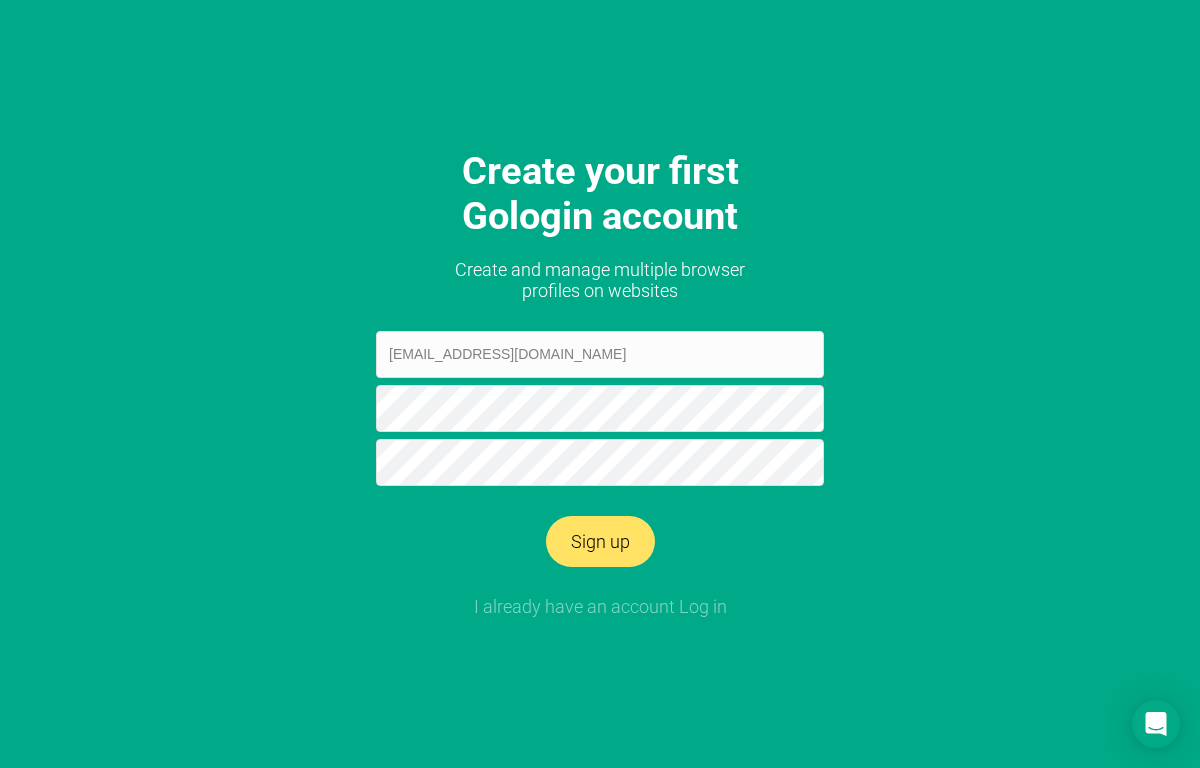 click on "I already have an account Log in" at bounding box center [600, 606] 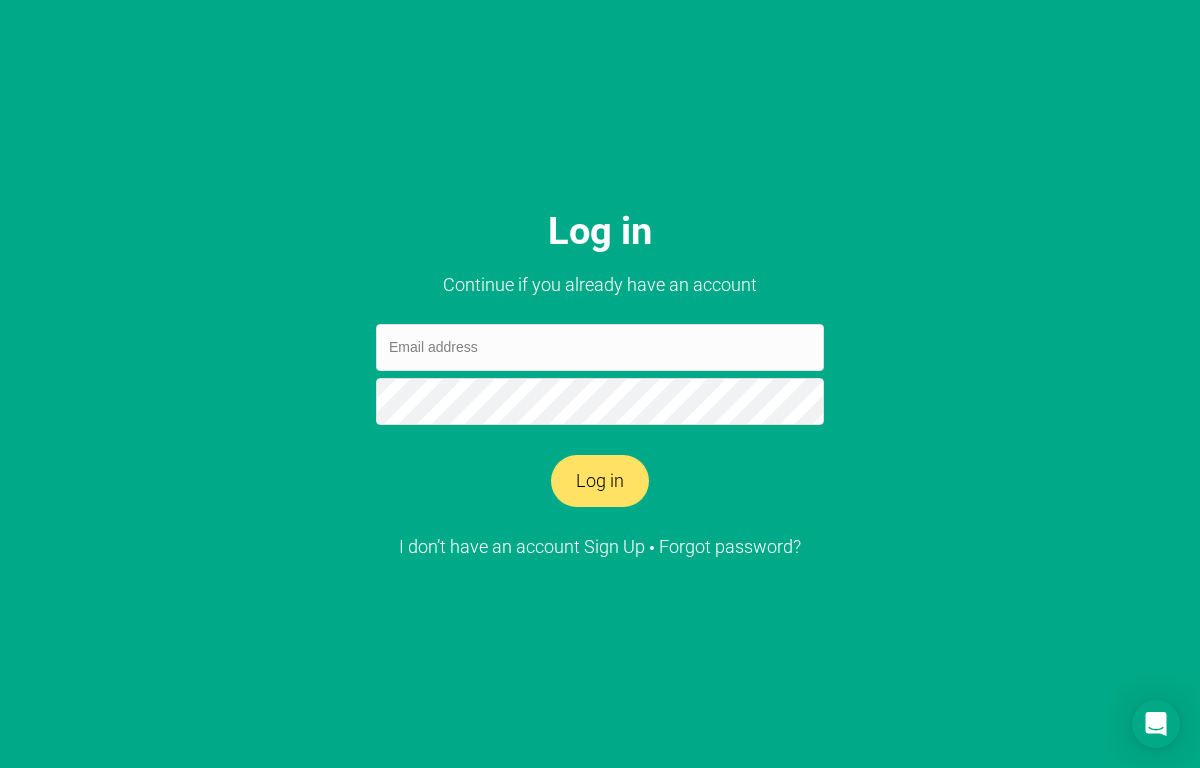 click at bounding box center [600, 347] 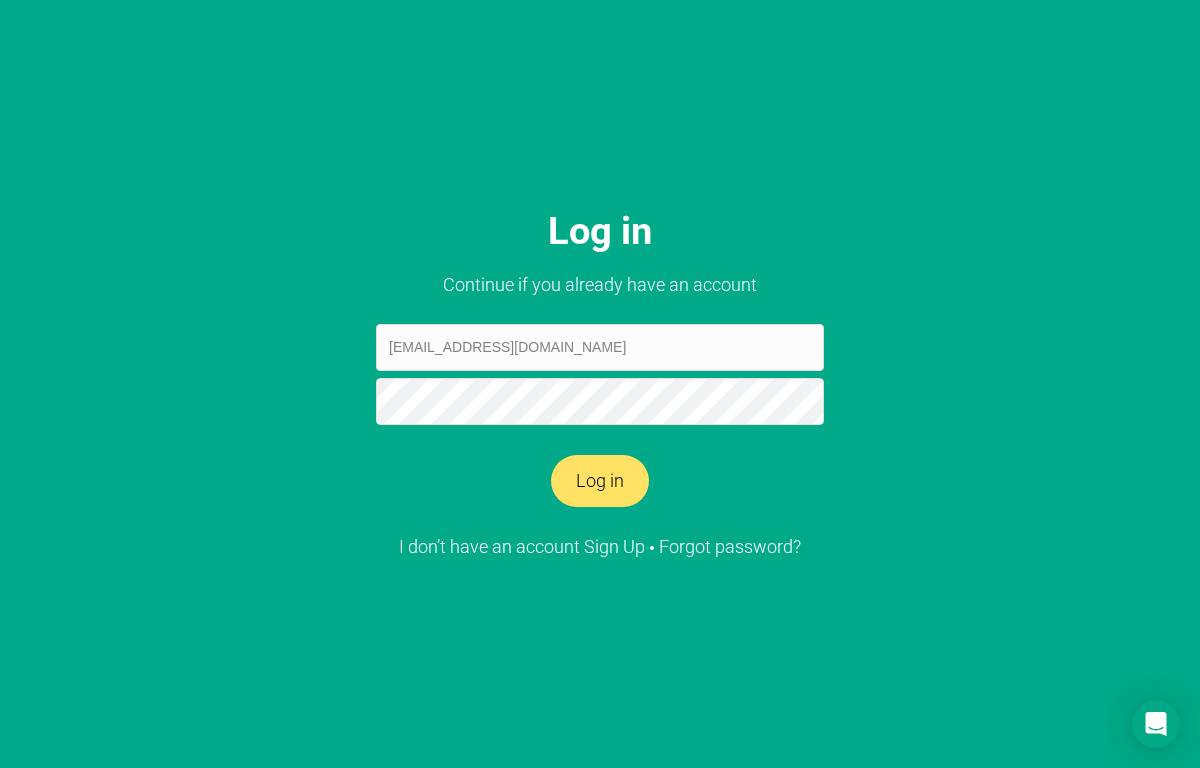 type on "[EMAIL_ADDRESS][DOMAIN_NAME]" 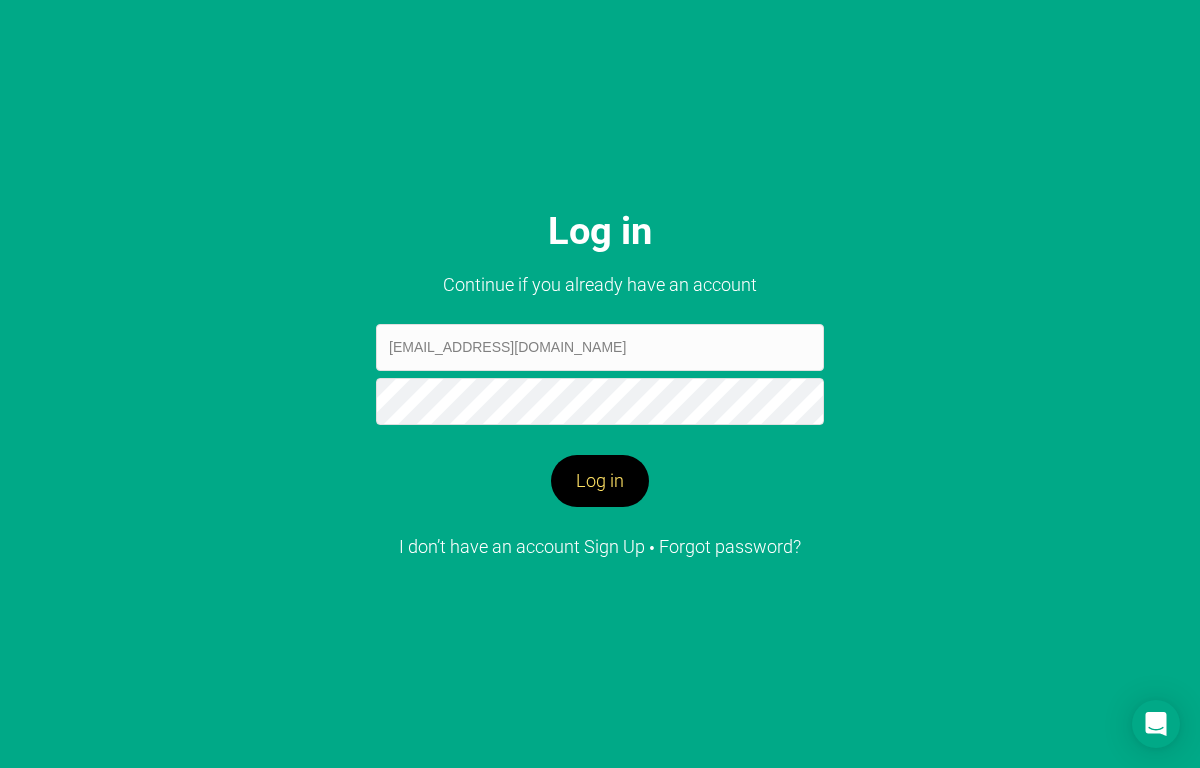 click on "Log in" at bounding box center (600, 481) 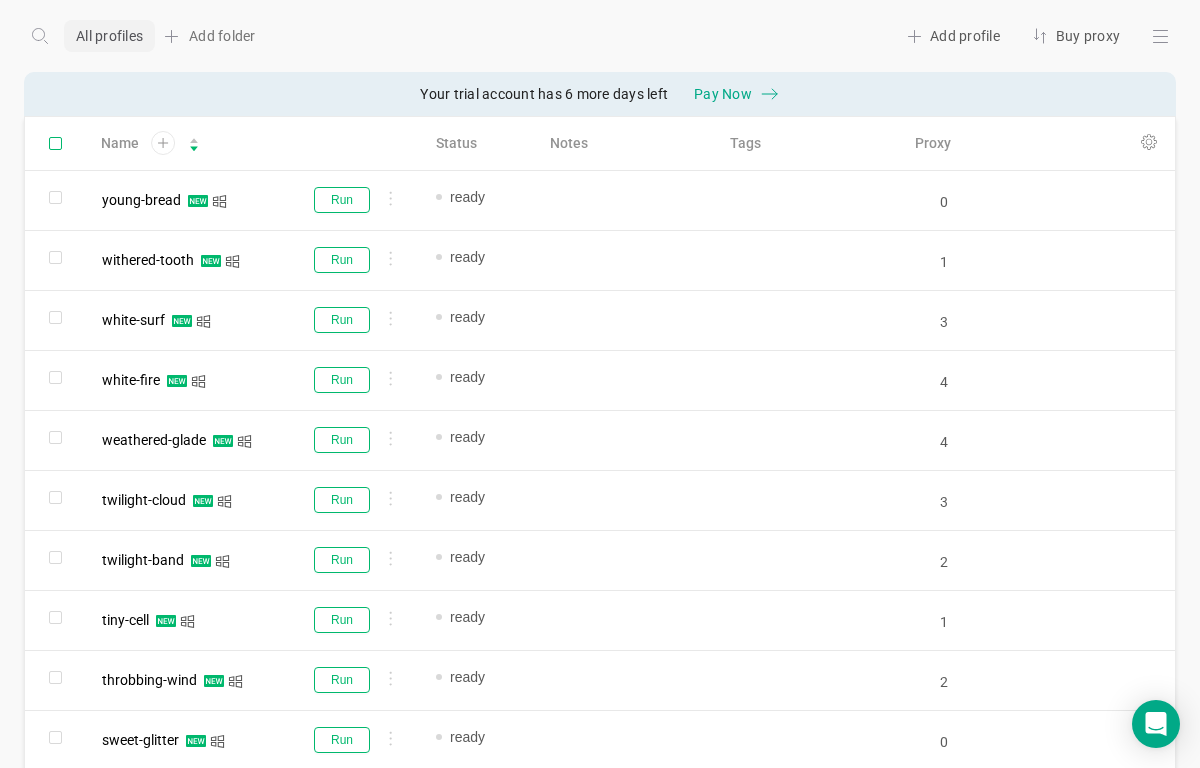 click at bounding box center [55, 143] 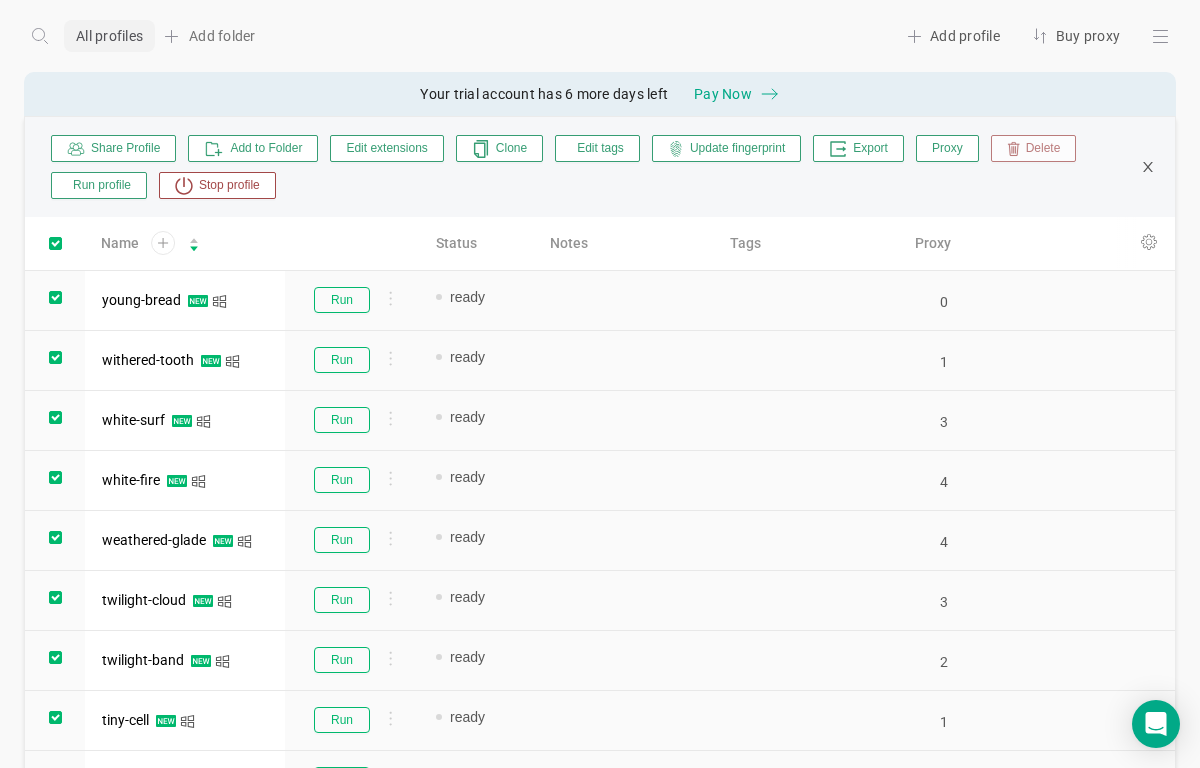 click on "Delete" at bounding box center (1040, 149) 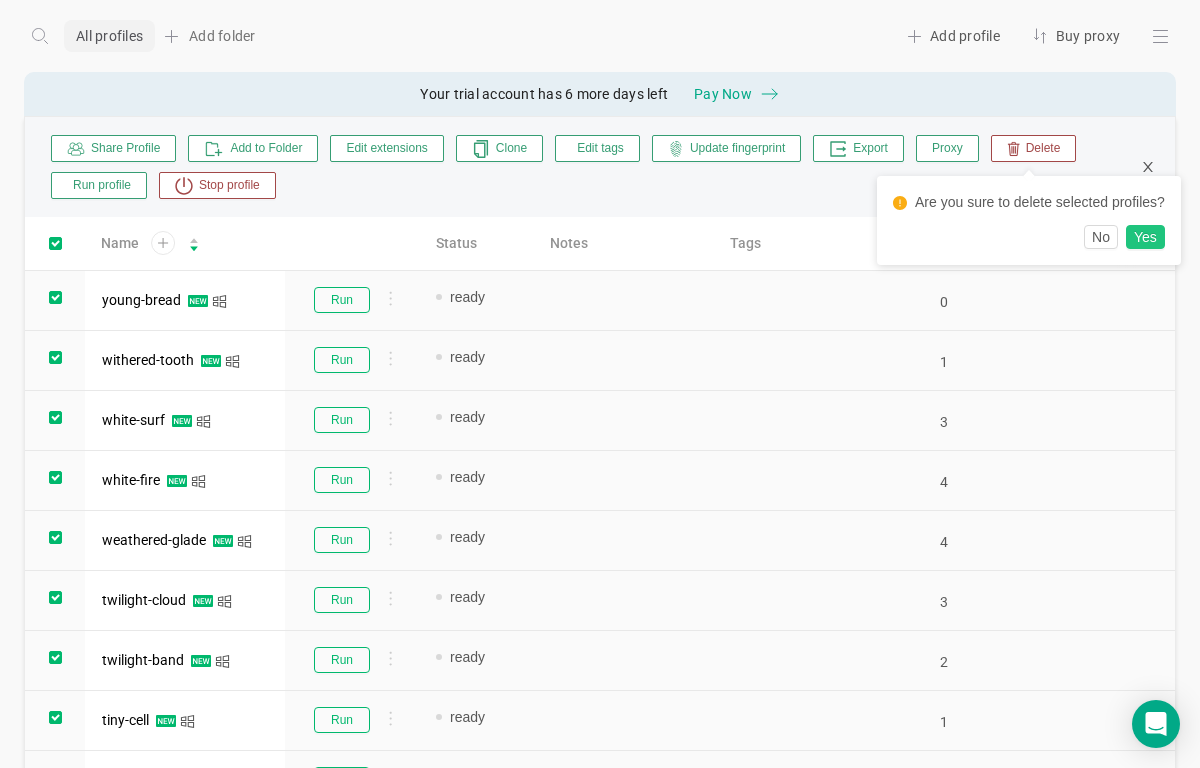 click on "Yes" at bounding box center [1145, 237] 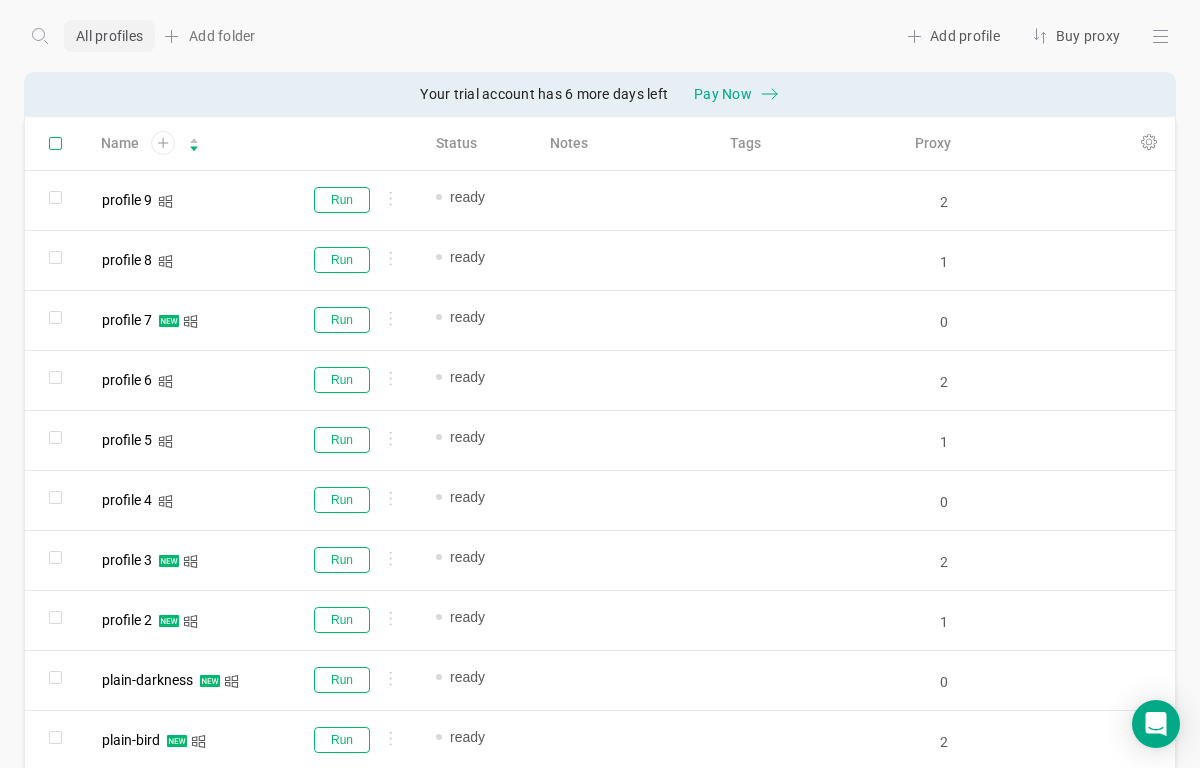 click at bounding box center (55, 143) 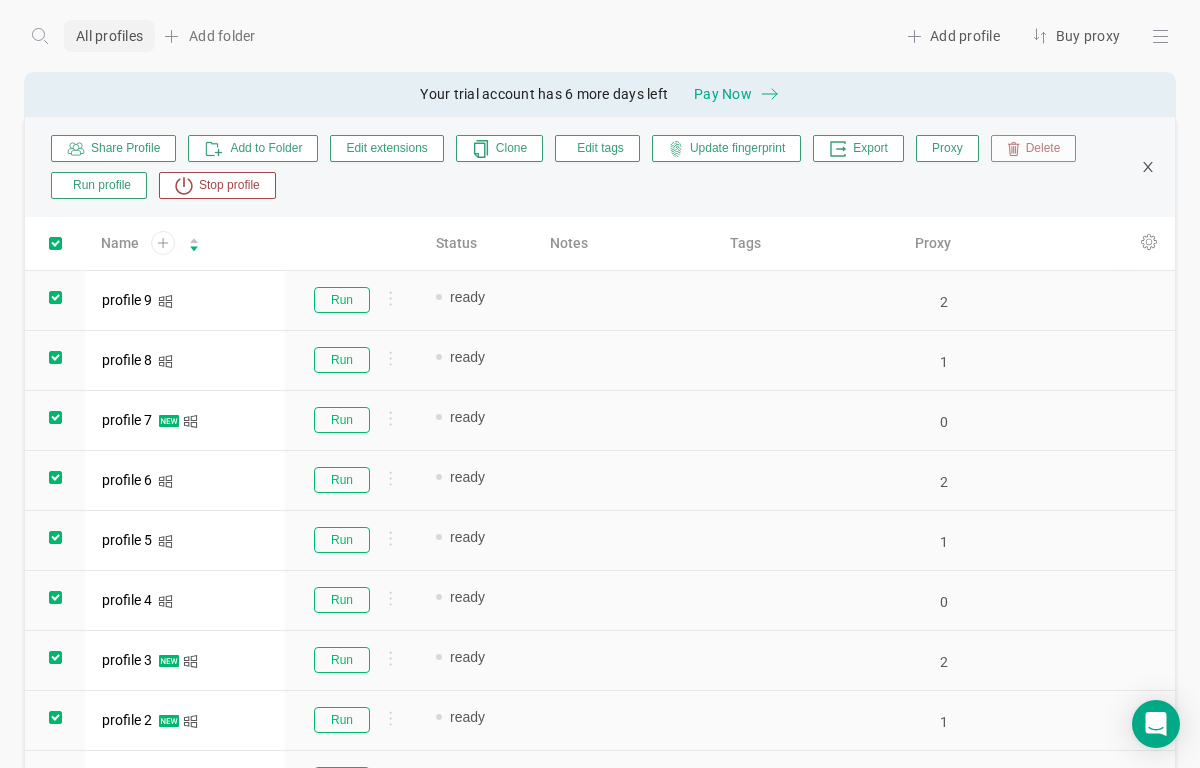 click on "Delete" at bounding box center (1034, 148) 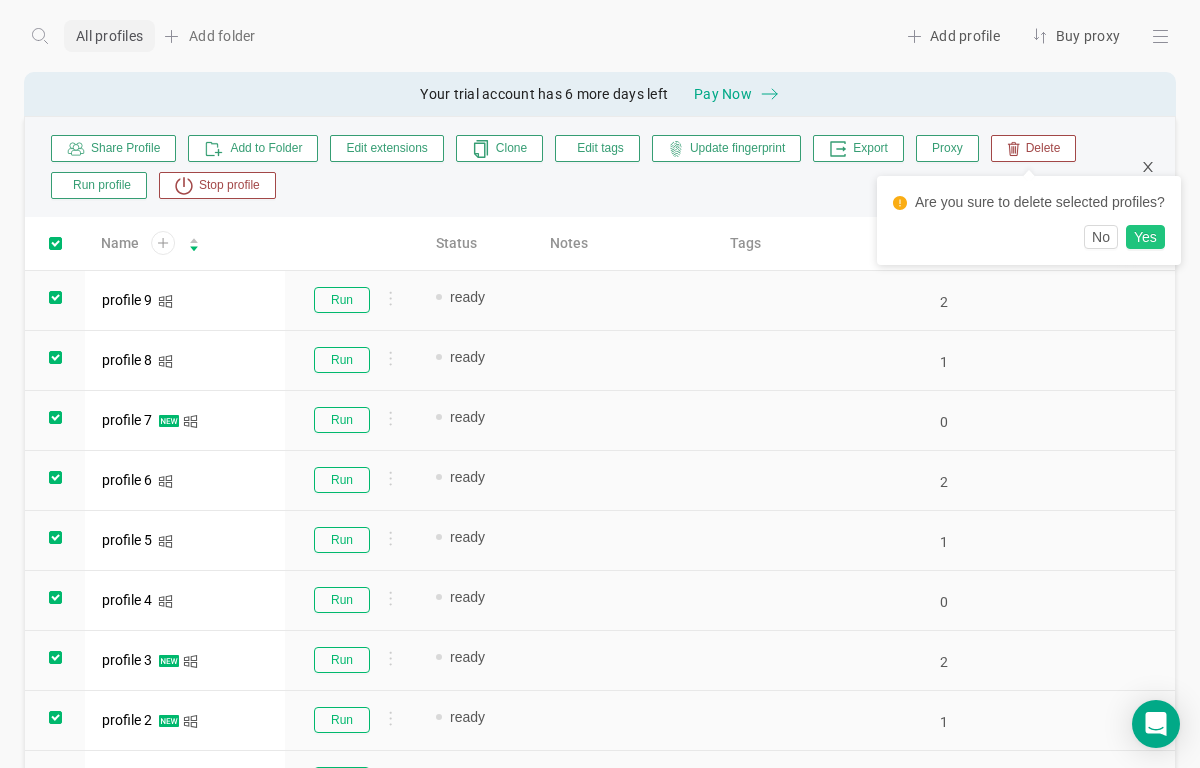 click on "Yes" at bounding box center [1145, 237] 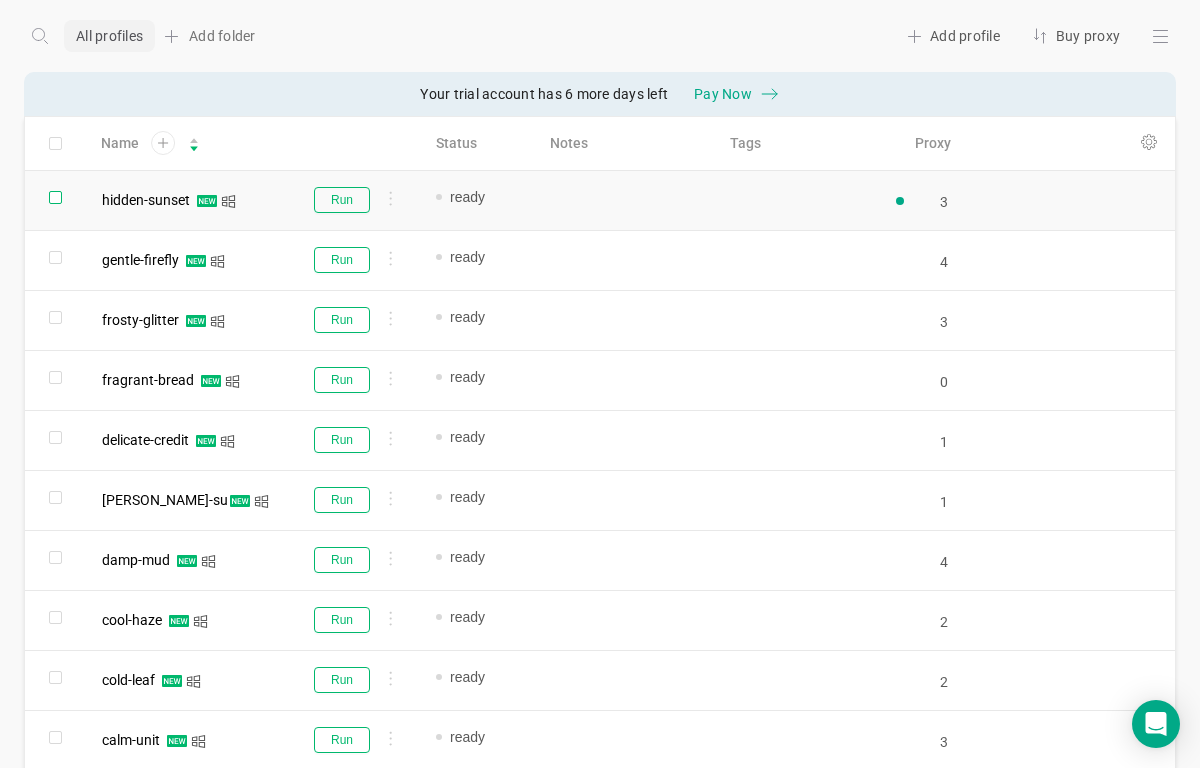 click at bounding box center [55, 197] 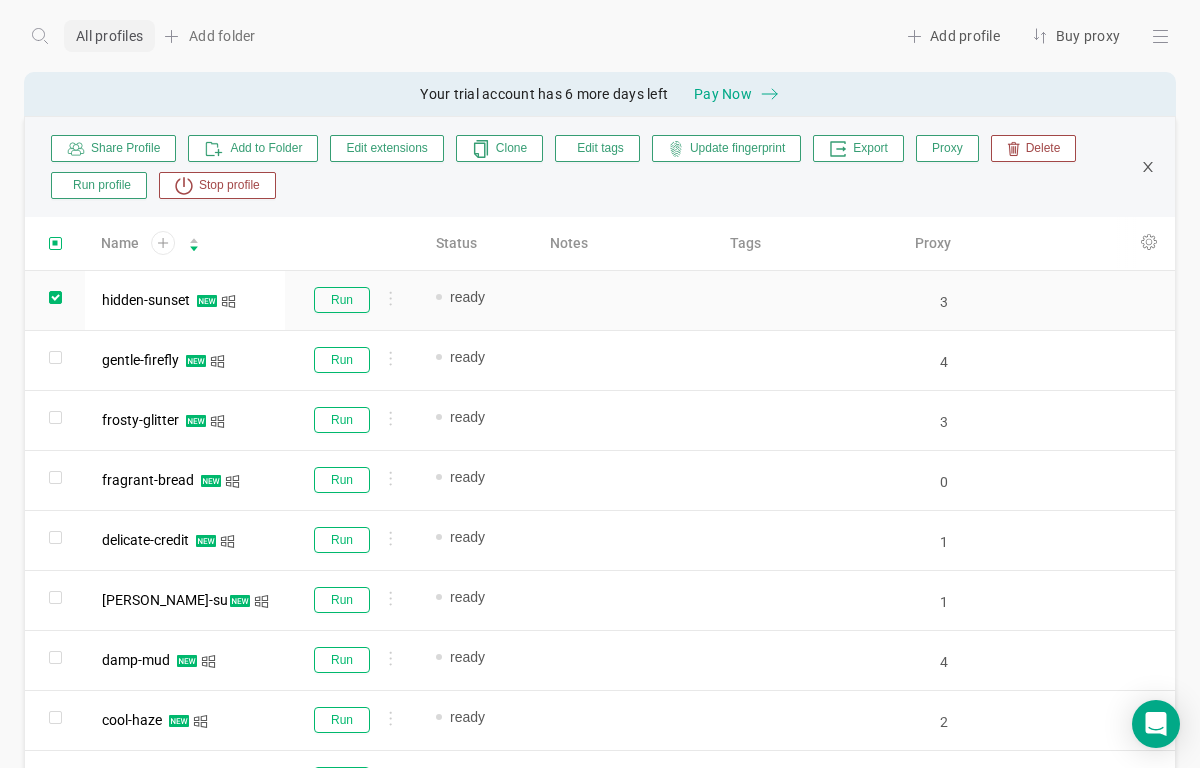 click at bounding box center [55, 243] 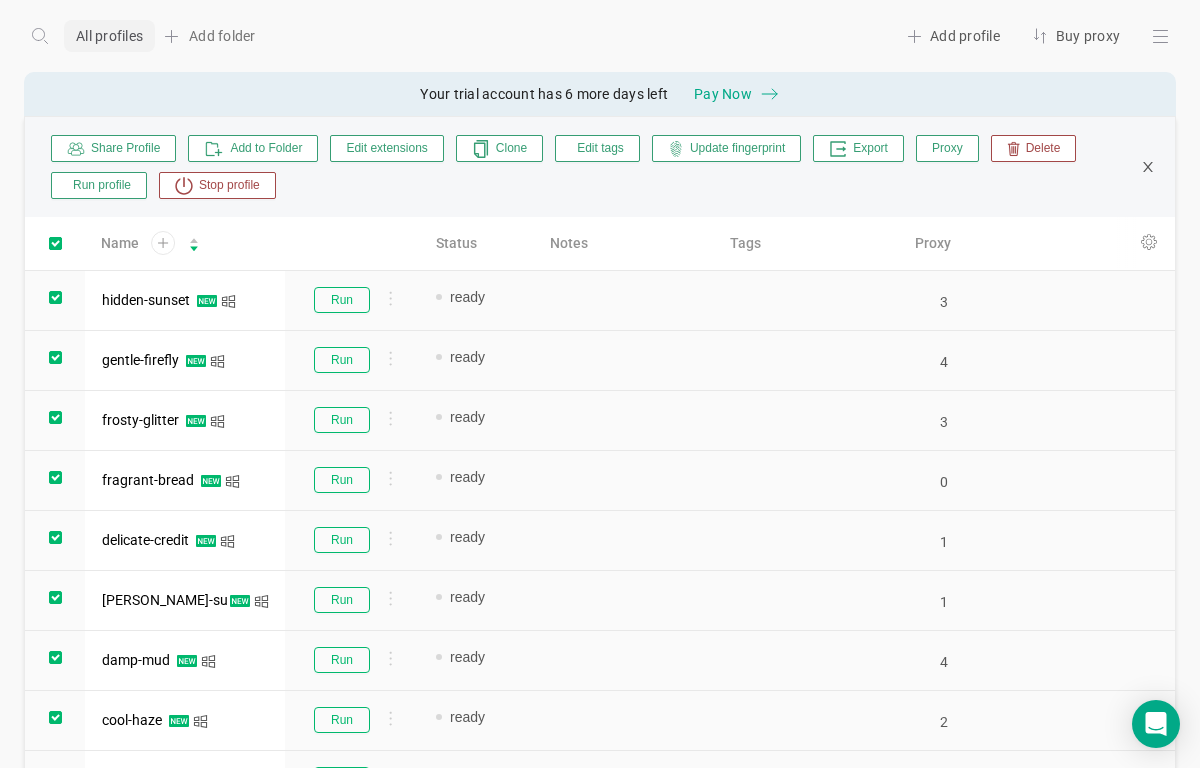 checkbox on "true" 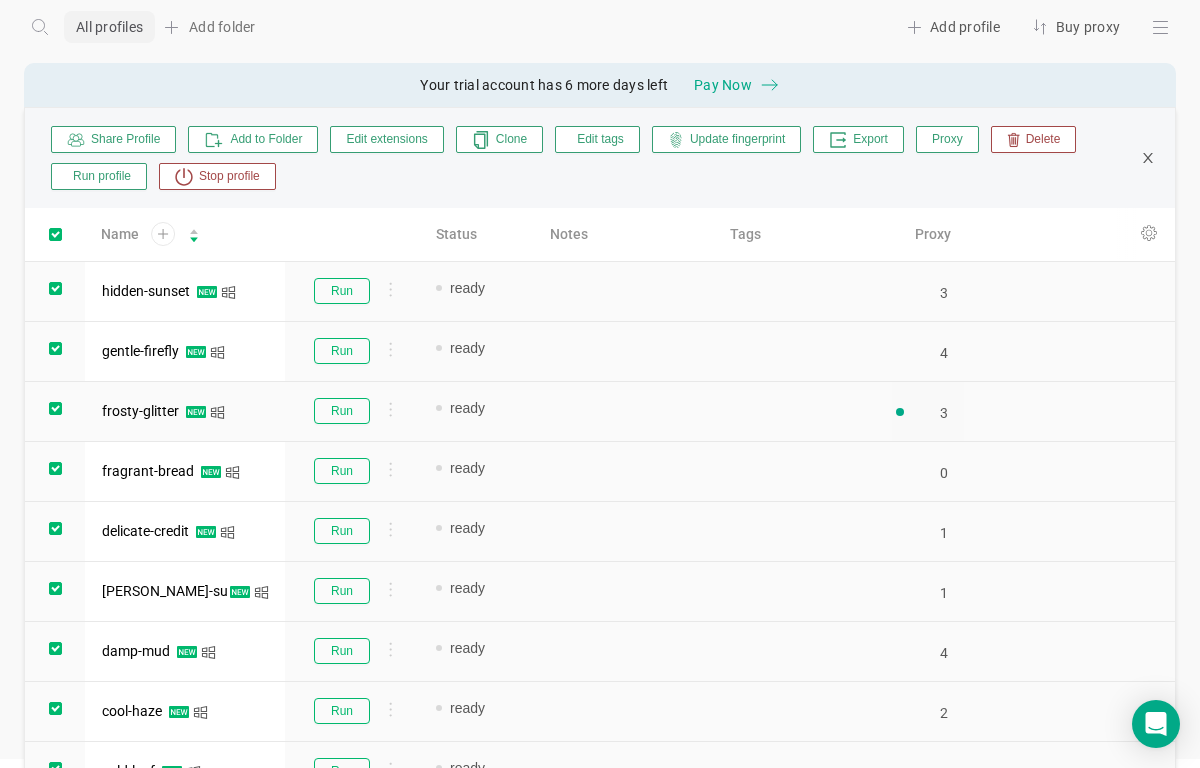 scroll, scrollTop: 0, scrollLeft: 0, axis: both 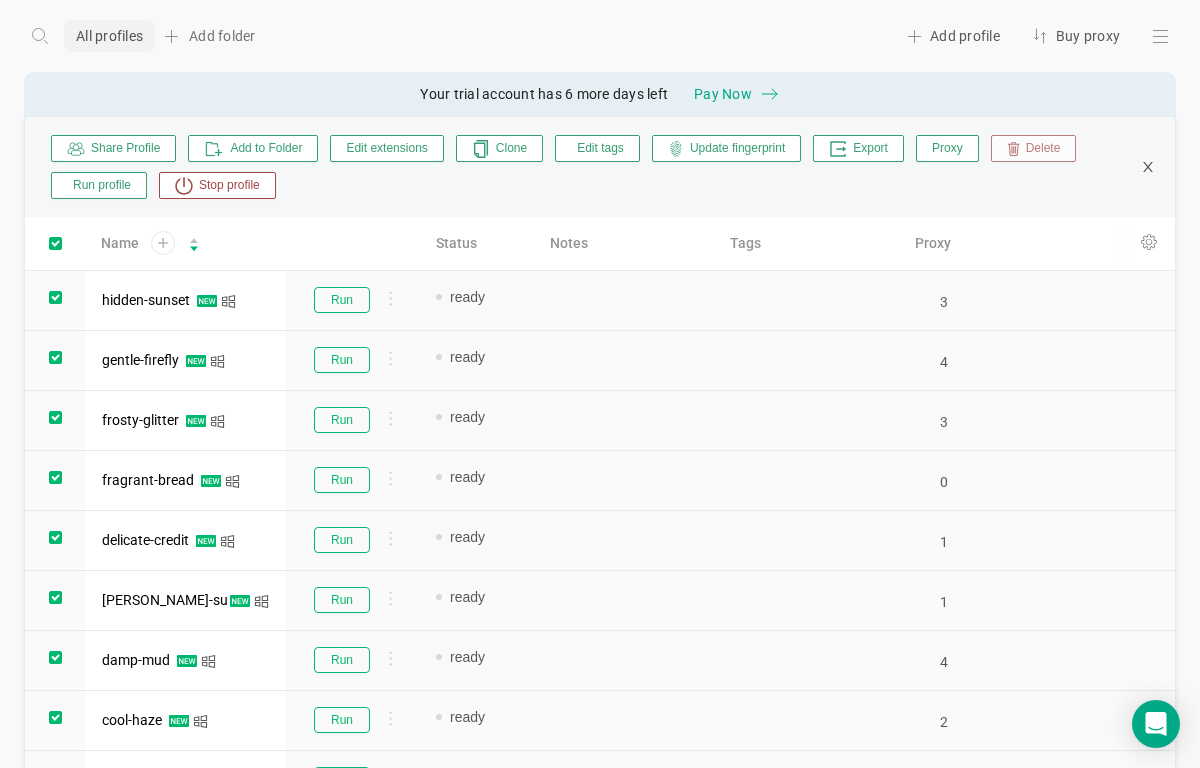 click on "Delete" at bounding box center [1040, 149] 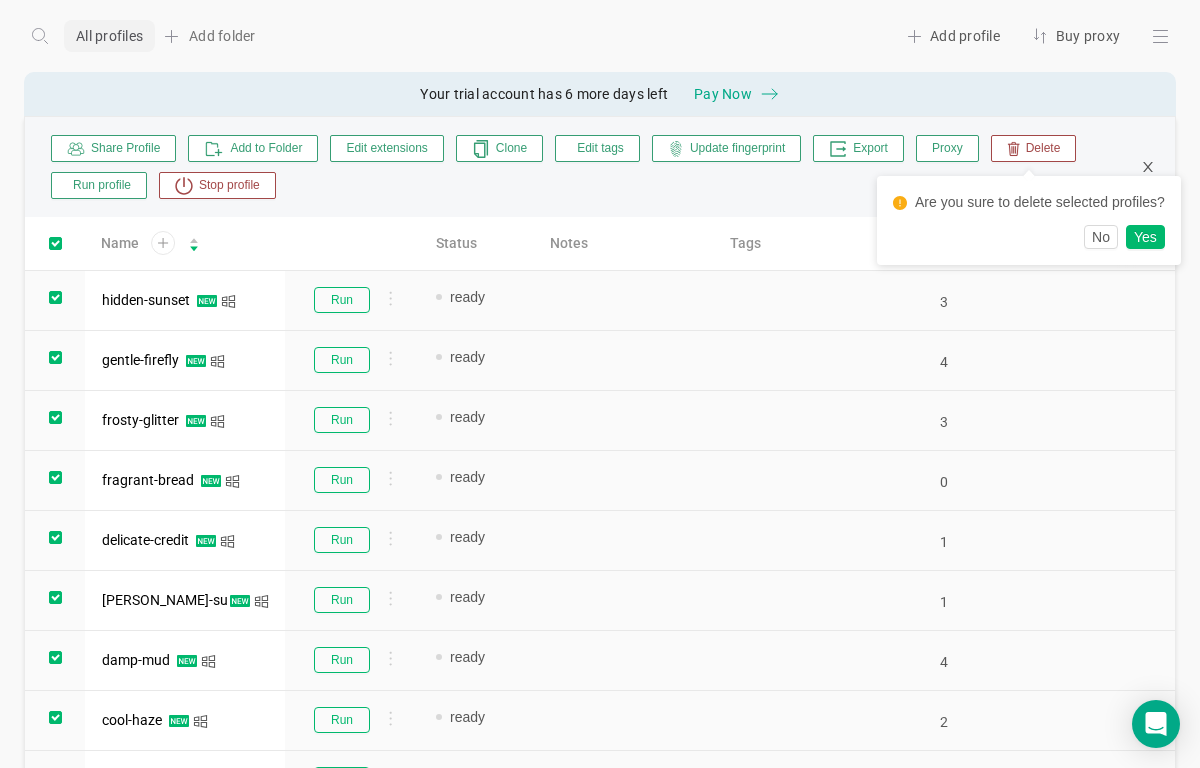click on "No Yes" at bounding box center (1029, 237) 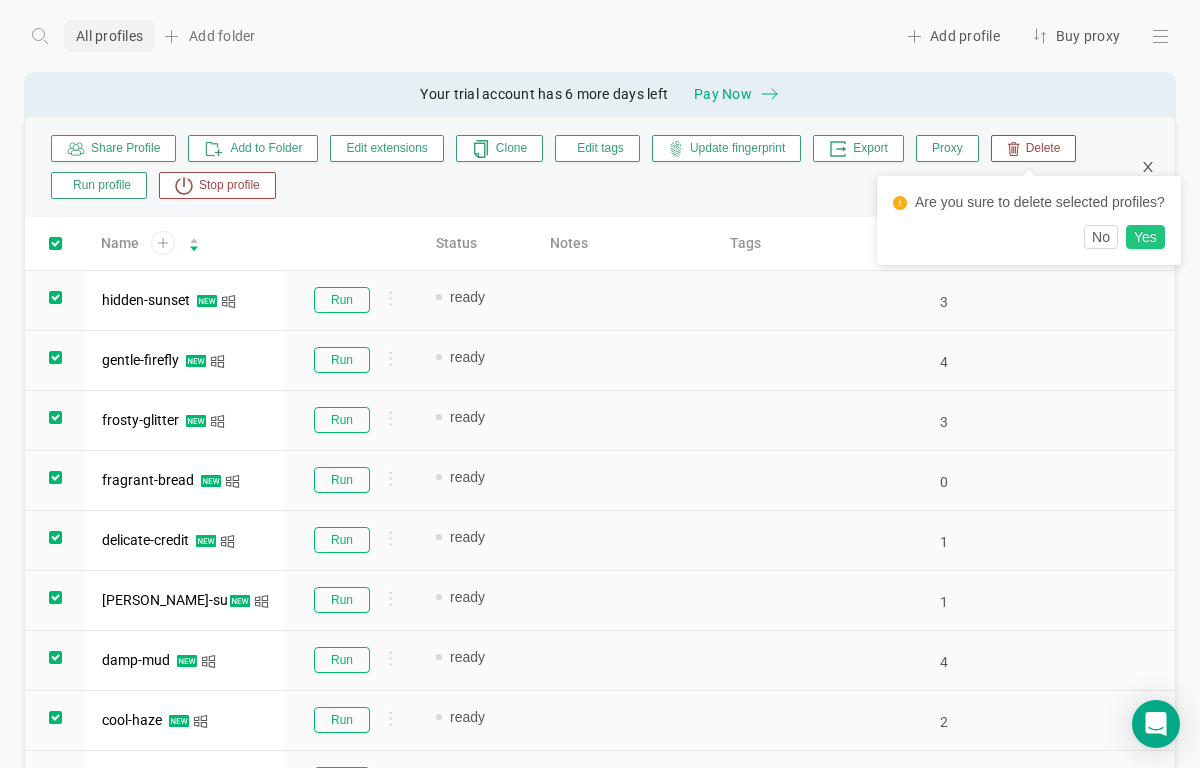 click on "Yes" at bounding box center [1145, 237] 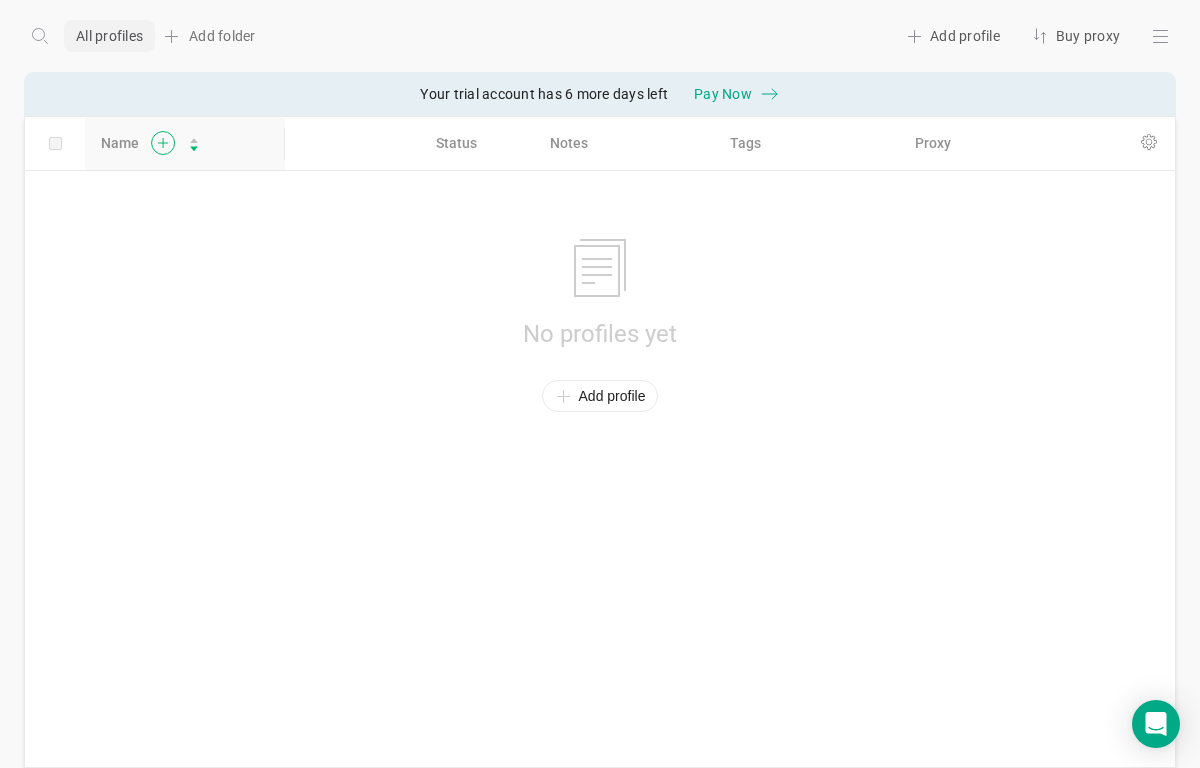 click 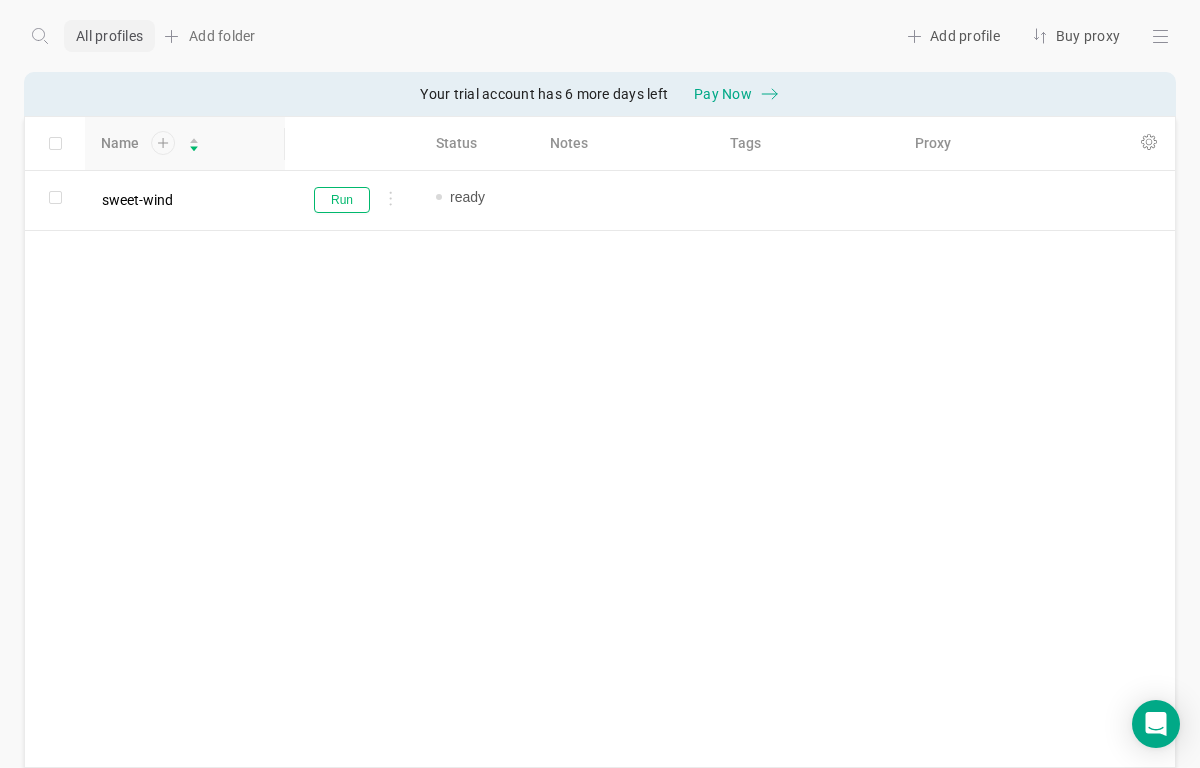 click 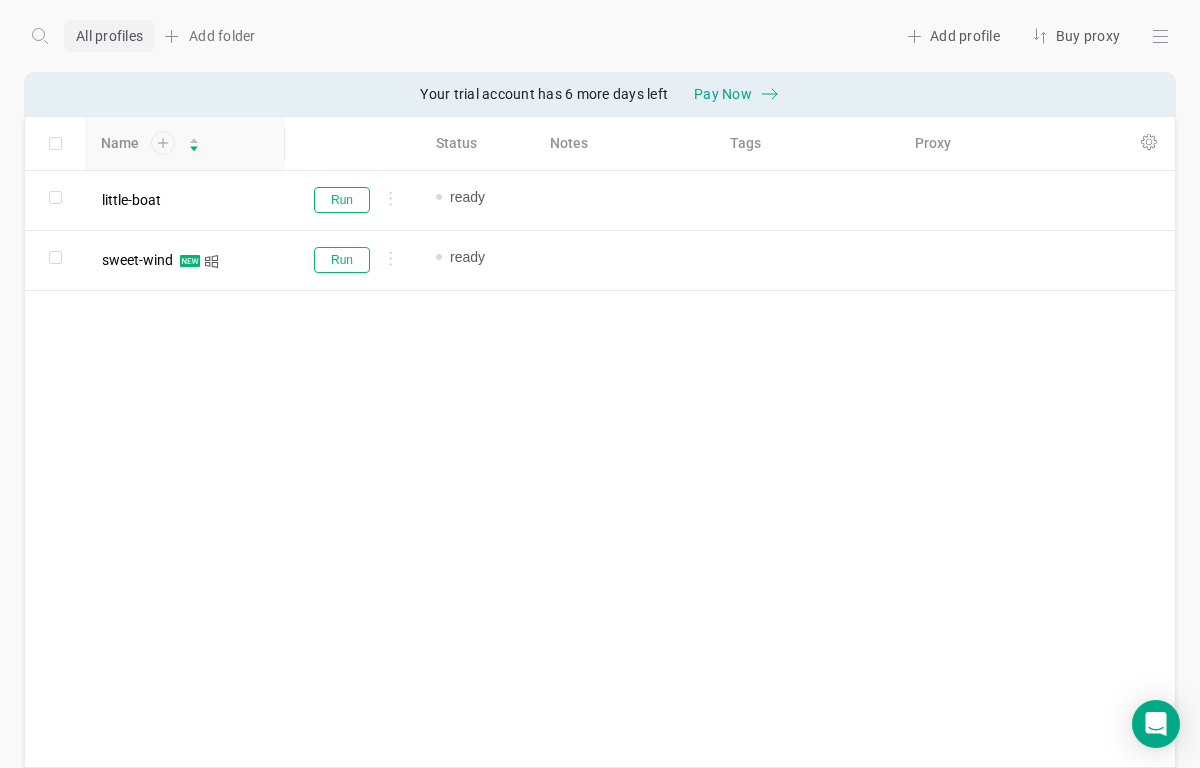 click 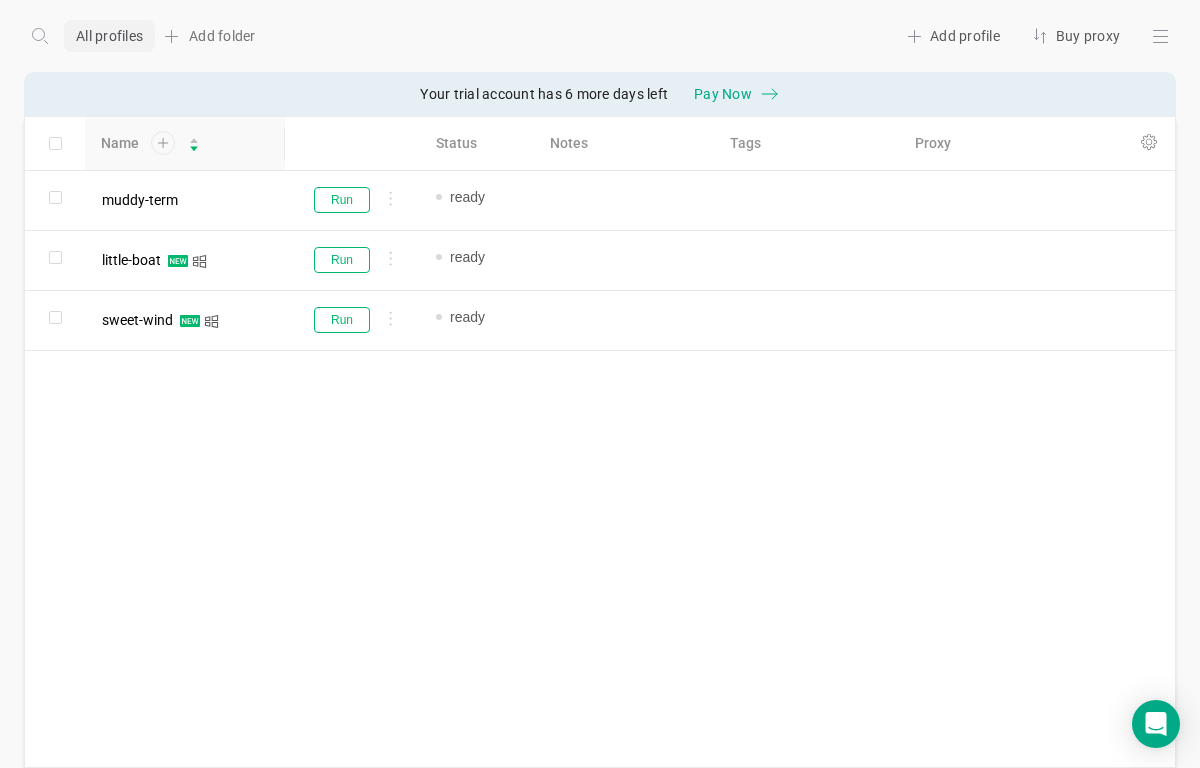 click 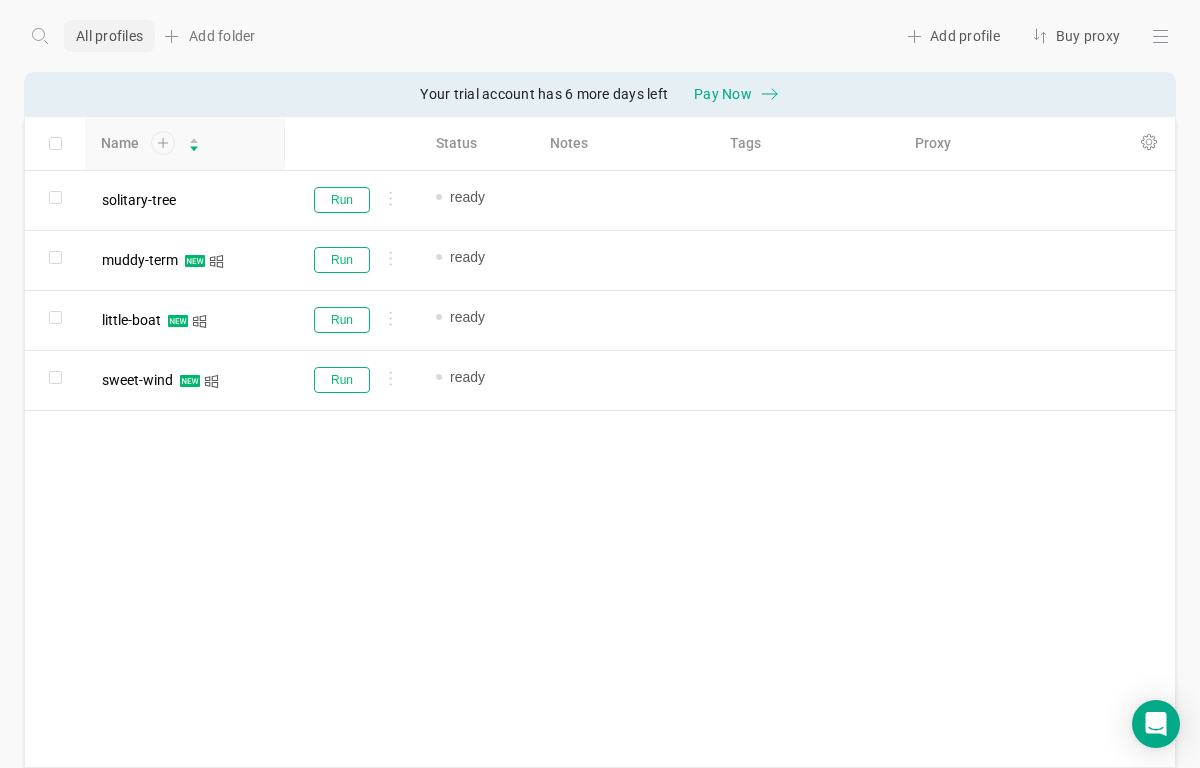 click 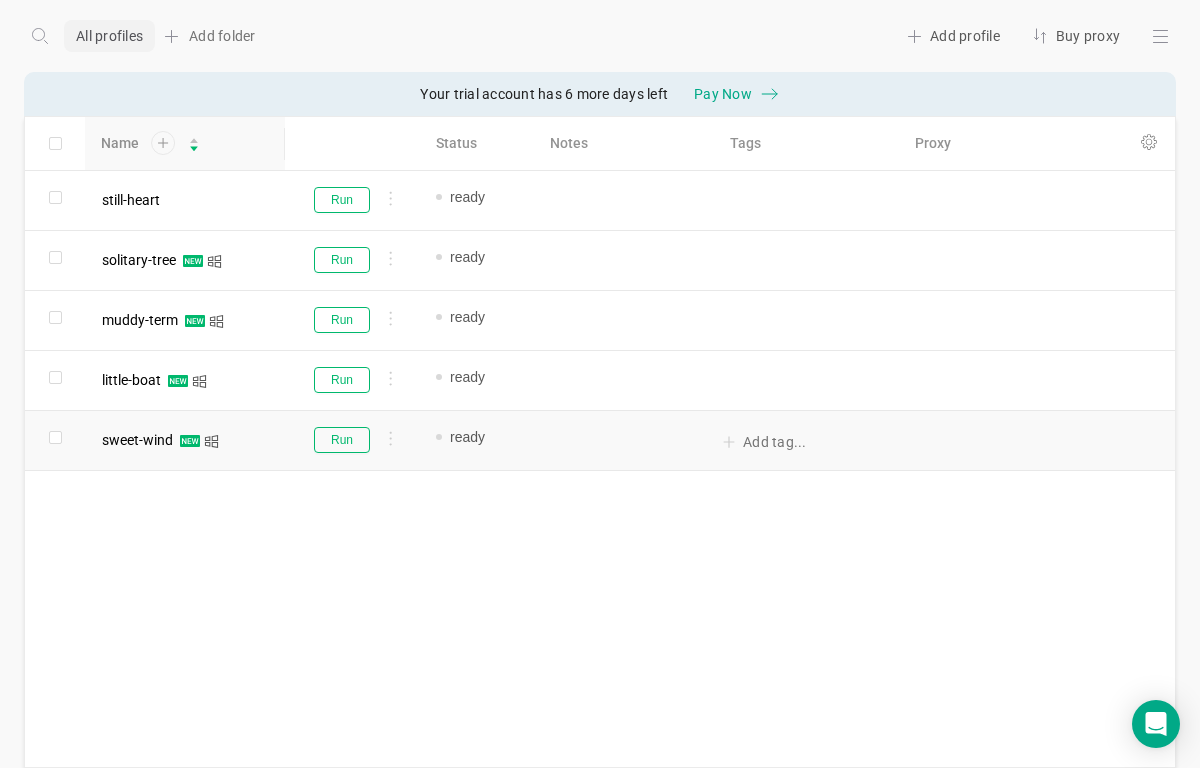 click on "Add tag..." at bounding box center [806, 440] 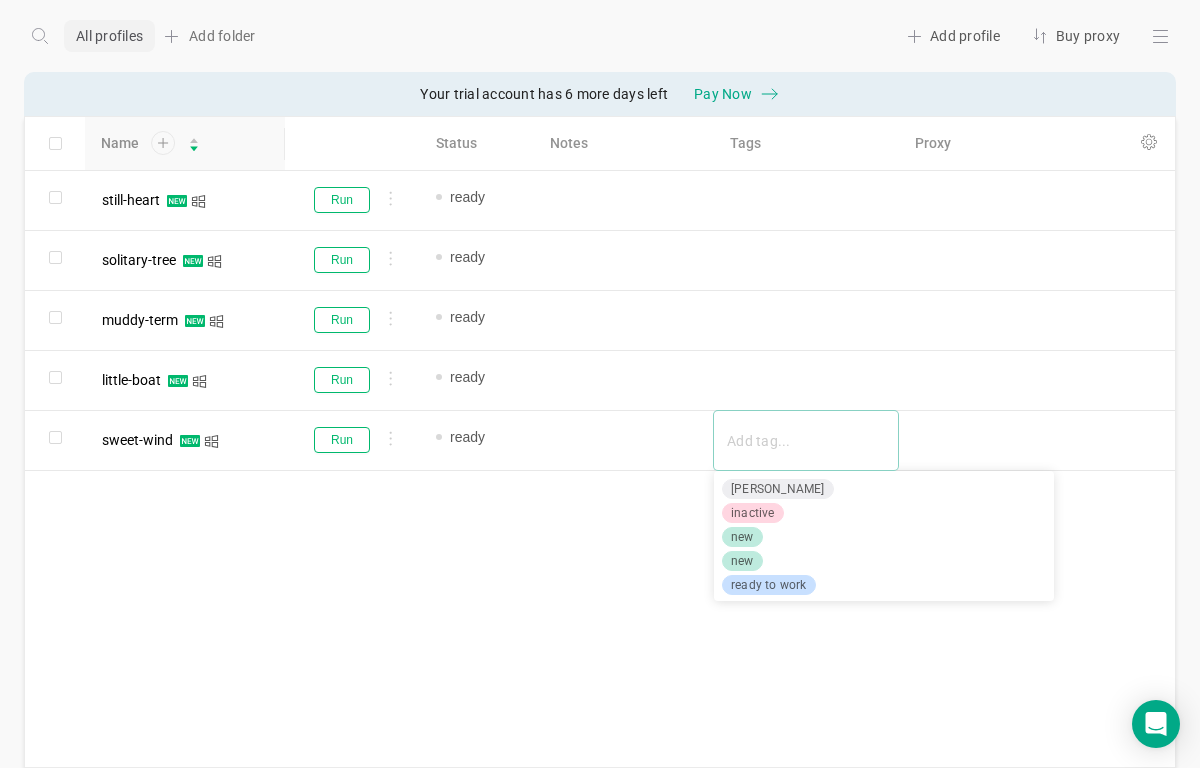 click at bounding box center (600, 384) 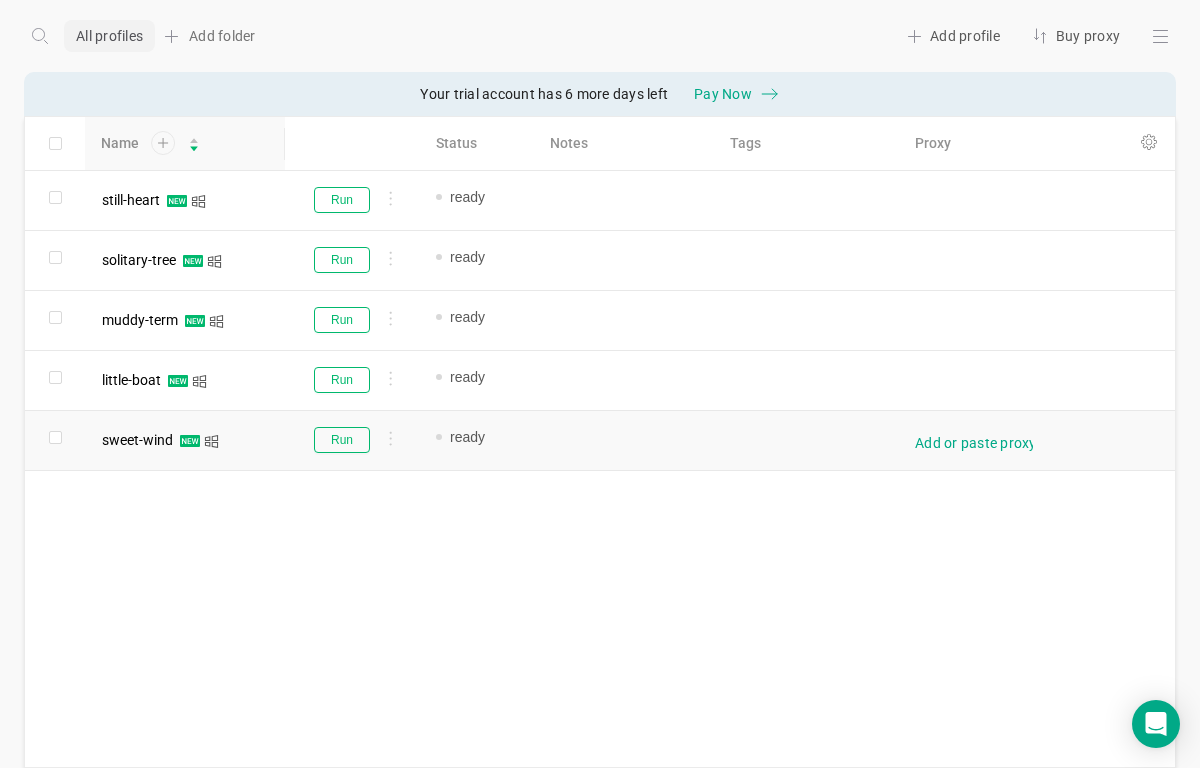 click on "Add or paste proxy" at bounding box center (976, 443) 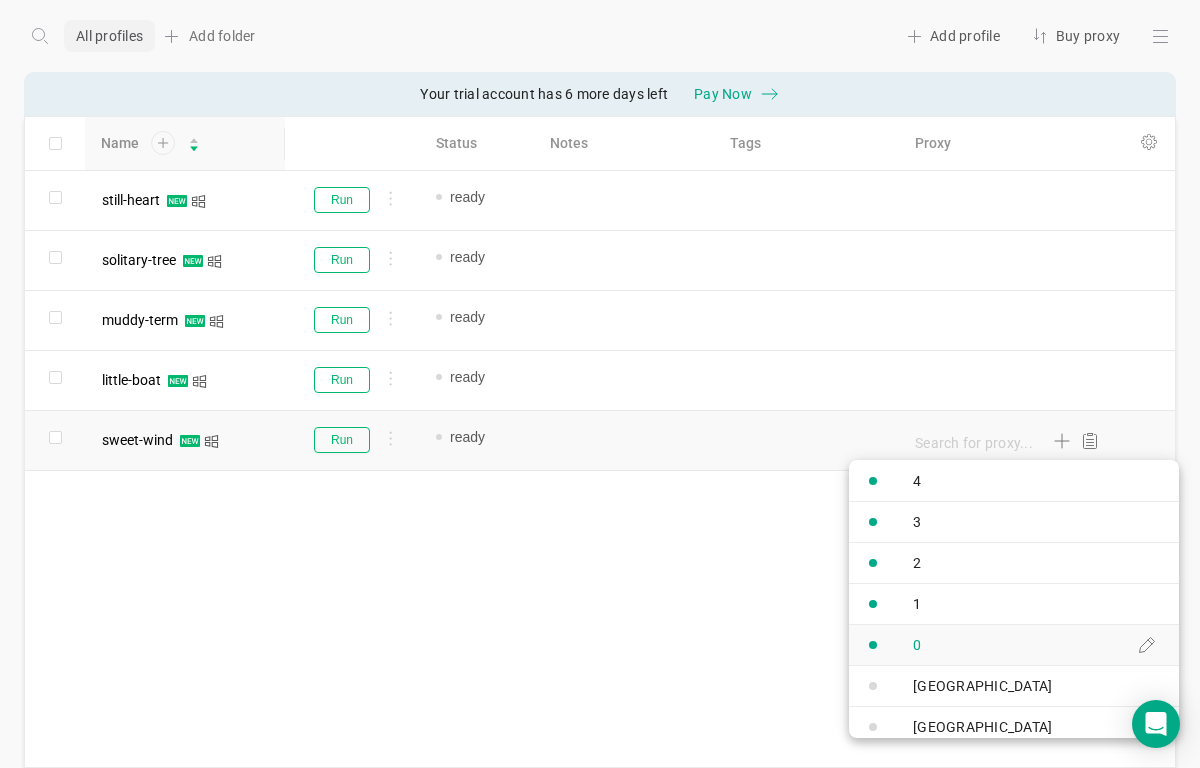click on "0" at bounding box center (917, 645) 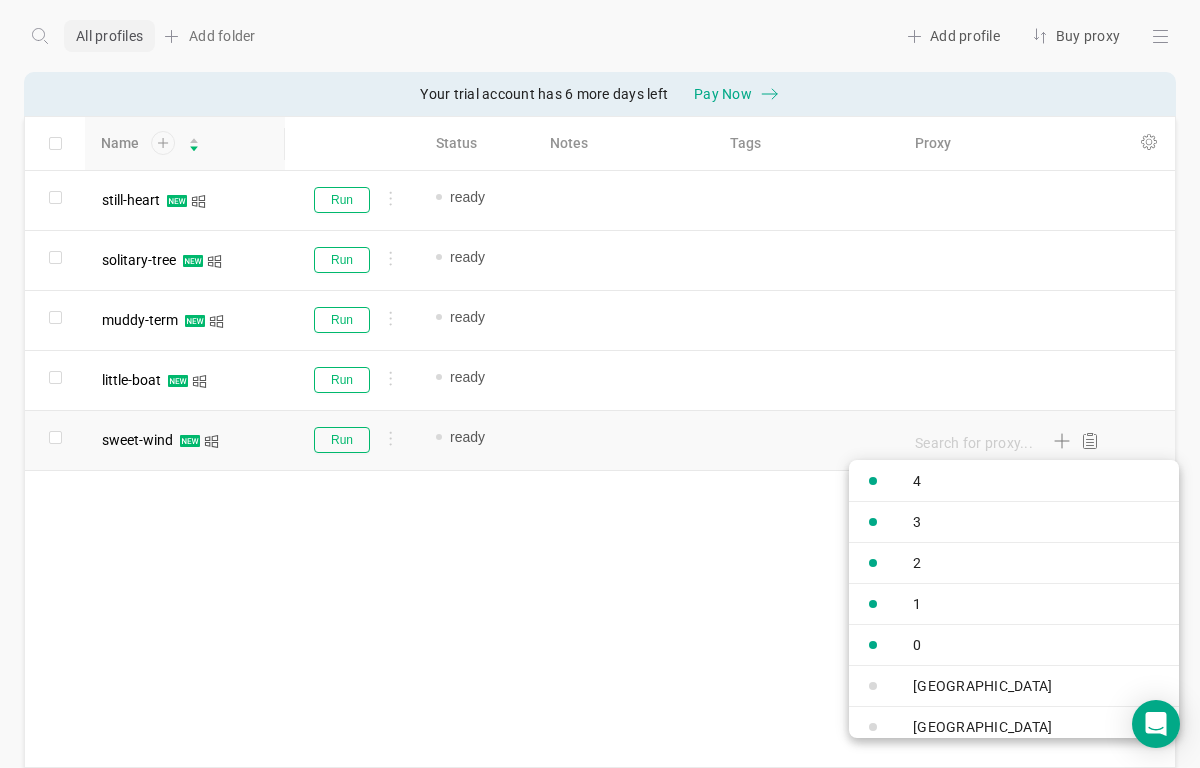 type on "0" 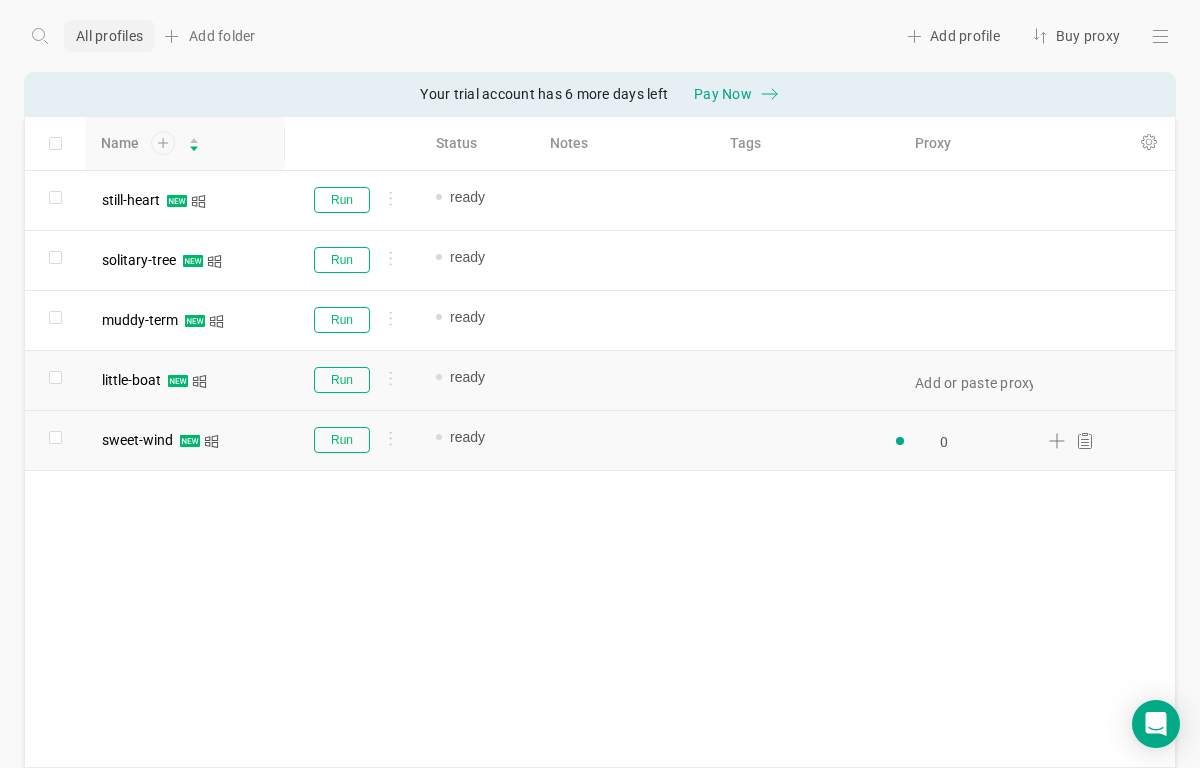 click on "Add or paste proxy" at bounding box center [970, 380] 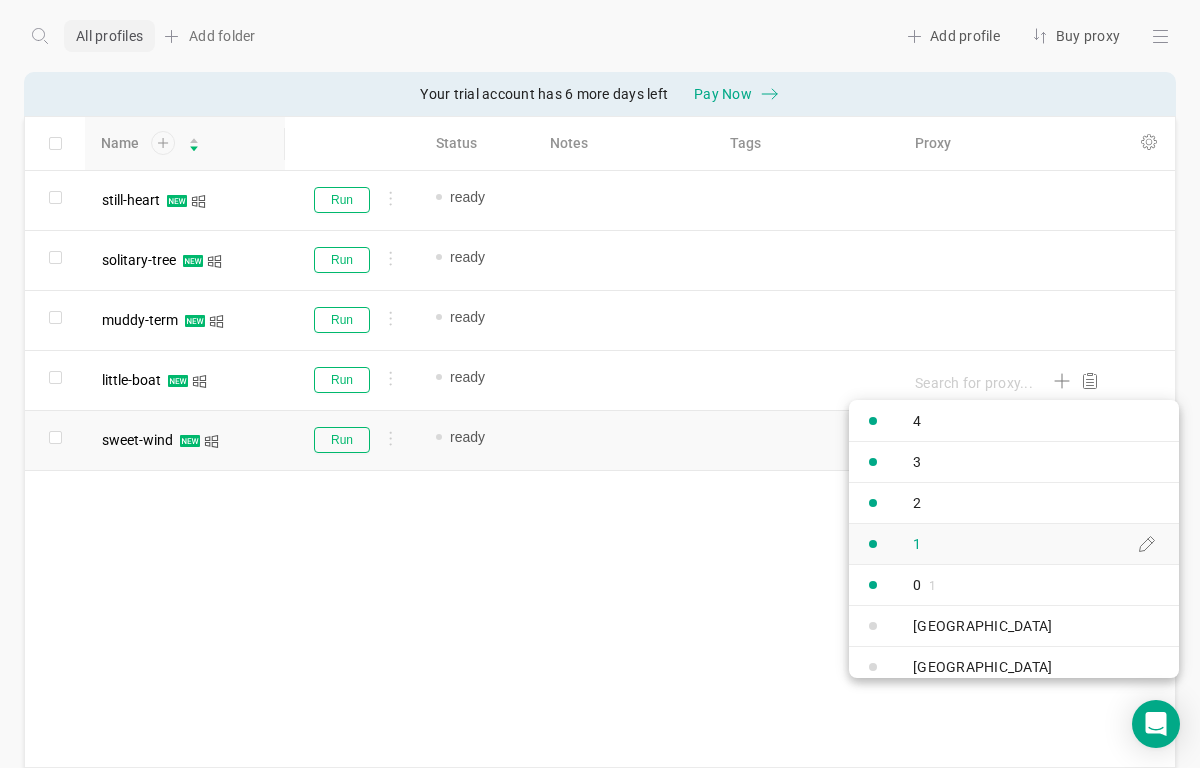 click on "1" at bounding box center (1014, 543) 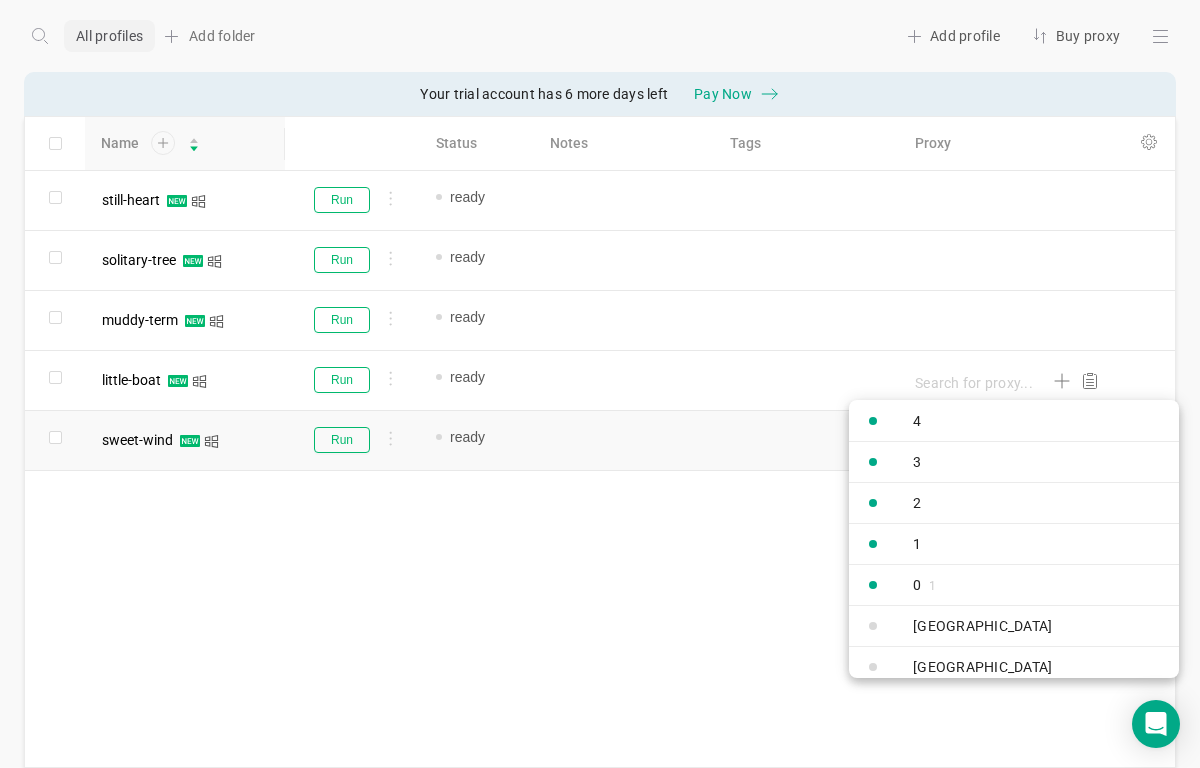 type on "1" 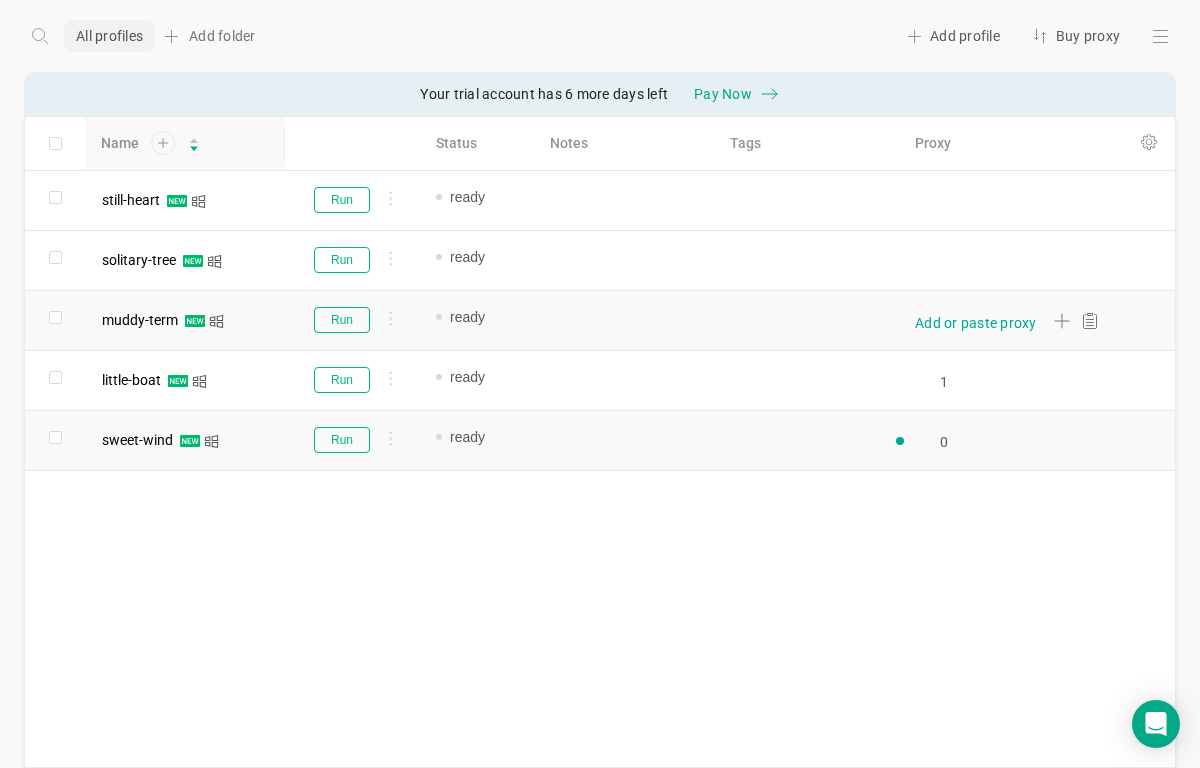 click on "Add or paste proxy" at bounding box center (976, 323) 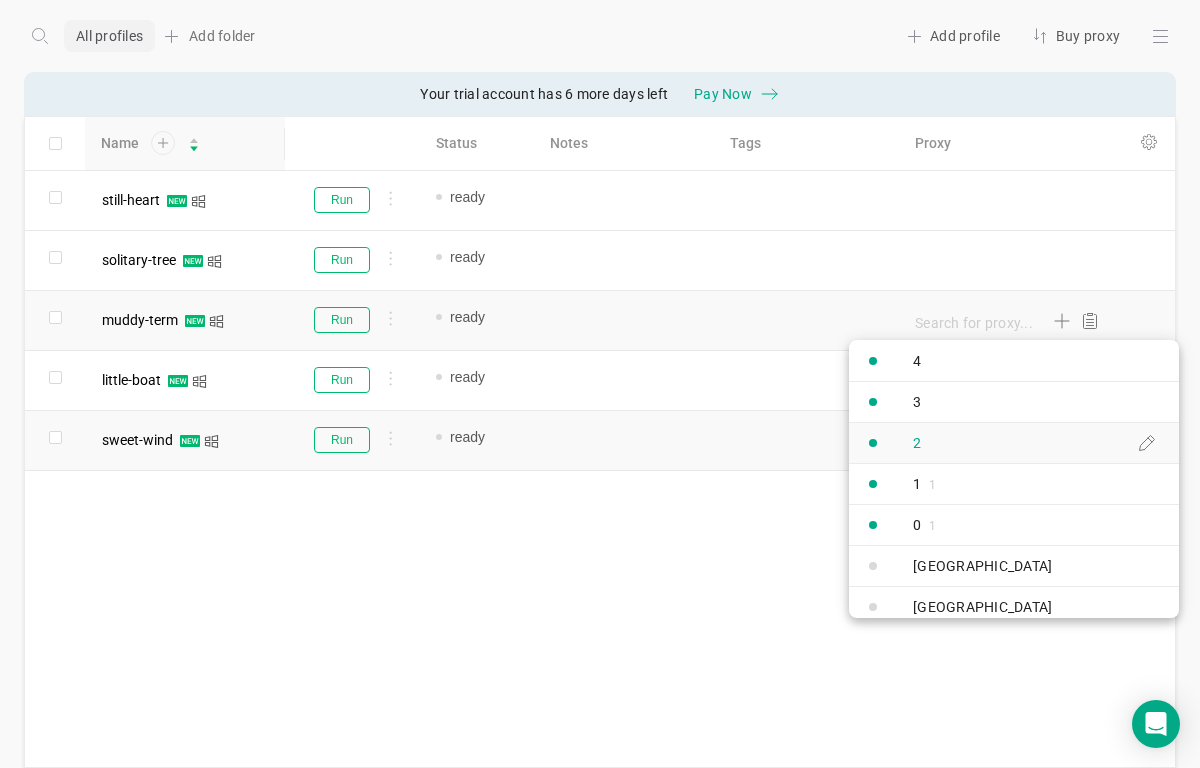 drag, startPoint x: 947, startPoint y: 429, endPoint x: 978, endPoint y: 289, distance: 143.39107 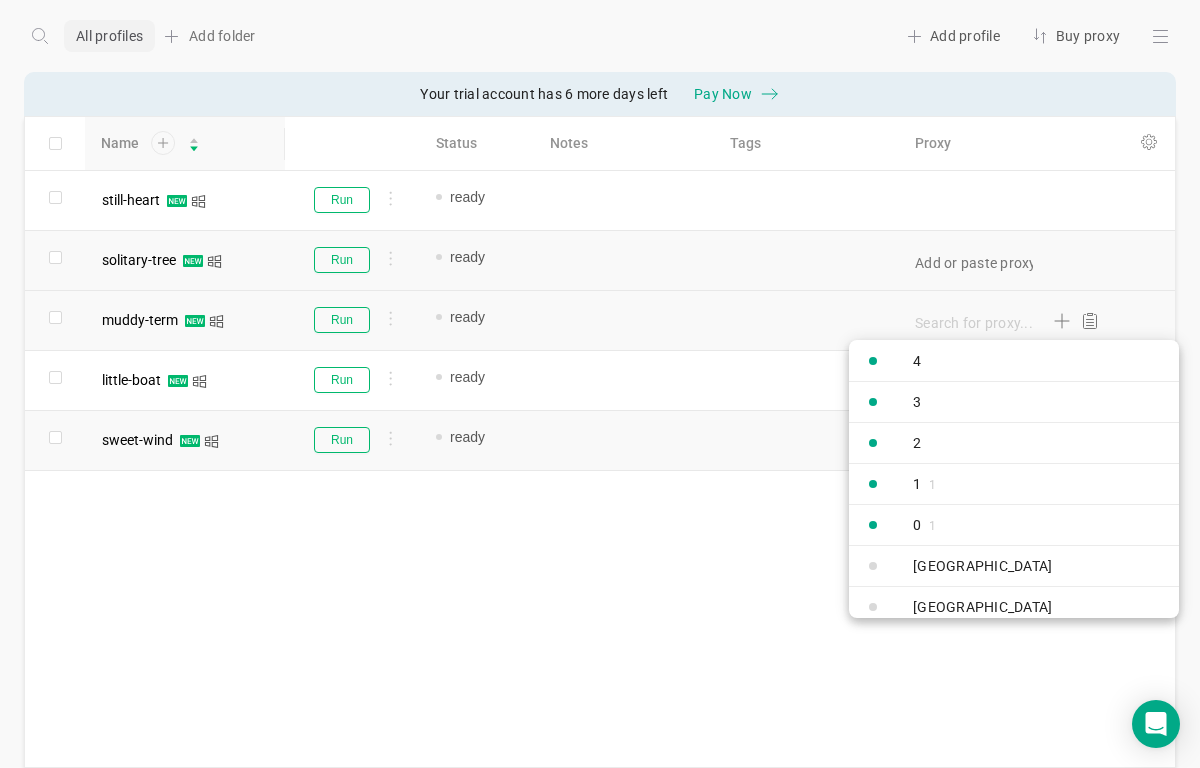 type on "2" 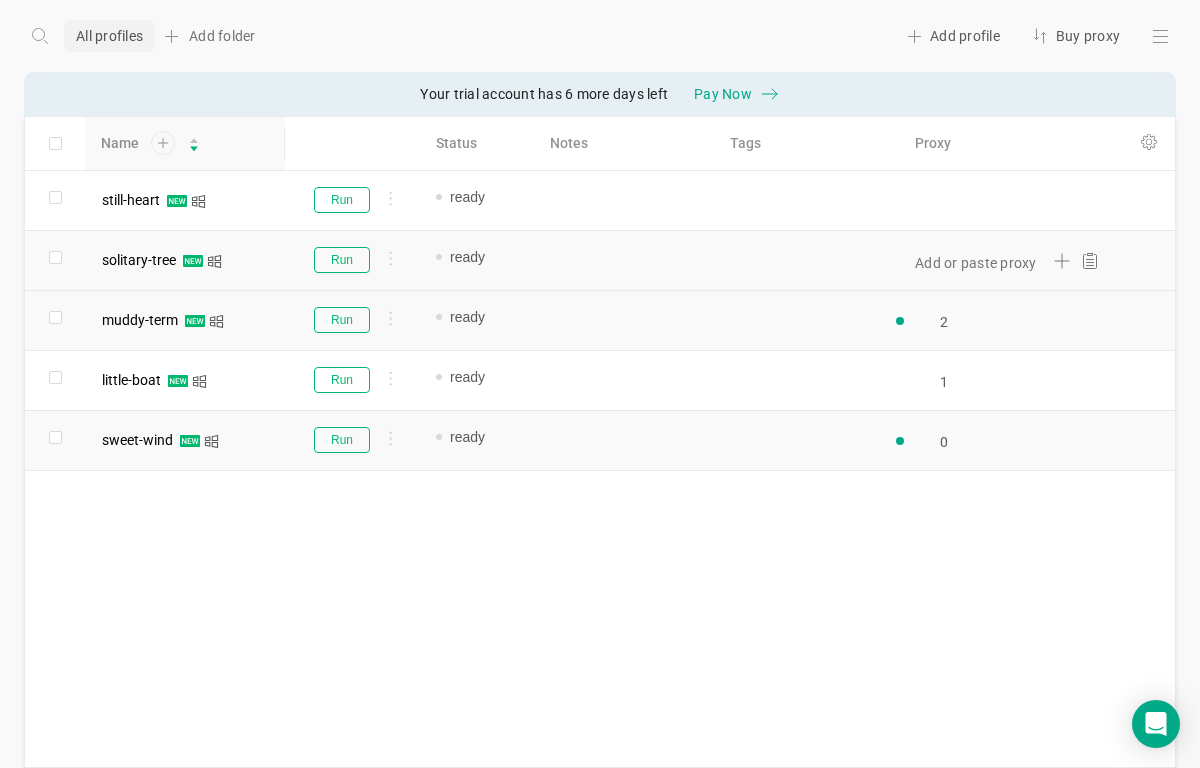 click on "Add or paste proxy" at bounding box center [1003, 260] 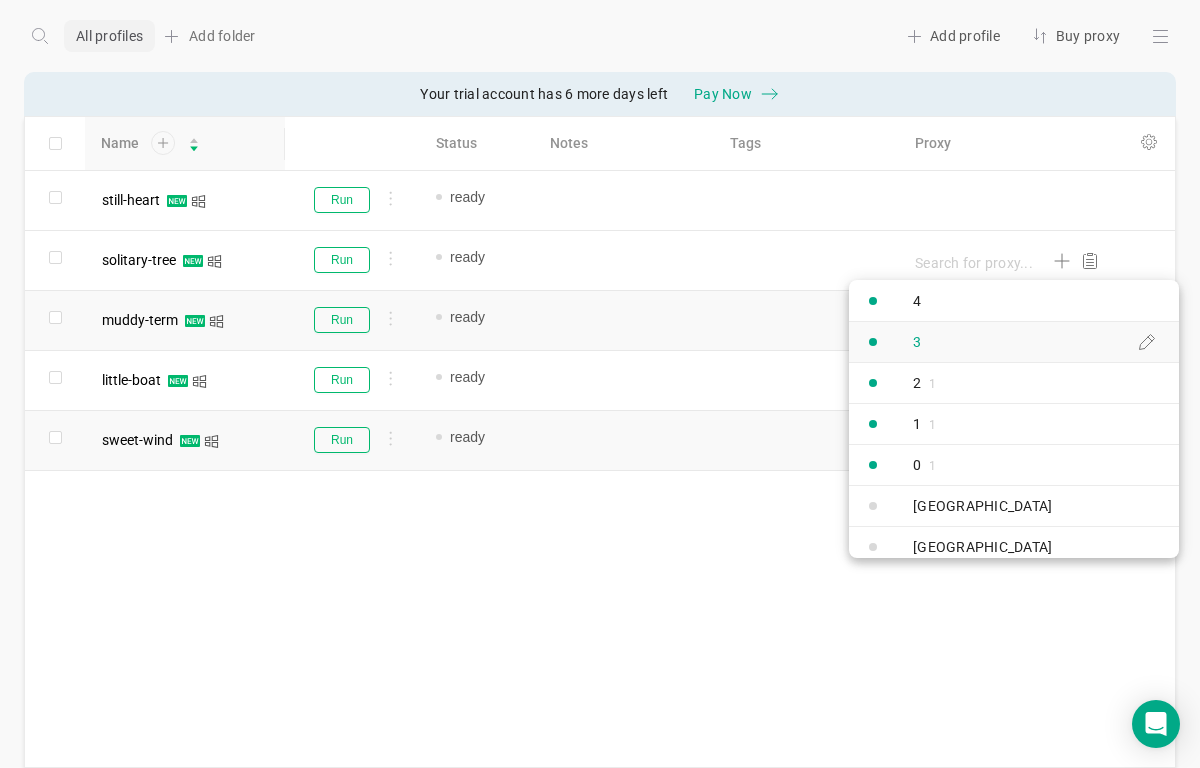 click on "3" at bounding box center (1014, 341) 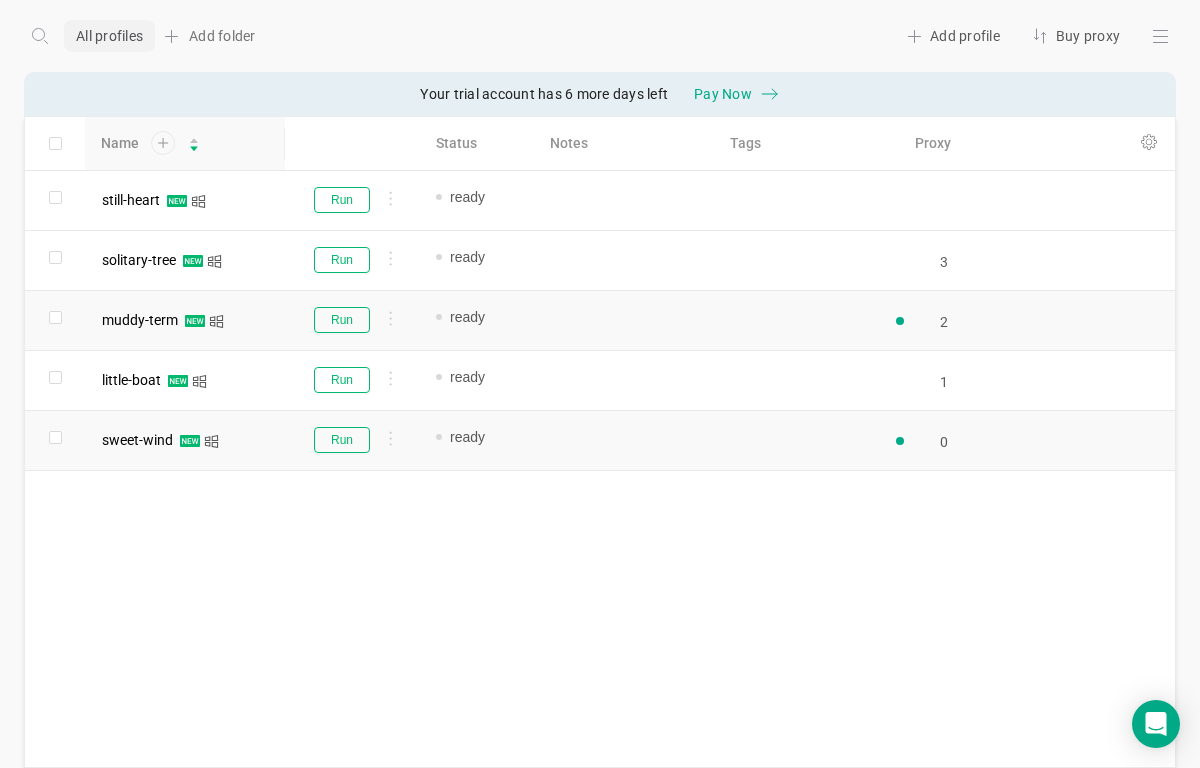type on "3" 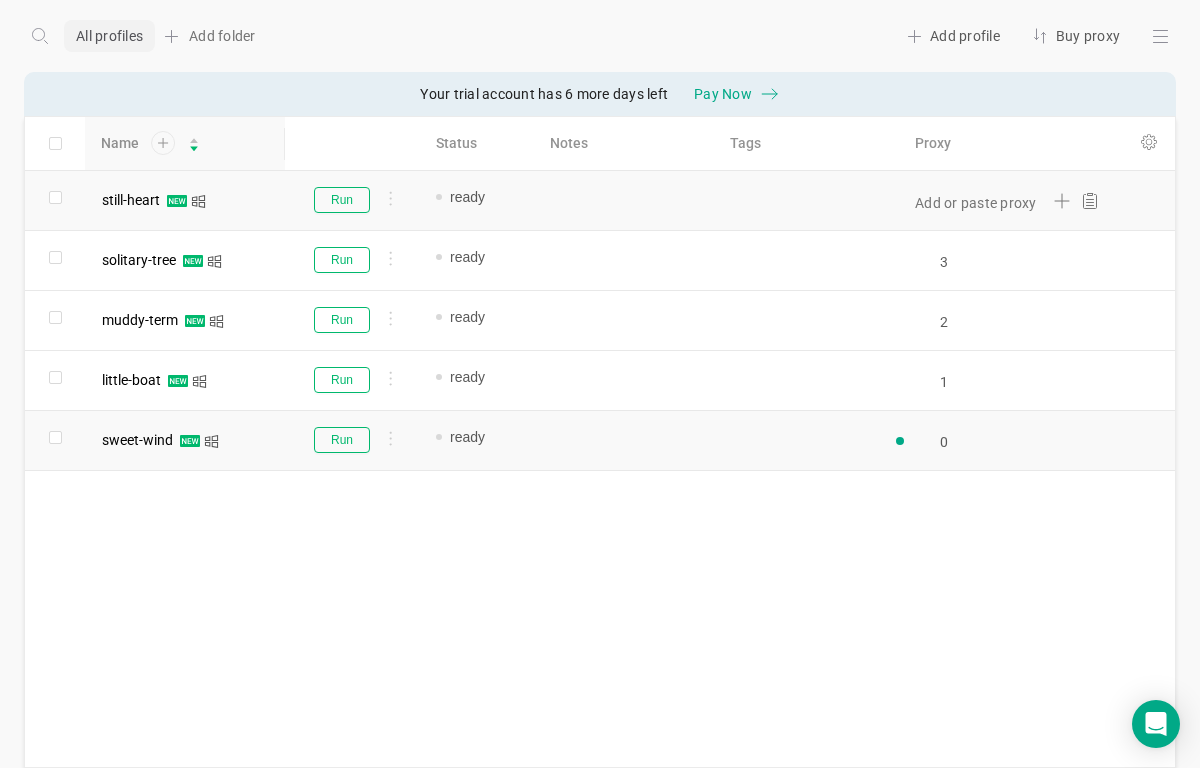 click on "Add or paste proxy" at bounding box center (1003, 200) 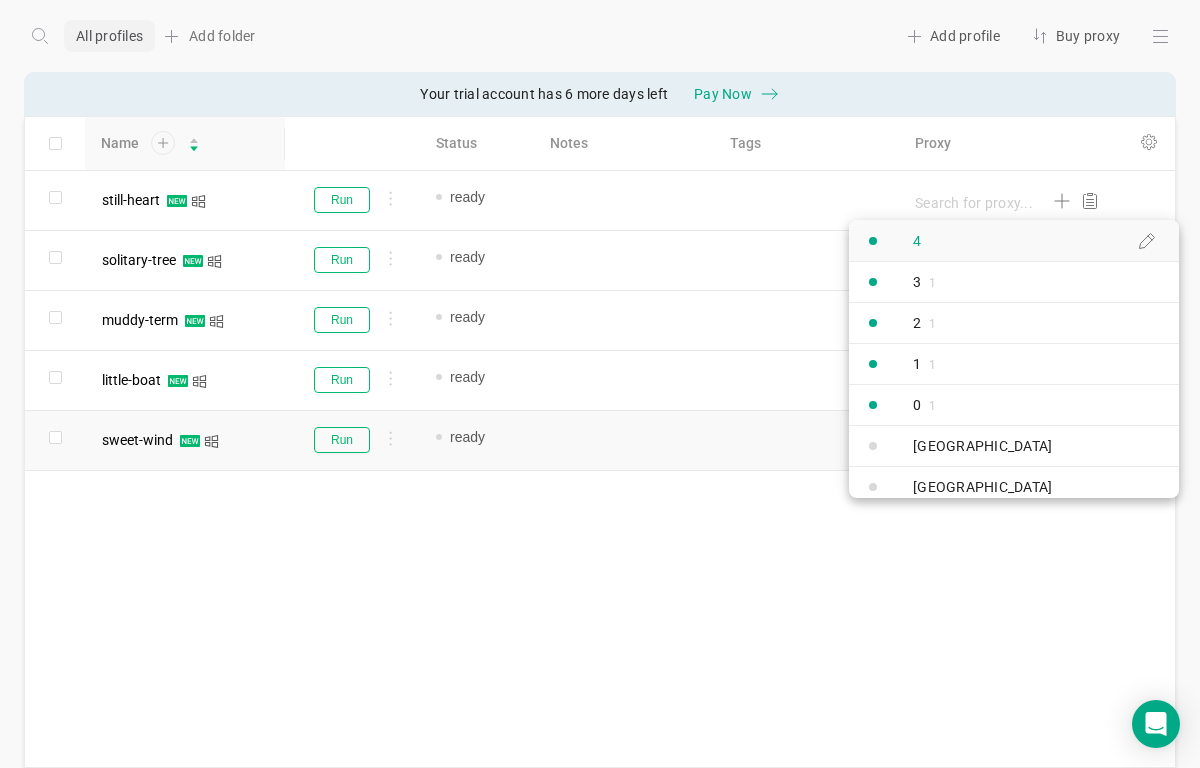 click on "4" at bounding box center [1014, 240] 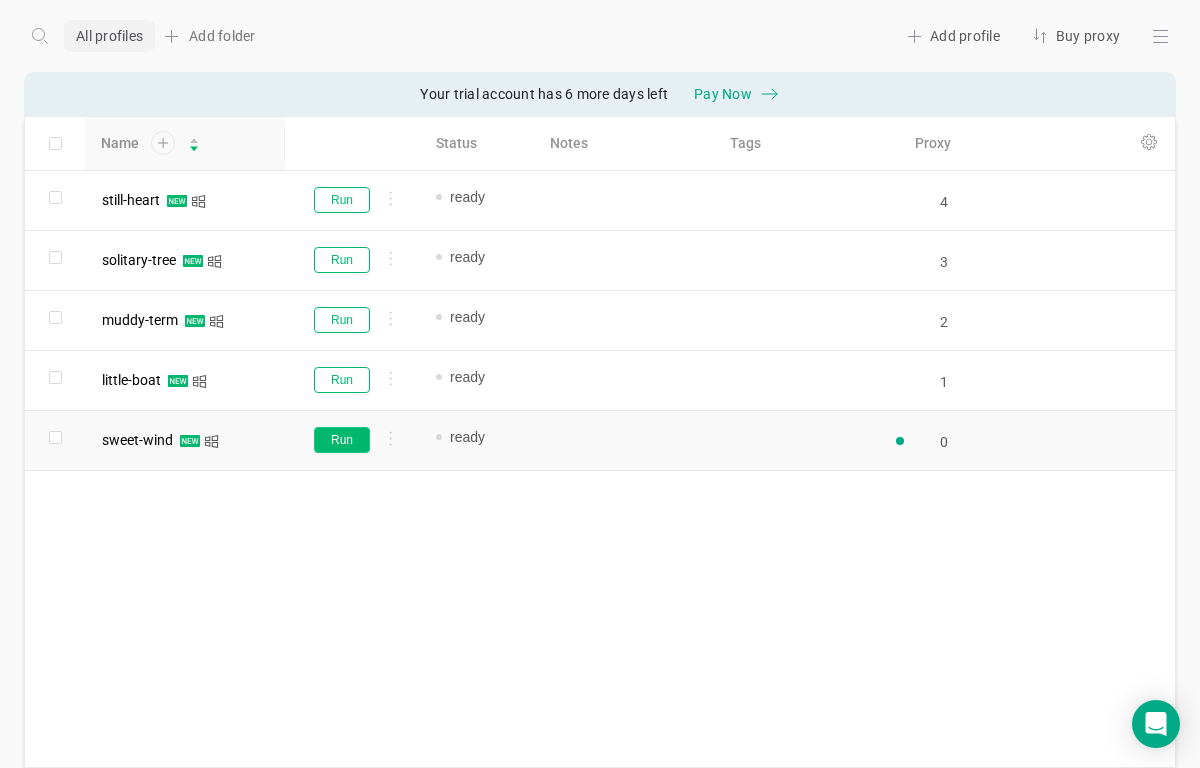 click on "Run" at bounding box center [342, 440] 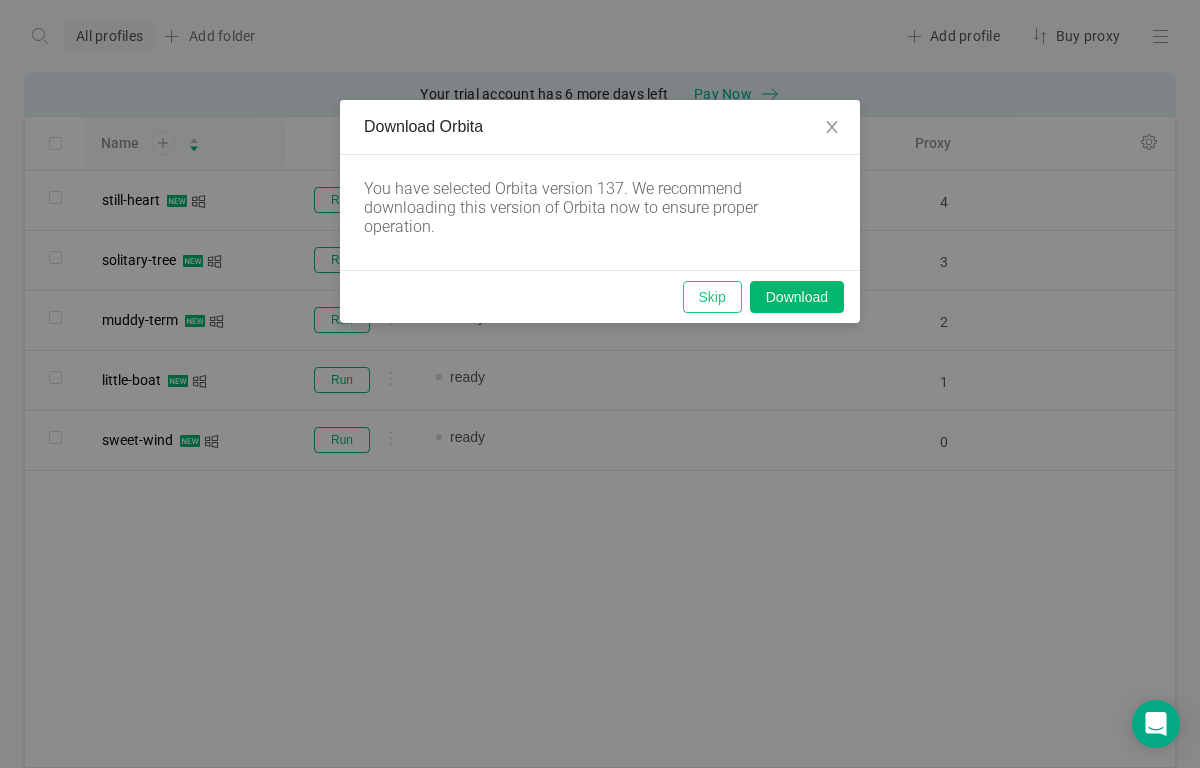 click on "Skip" at bounding box center (712, 297) 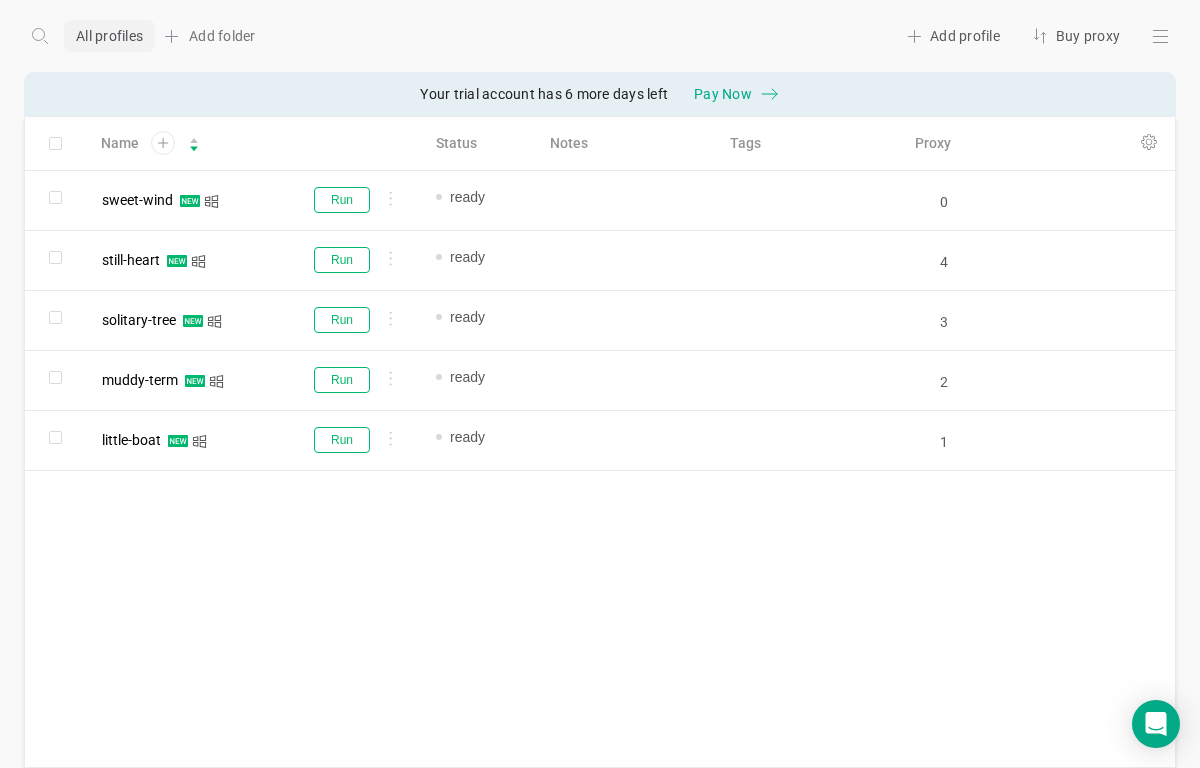 scroll, scrollTop: 0, scrollLeft: 0, axis: both 